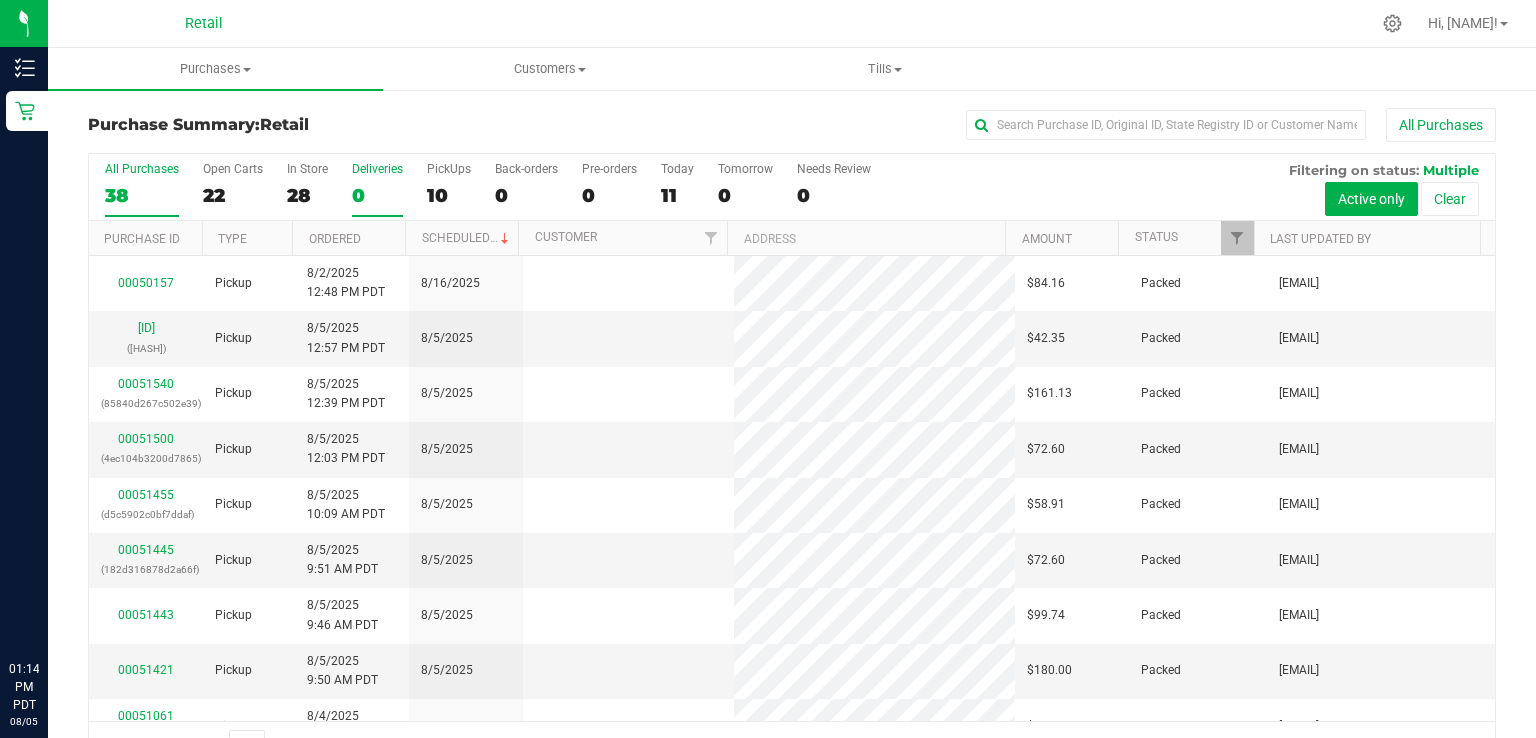 scroll, scrollTop: 0, scrollLeft: 0, axis: both 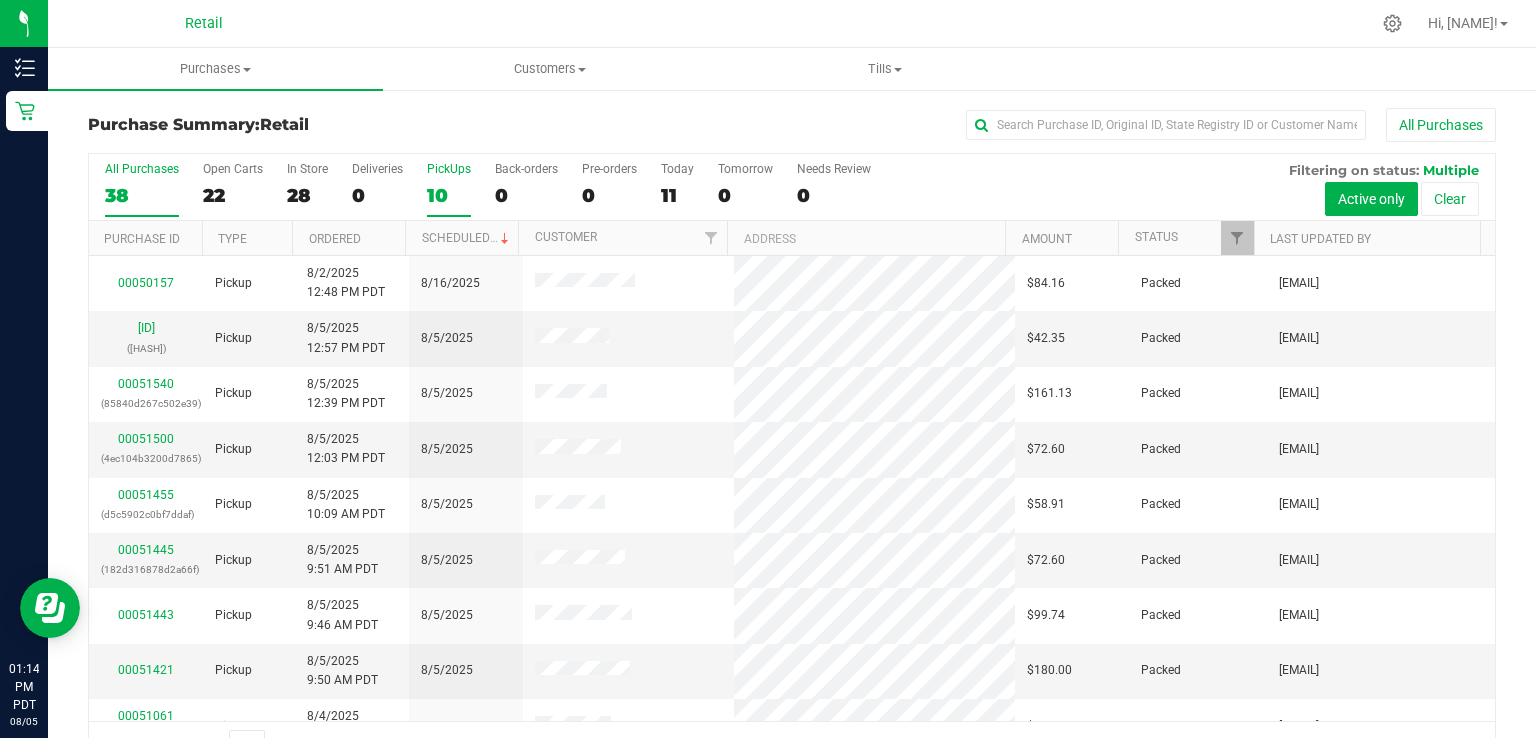 click on "10" at bounding box center (449, 195) 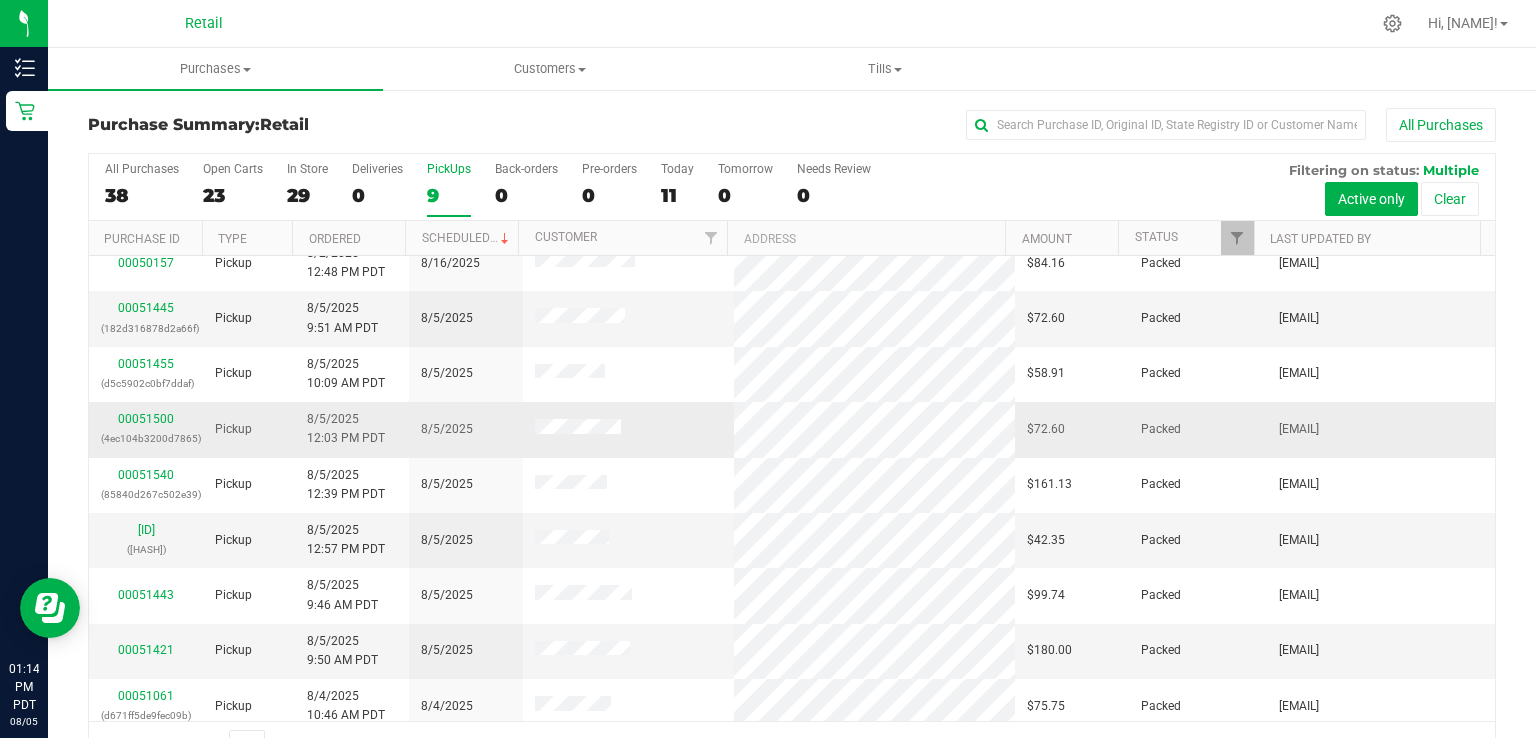 scroll, scrollTop: 31, scrollLeft: 0, axis: vertical 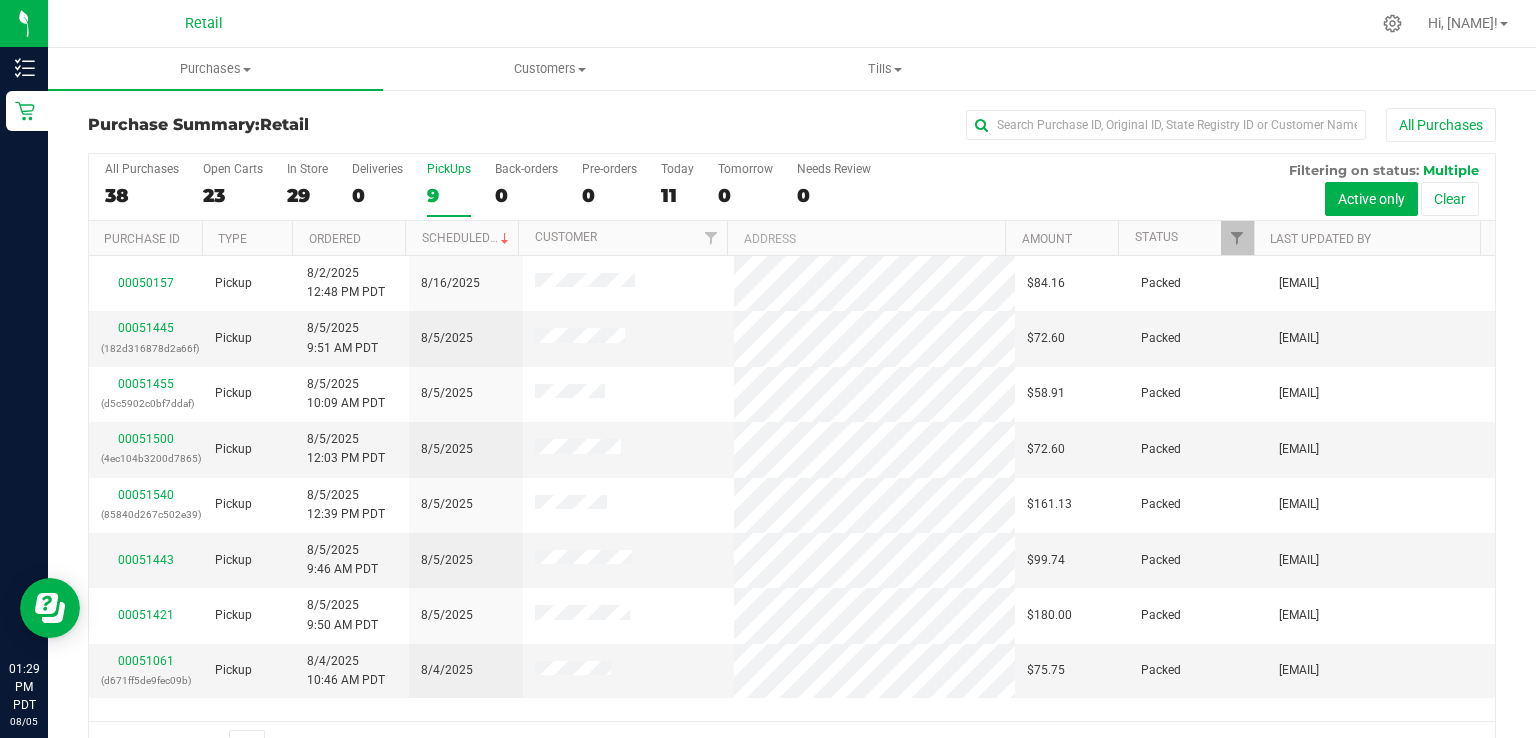 click on "9" at bounding box center [449, 195] 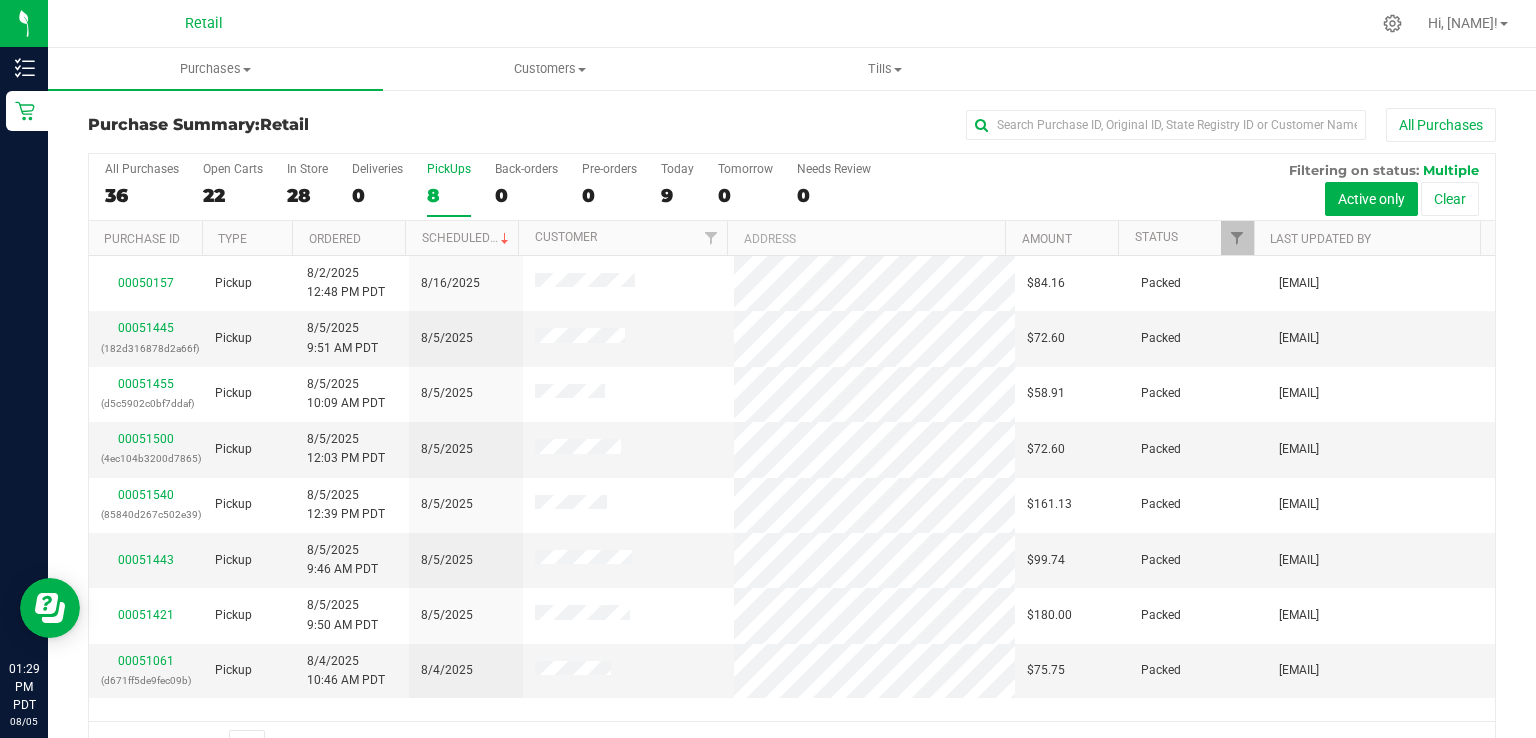 click on "All Purchases" at bounding box center [1026, 125] 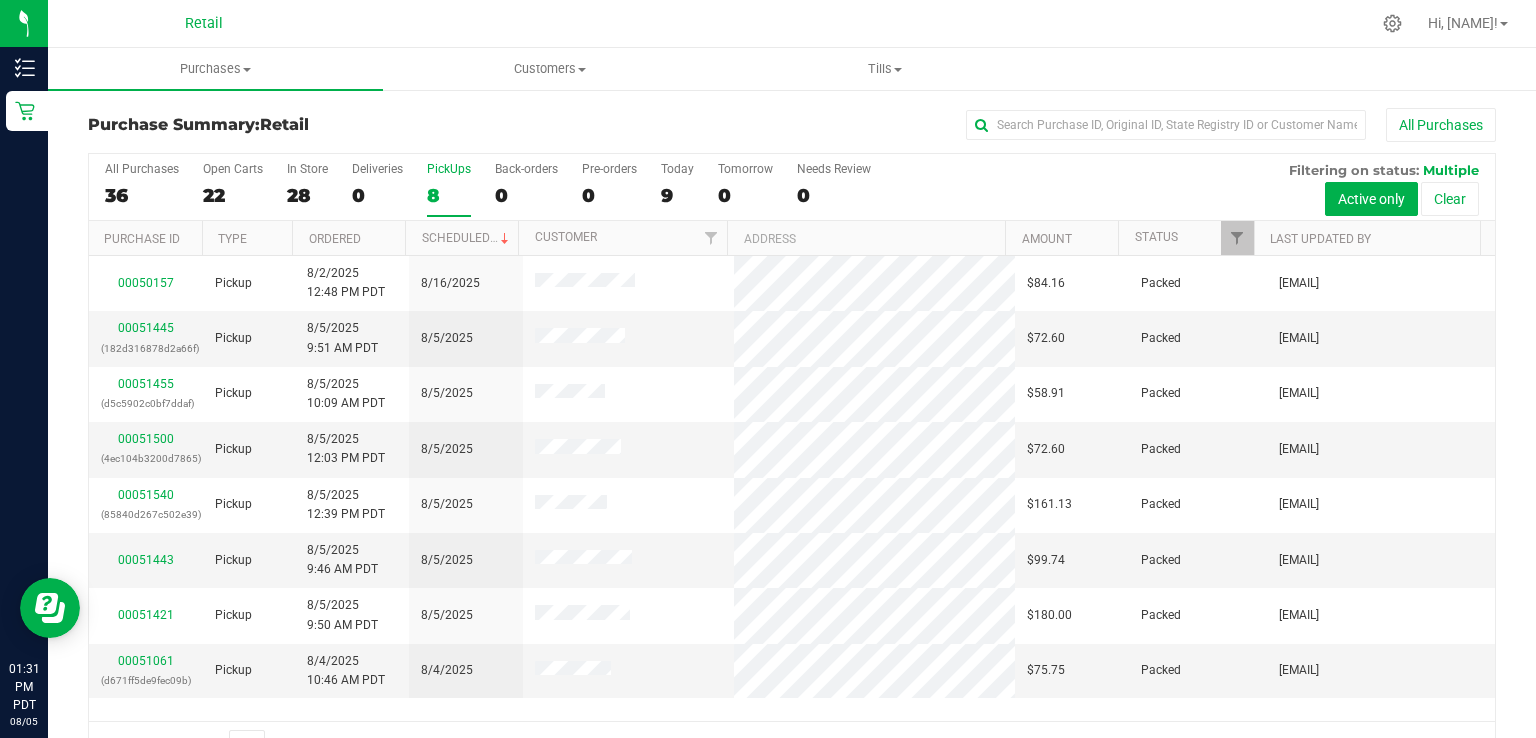 click on "8" at bounding box center [449, 195] 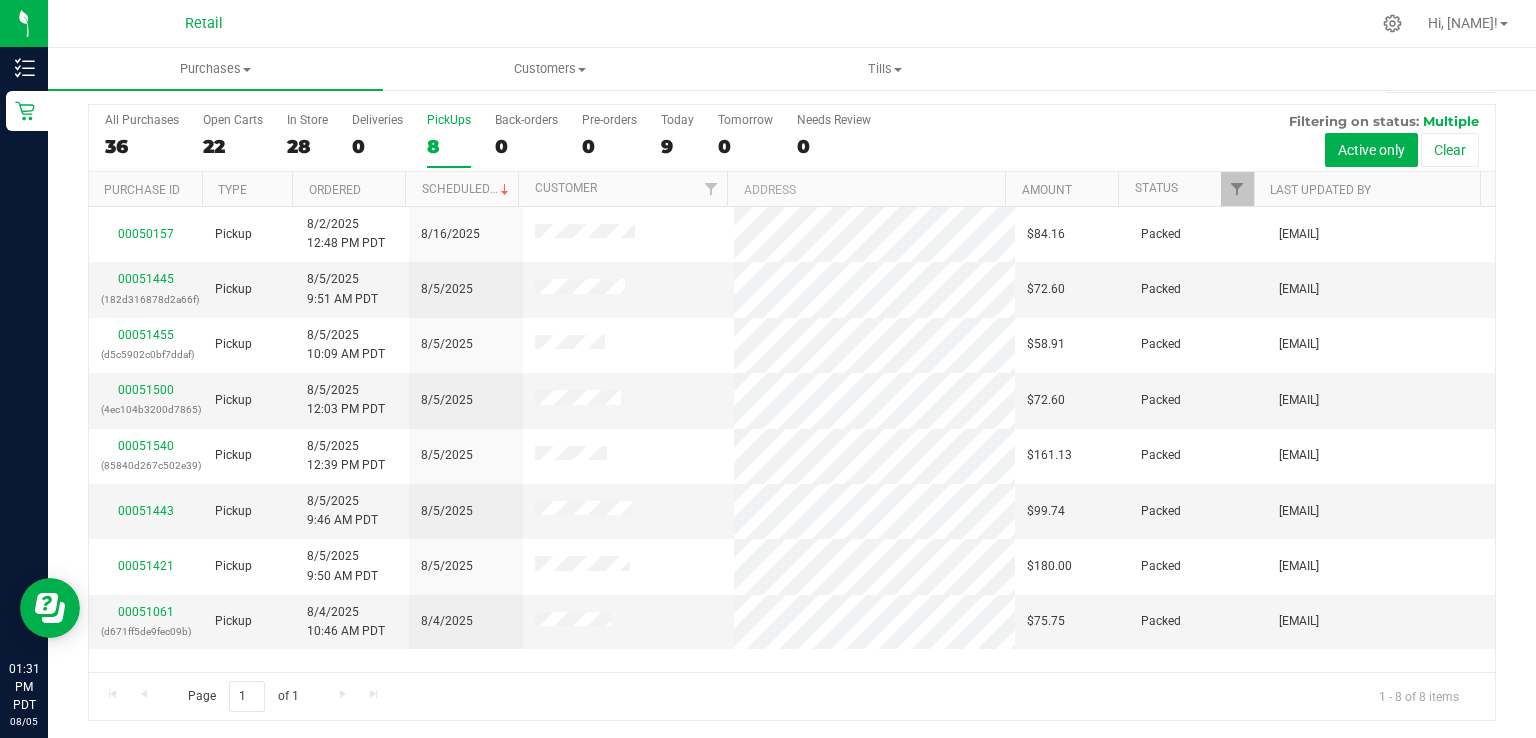 scroll, scrollTop: 0, scrollLeft: 0, axis: both 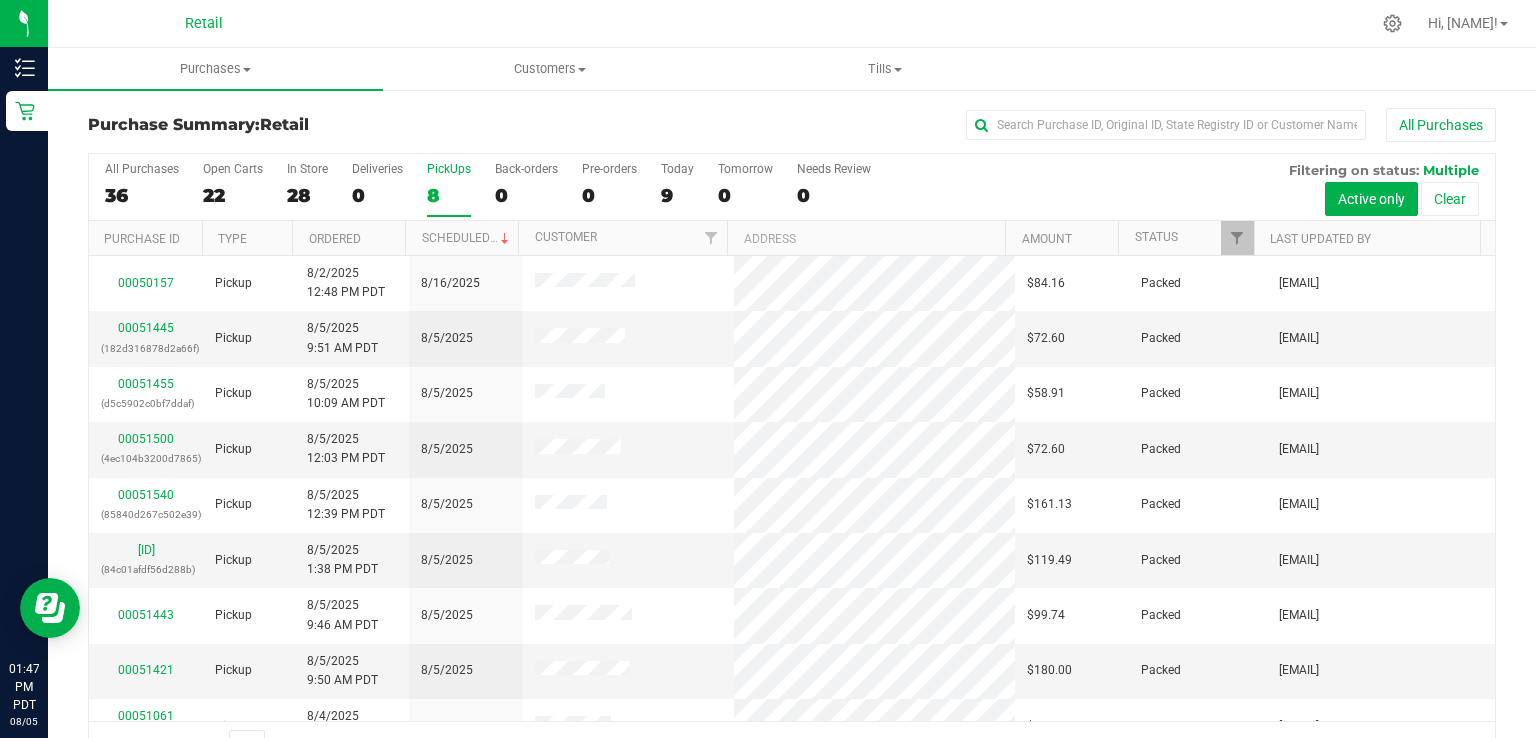 click on "PickUps
8" at bounding box center [449, 189] 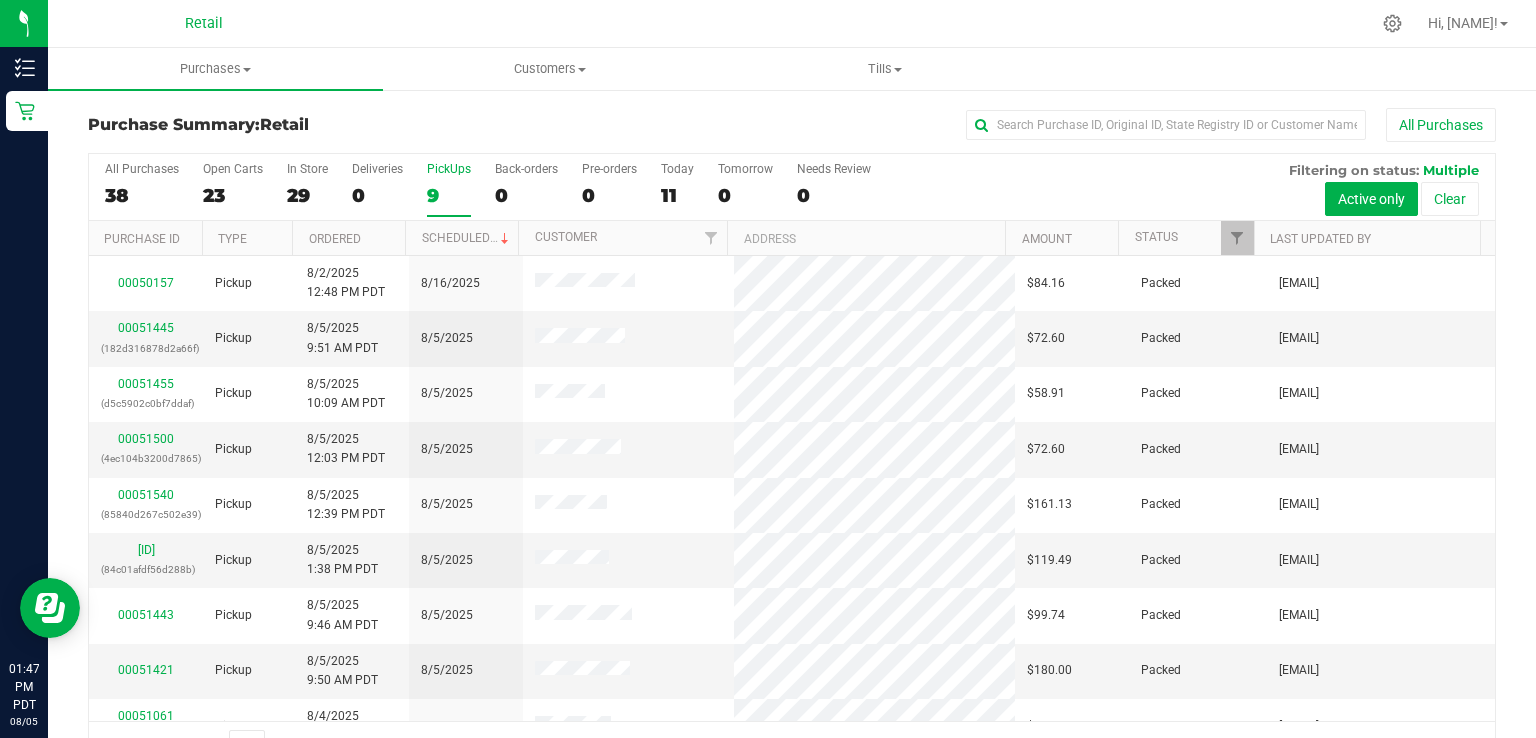 scroll, scrollTop: 31, scrollLeft: 0, axis: vertical 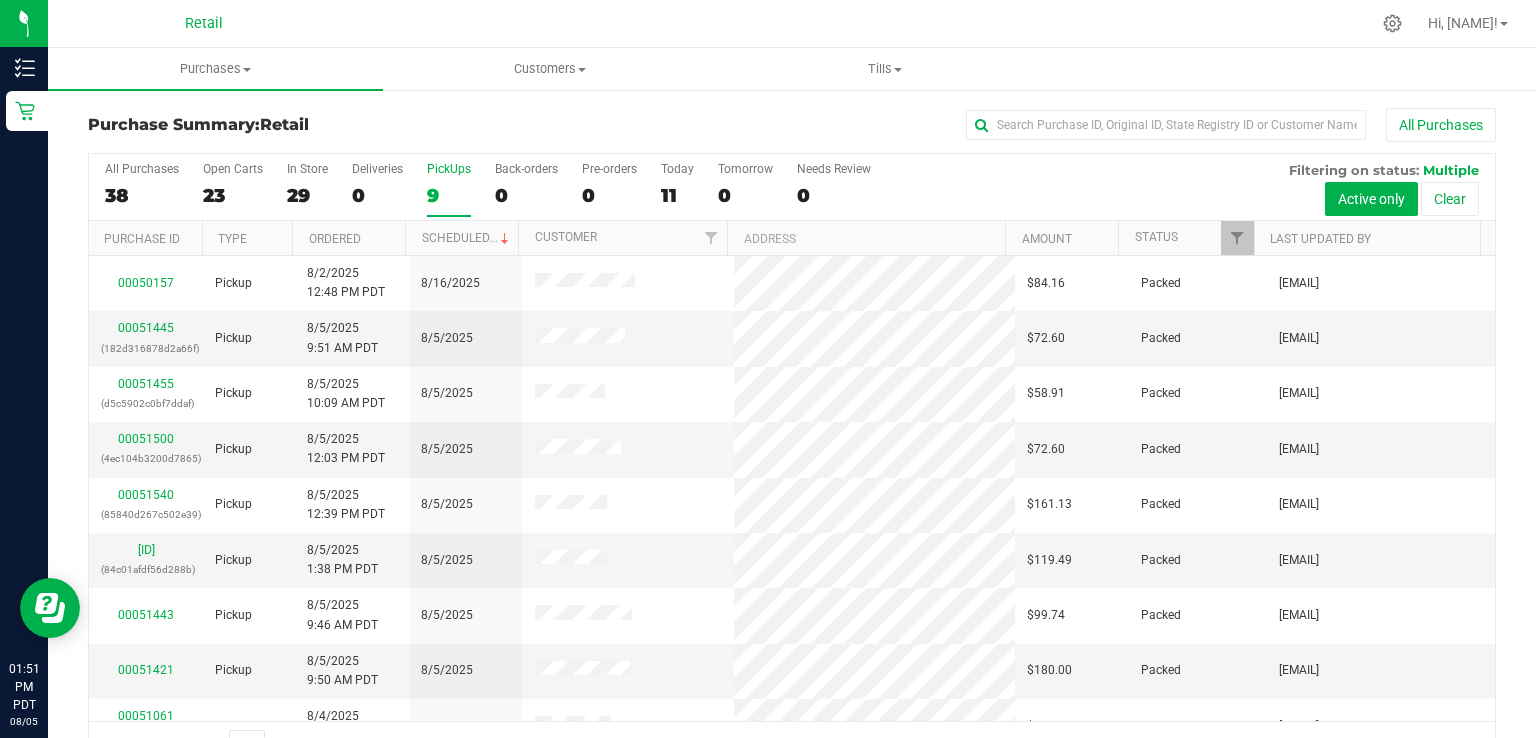 click on "9" at bounding box center [449, 195] 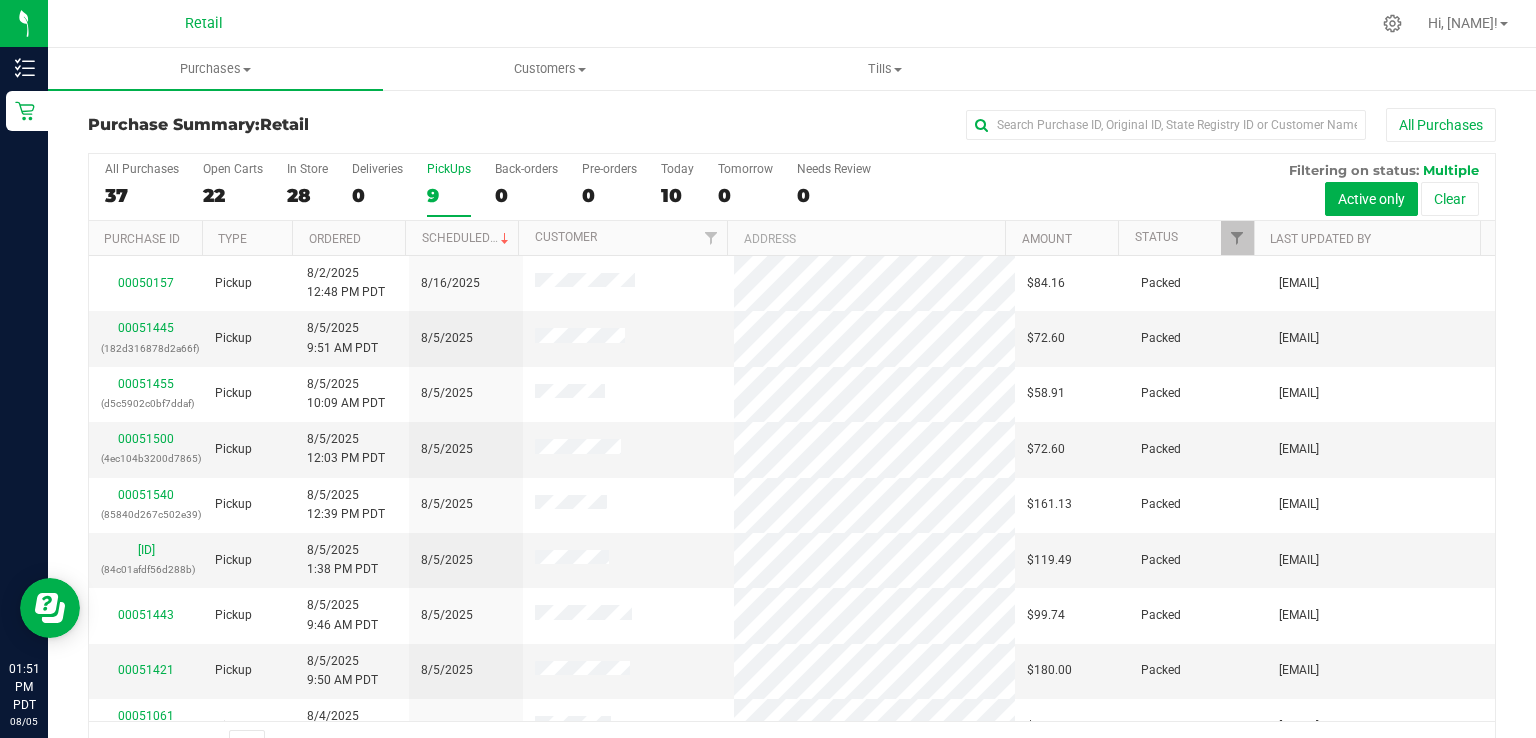 scroll, scrollTop: 31, scrollLeft: 0, axis: vertical 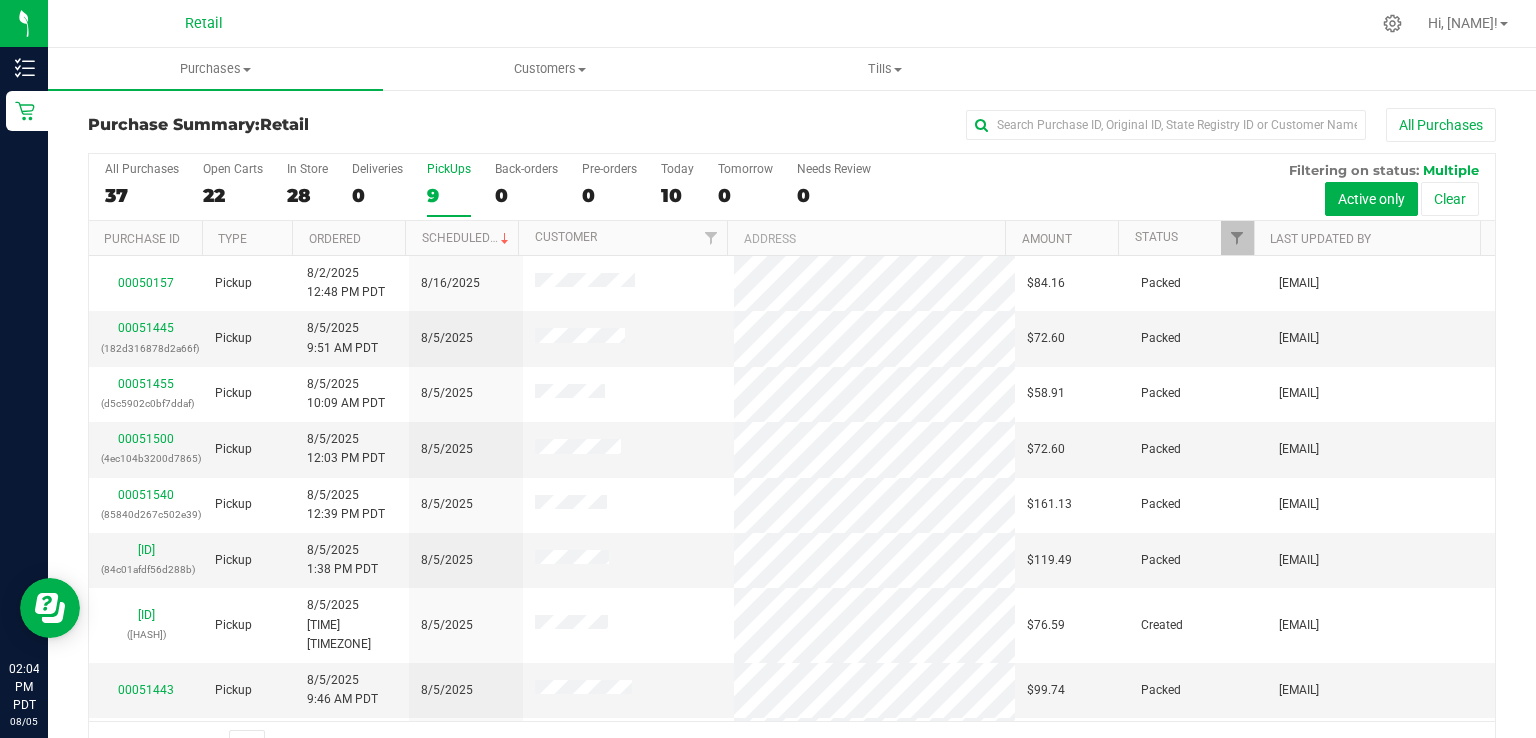 click on "PickUps
9" at bounding box center (449, 189) 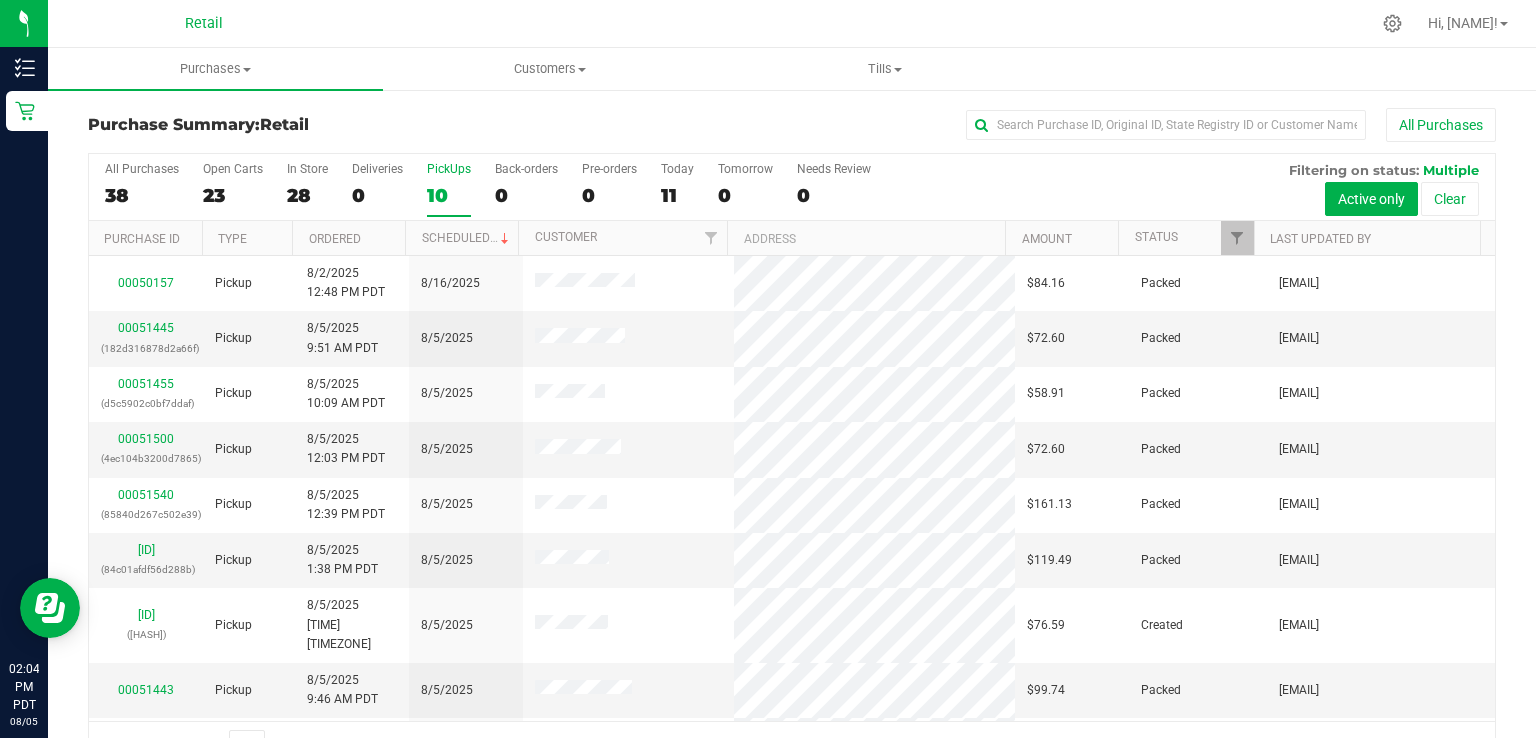 scroll, scrollTop: 86, scrollLeft: 0, axis: vertical 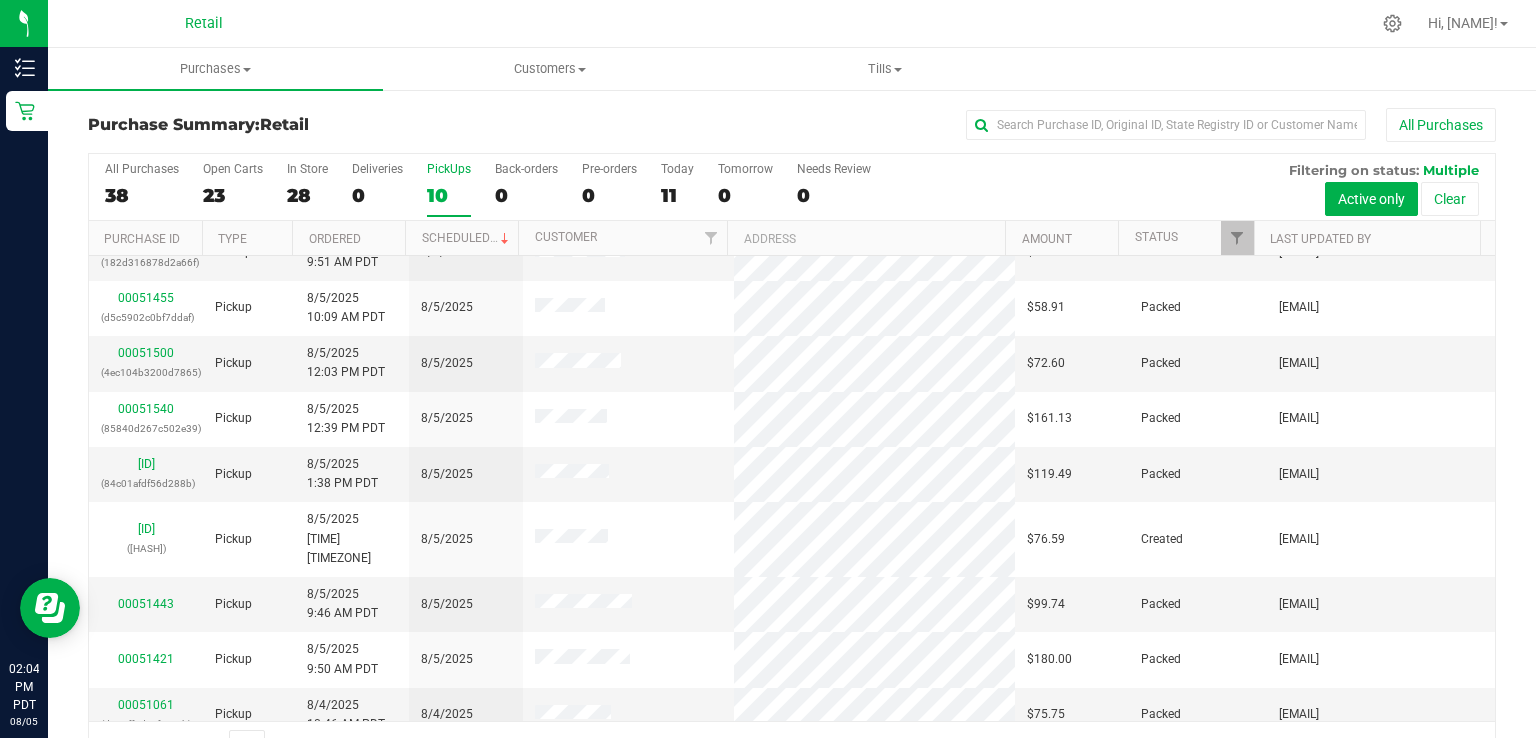 click on "PickUps
10" at bounding box center (449, 189) 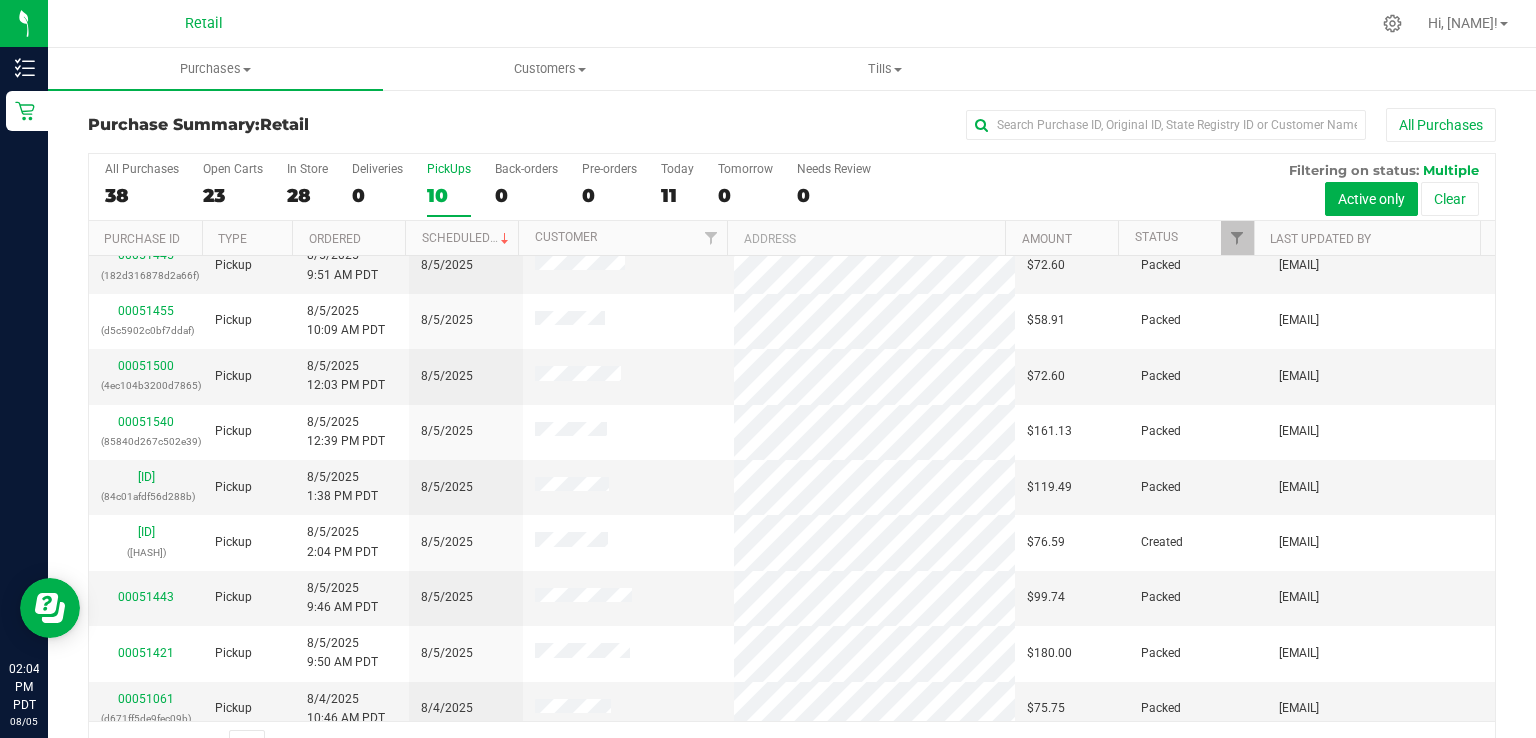 scroll, scrollTop: 86, scrollLeft: 0, axis: vertical 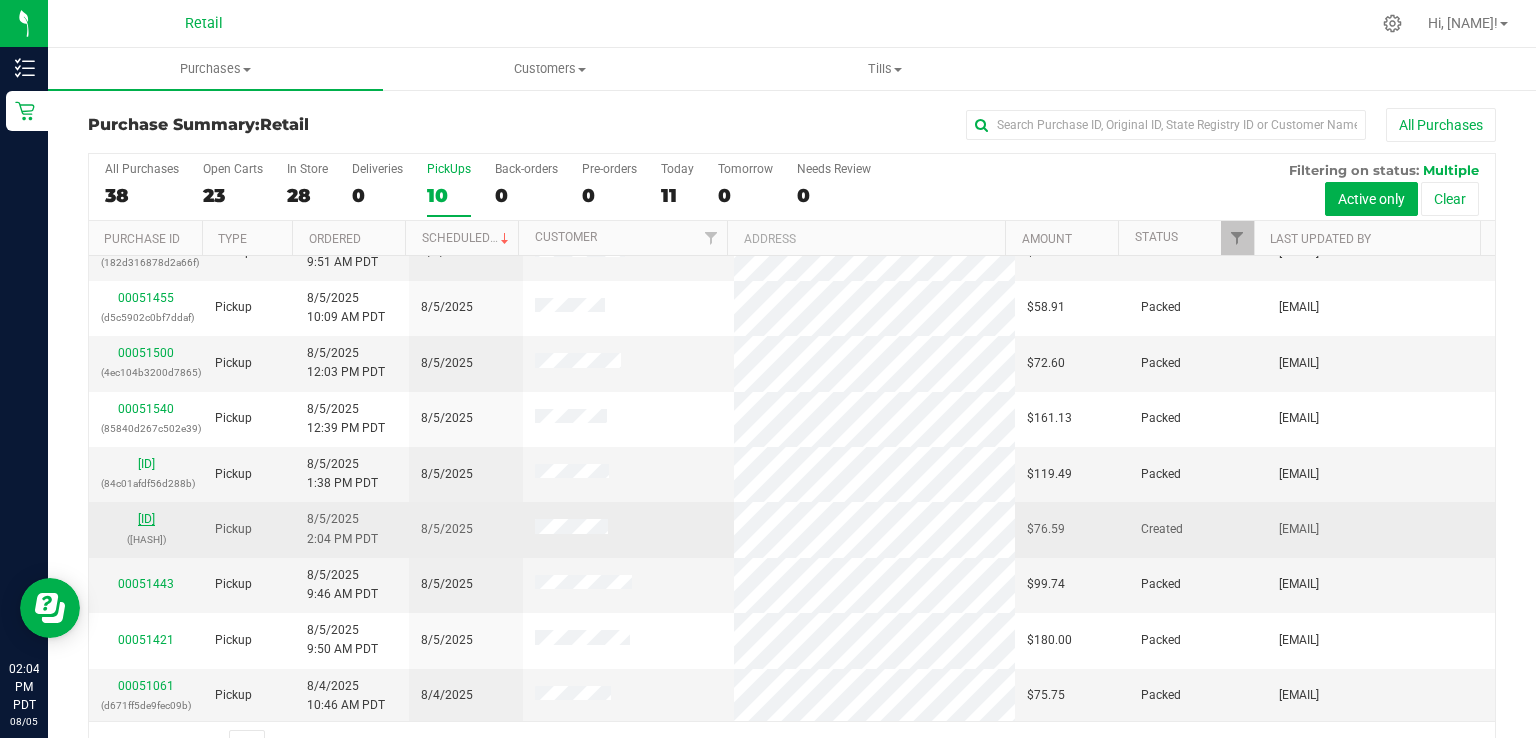 click on "00051574" at bounding box center (146, 519) 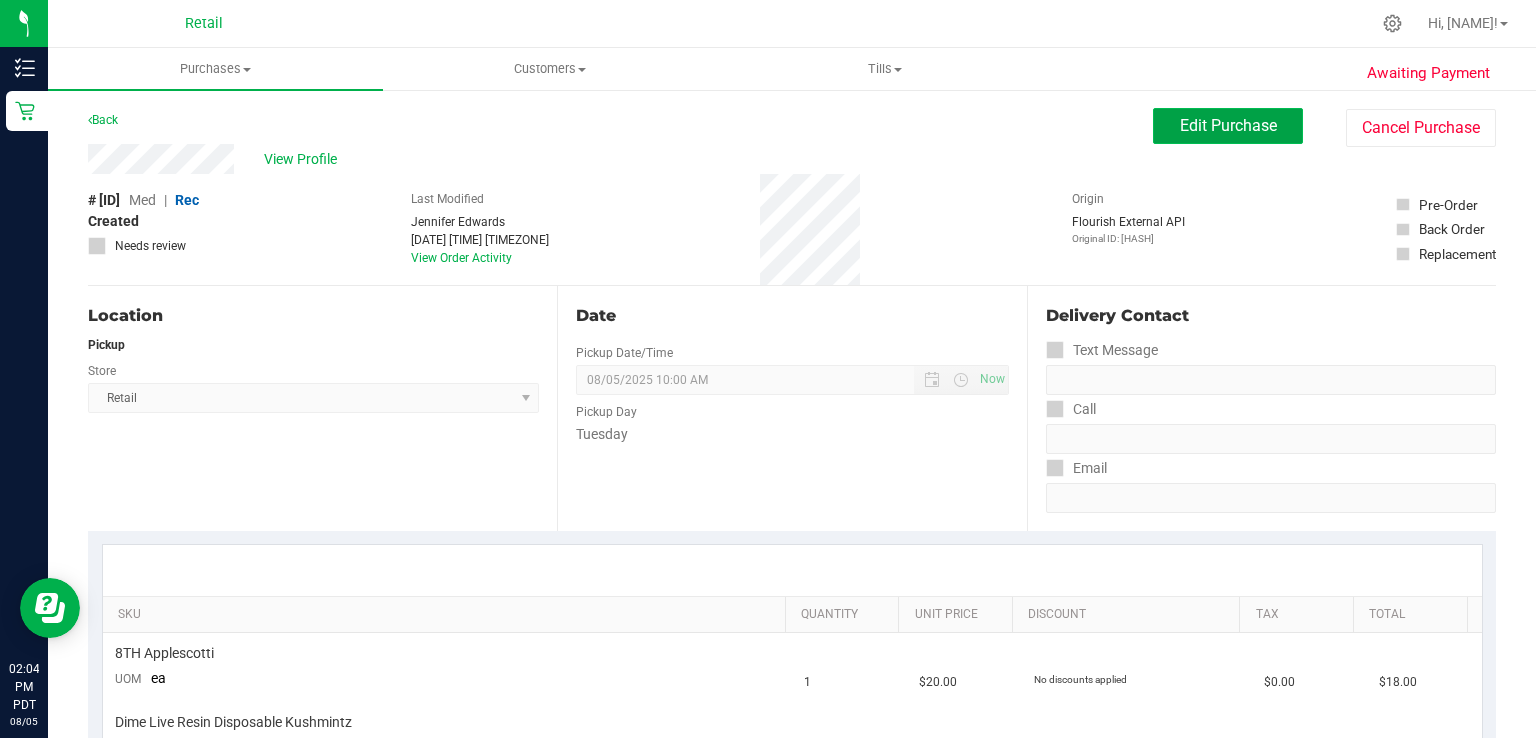 click on "Edit Purchase" at bounding box center (1228, 125) 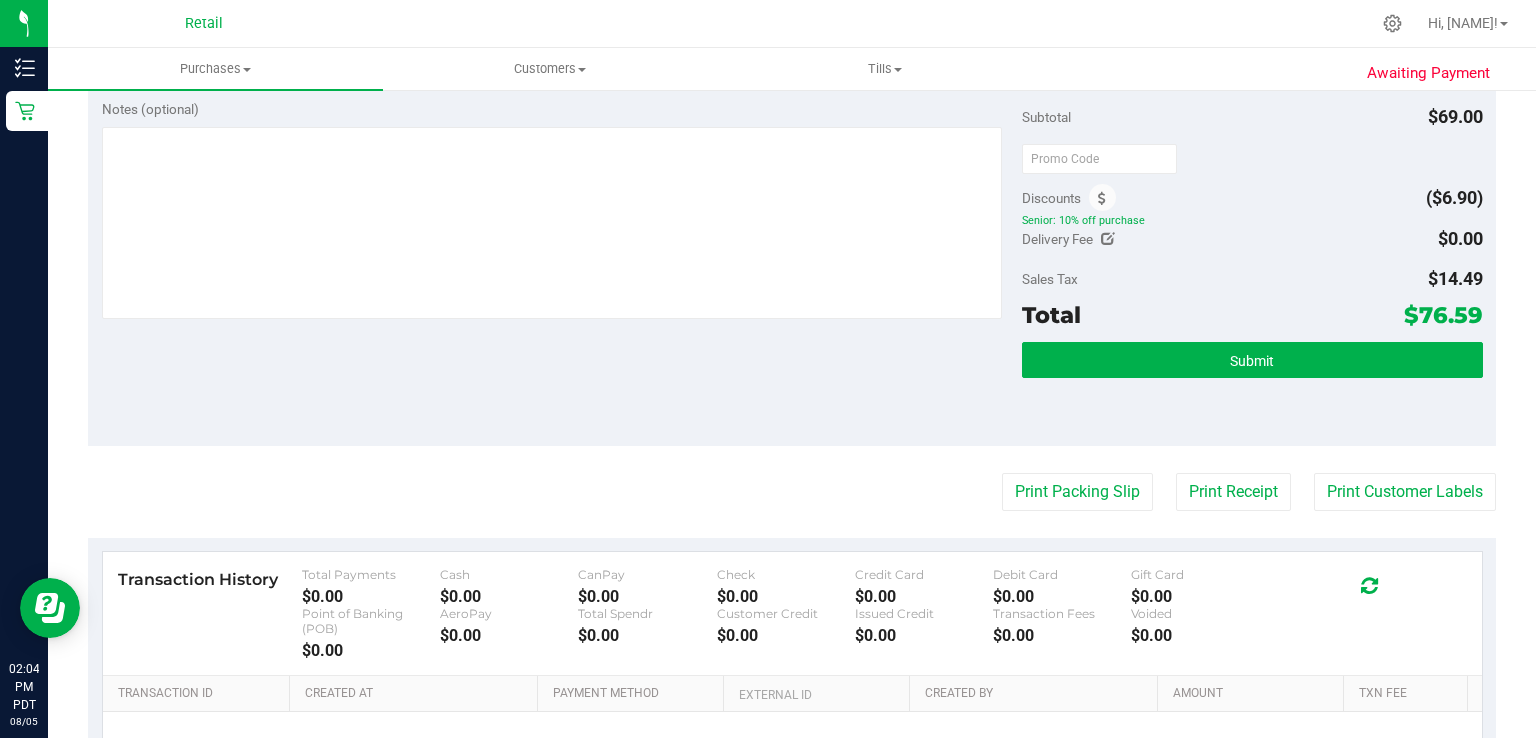 scroll, scrollTop: 710, scrollLeft: 0, axis: vertical 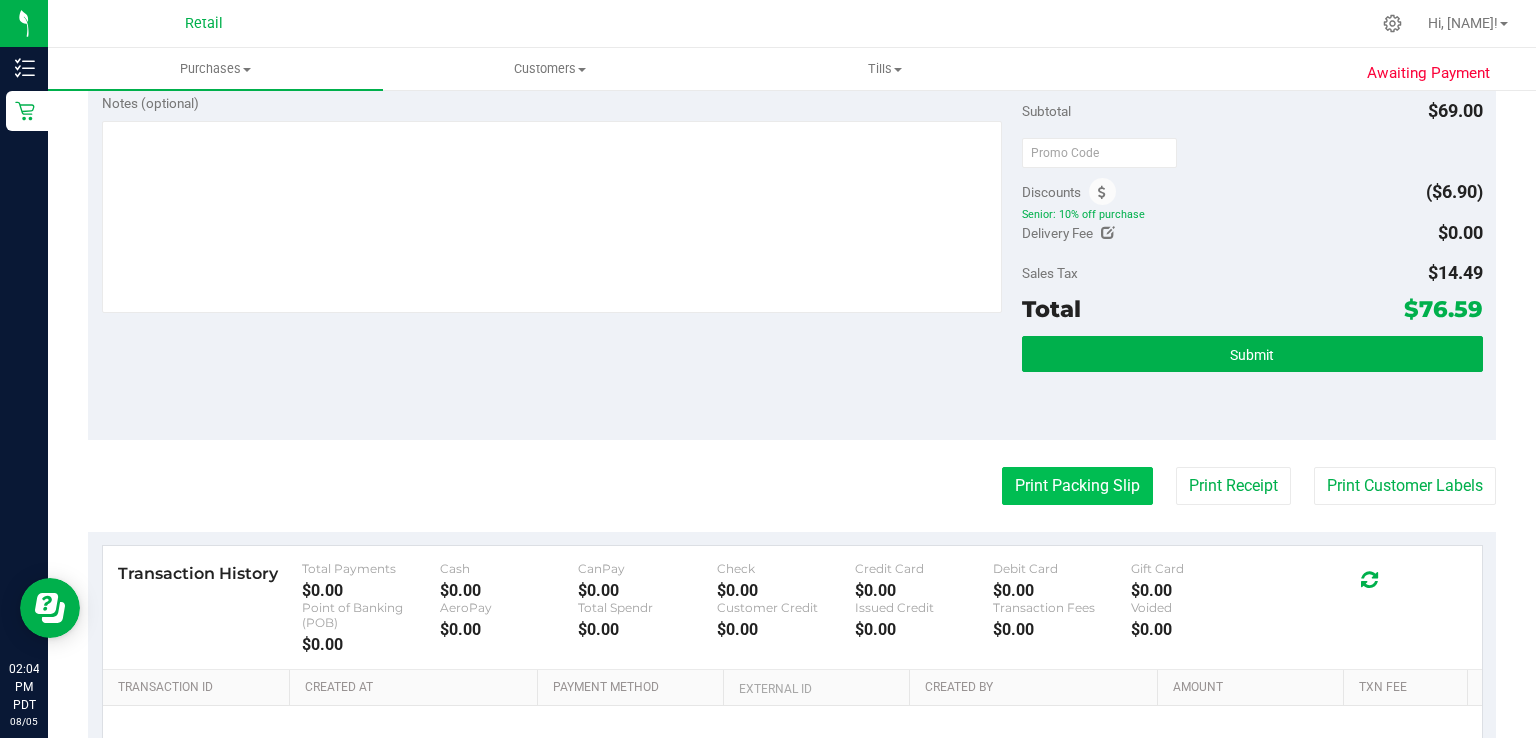 click on "Print Packing Slip" at bounding box center (1077, 486) 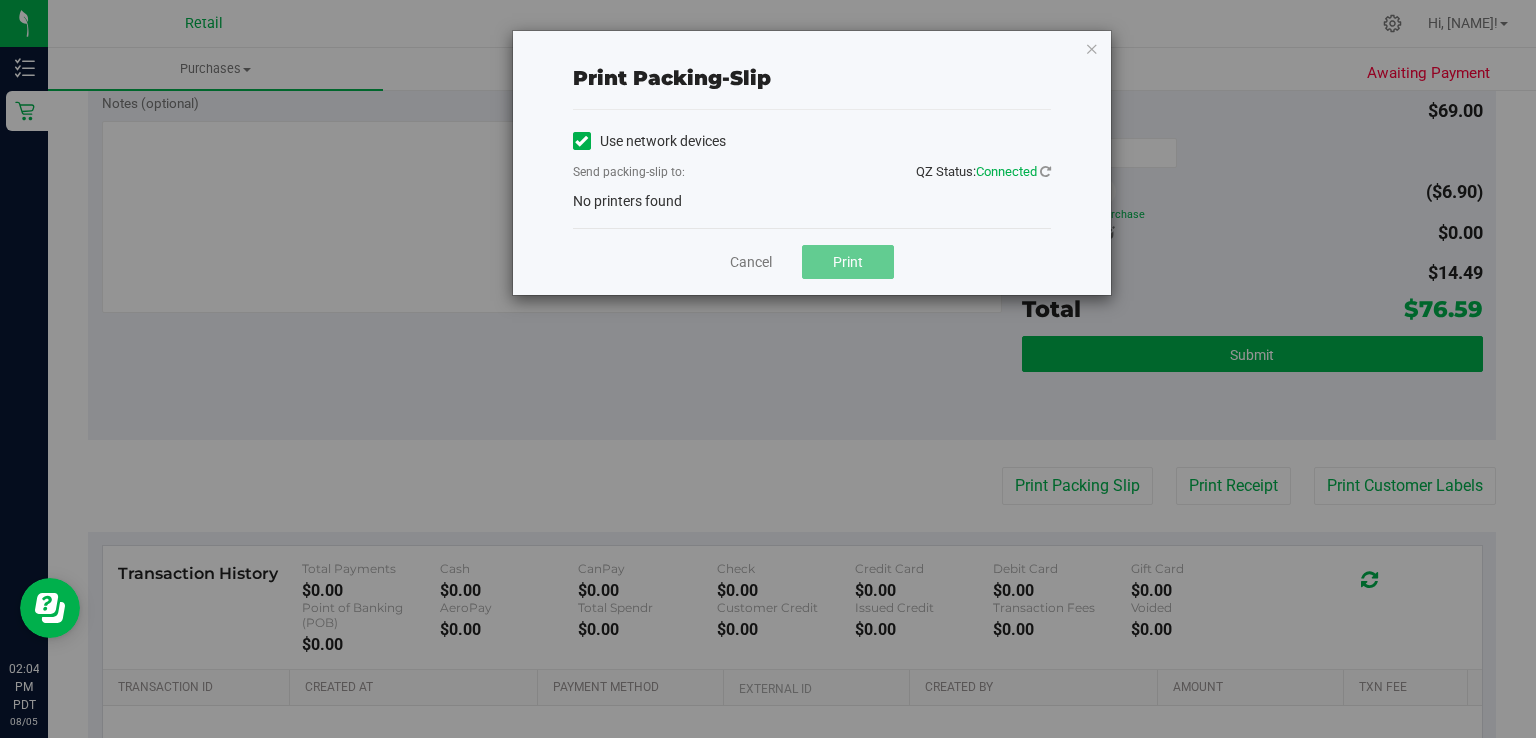 click at bounding box center (581, 141) 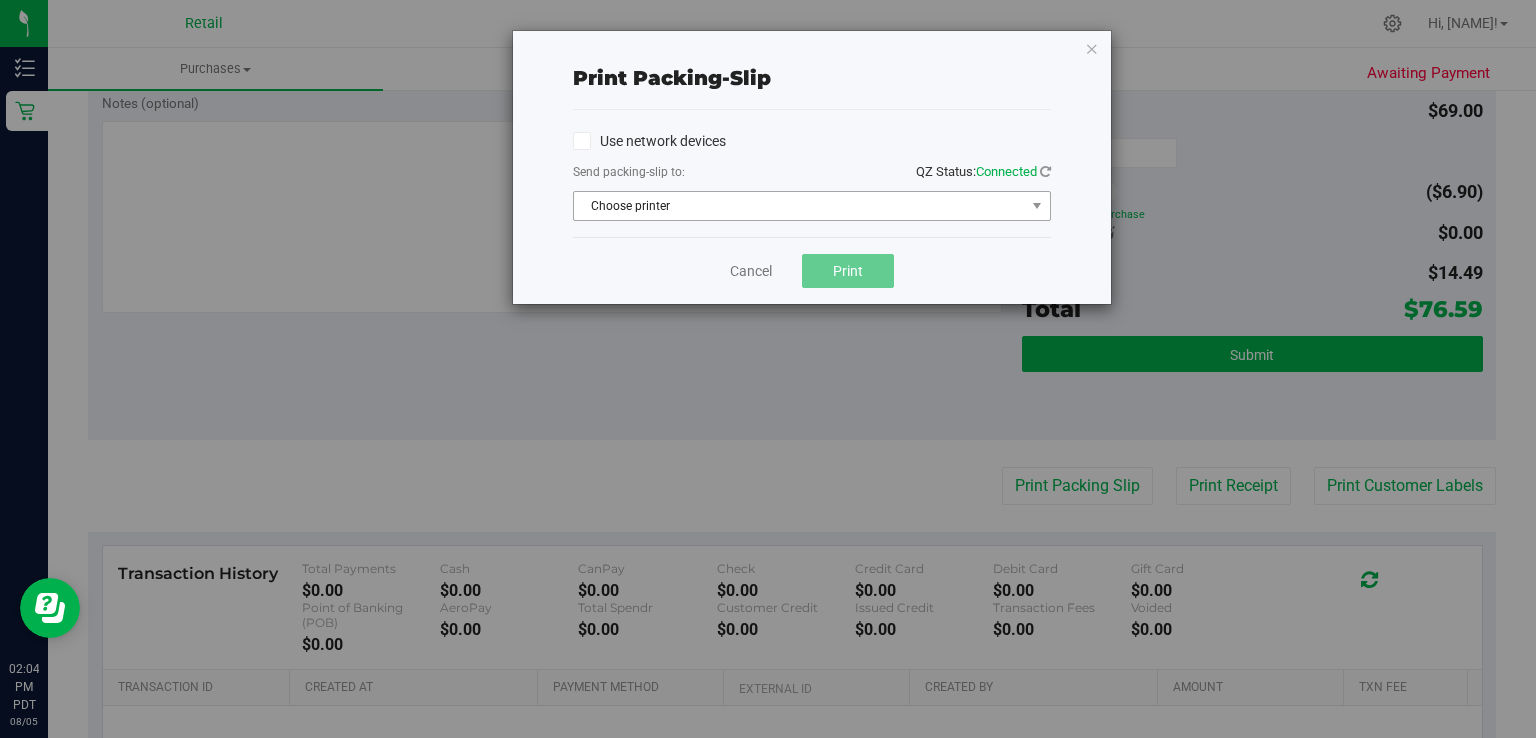 click on "Choose printer" at bounding box center (799, 206) 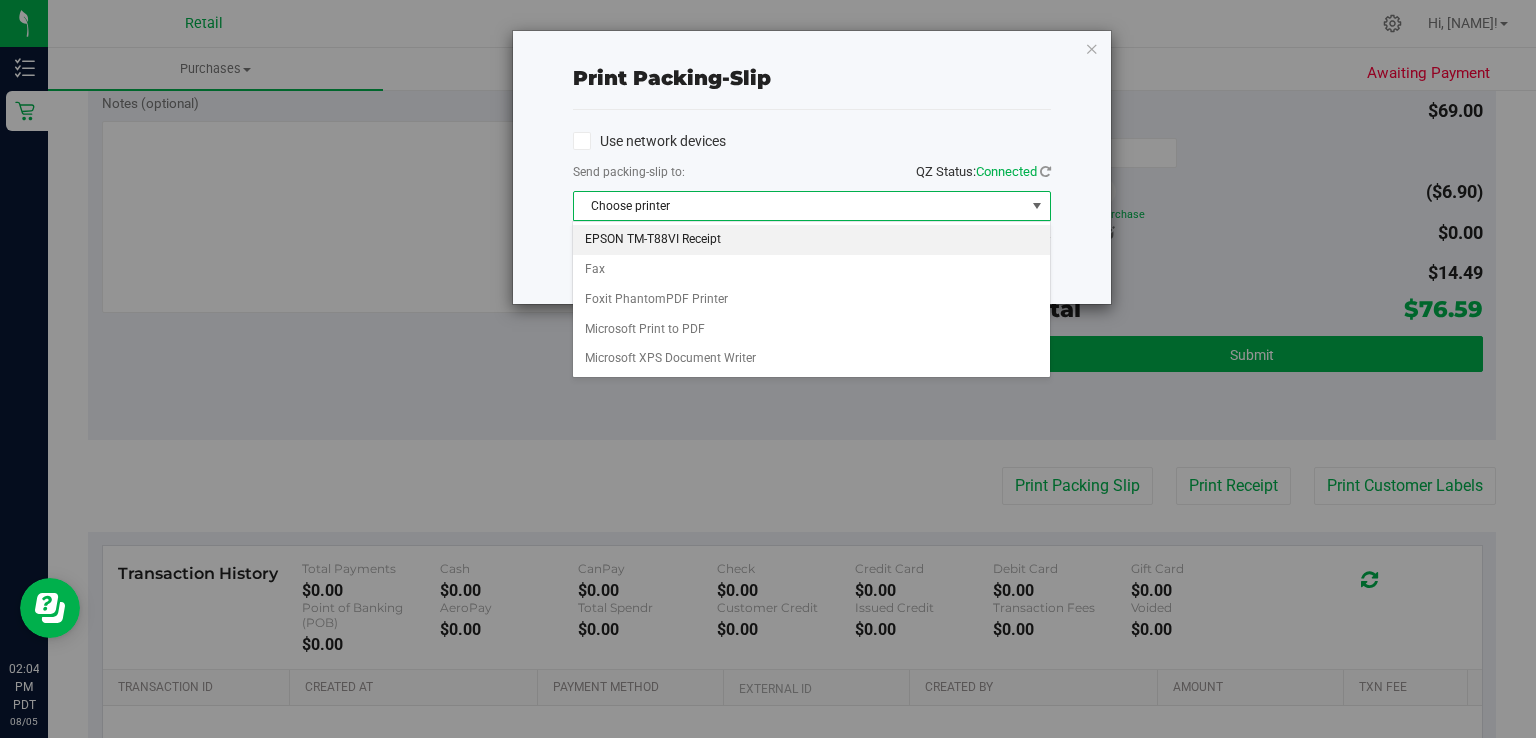 click on "EPSON TM-T88VI Receipt" at bounding box center [811, 240] 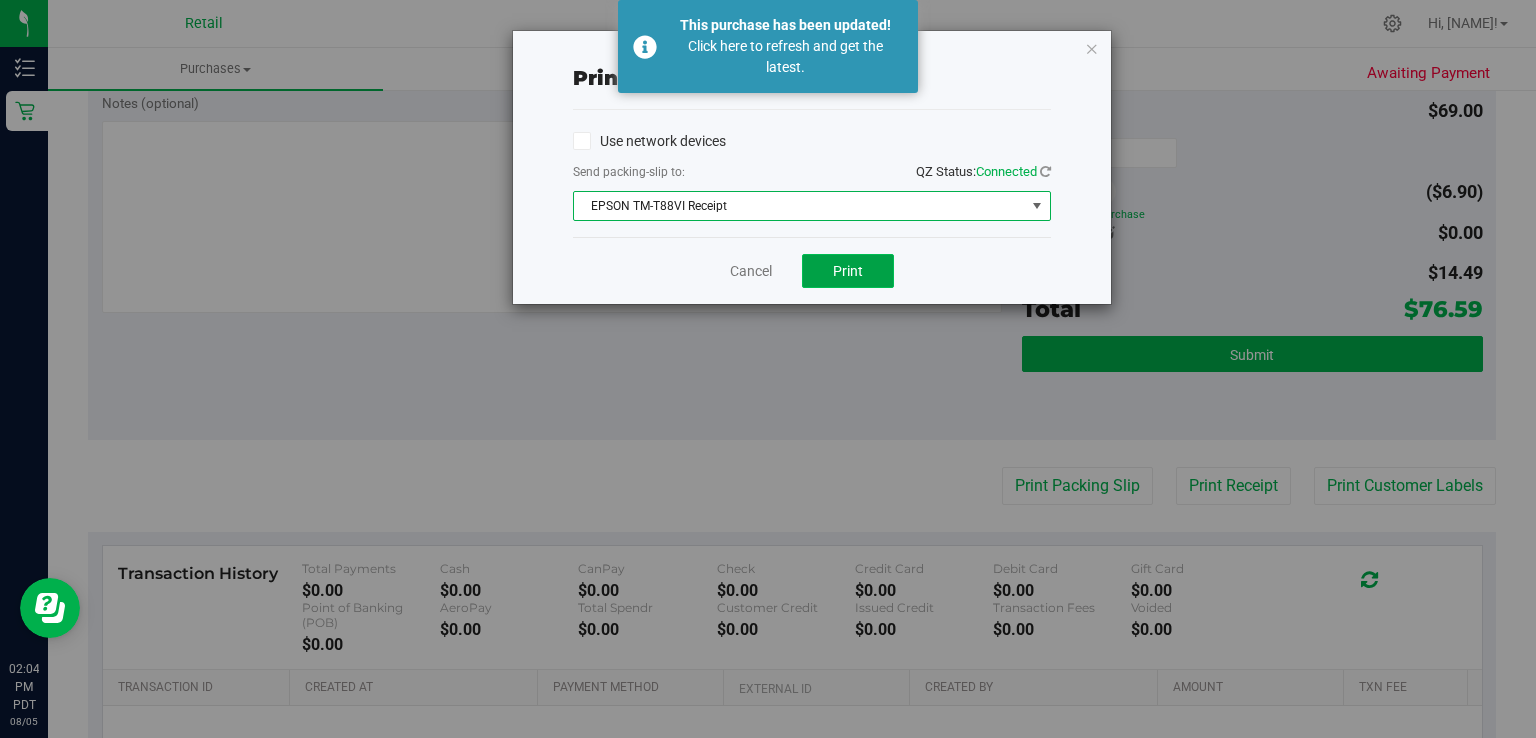 click on "Print" at bounding box center (848, 271) 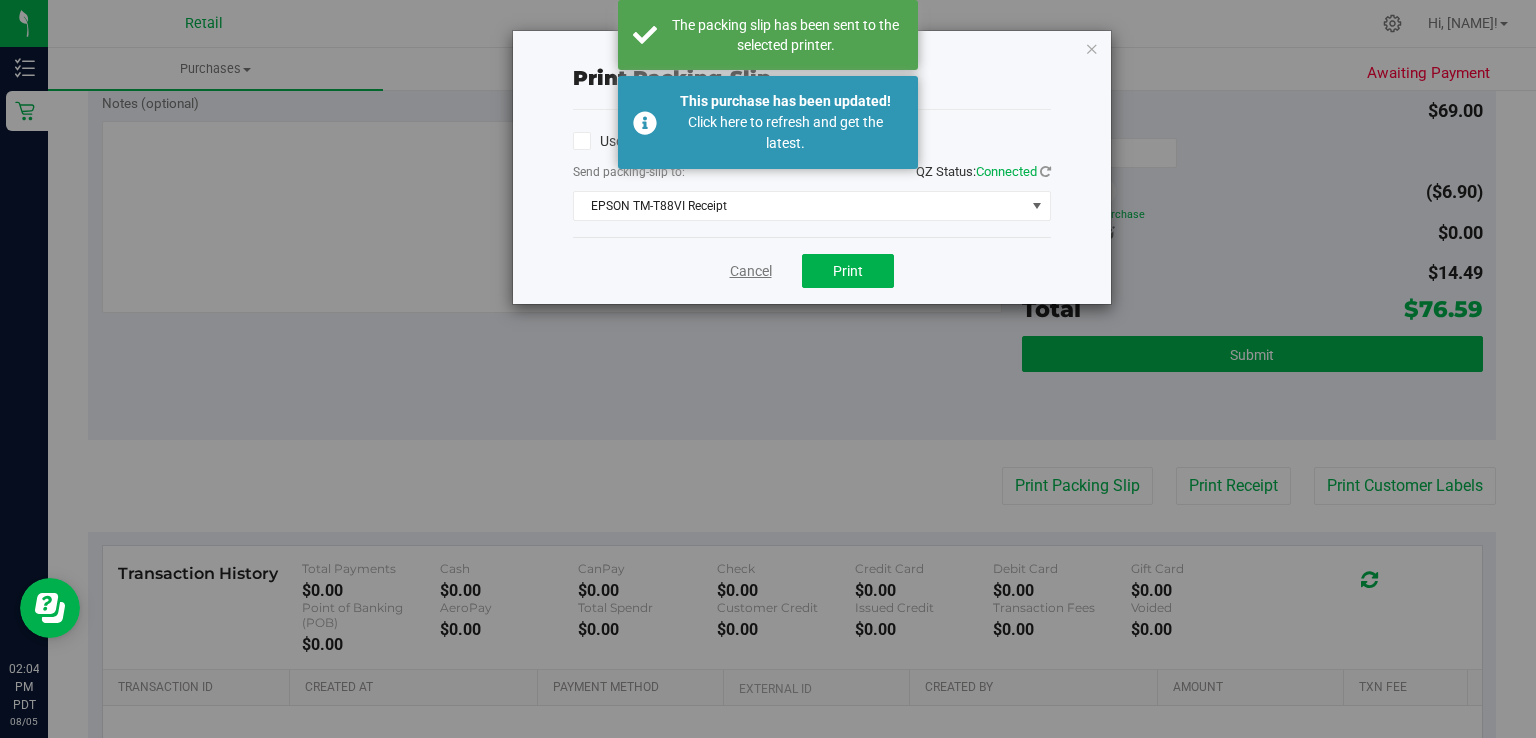 click on "Cancel" at bounding box center [751, 271] 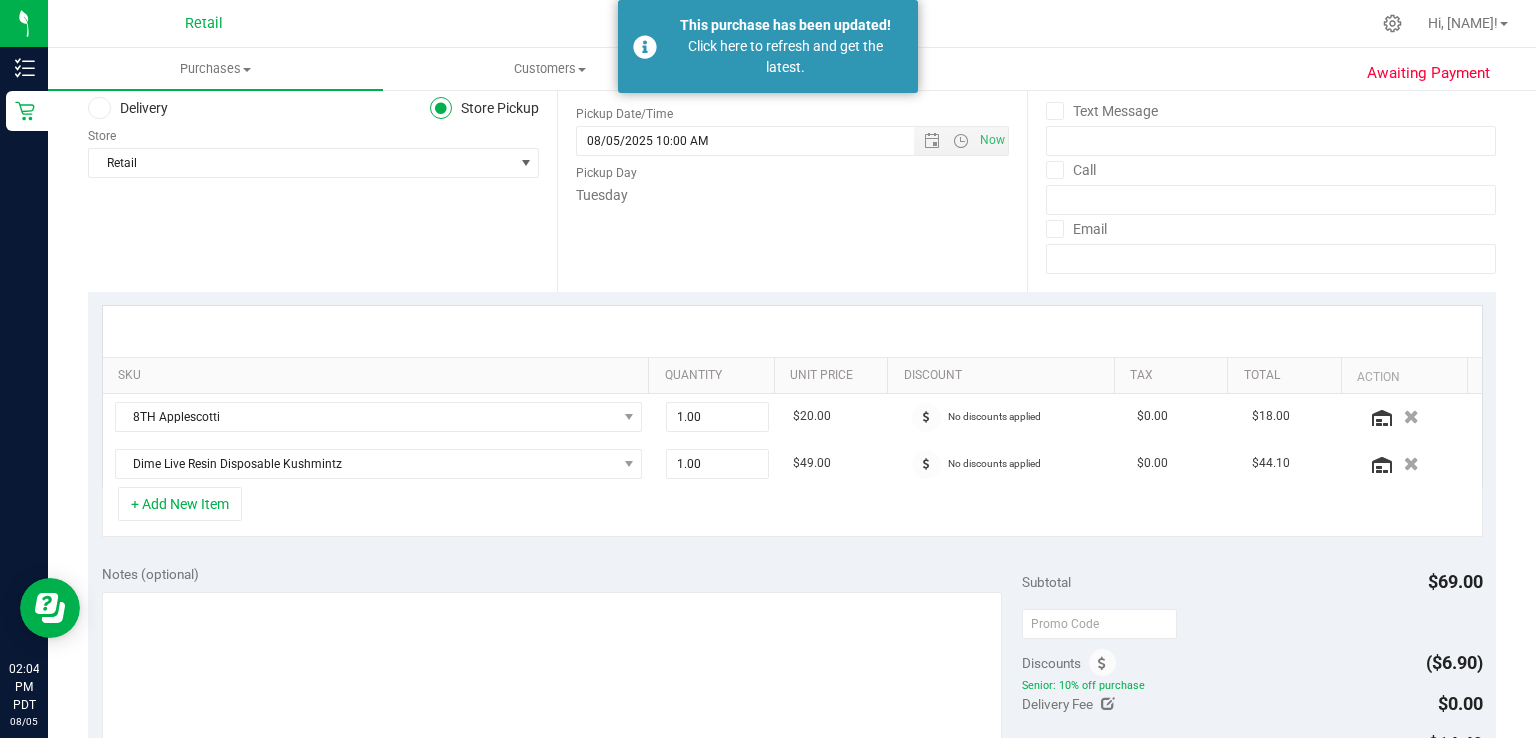 scroll, scrollTop: 0, scrollLeft: 0, axis: both 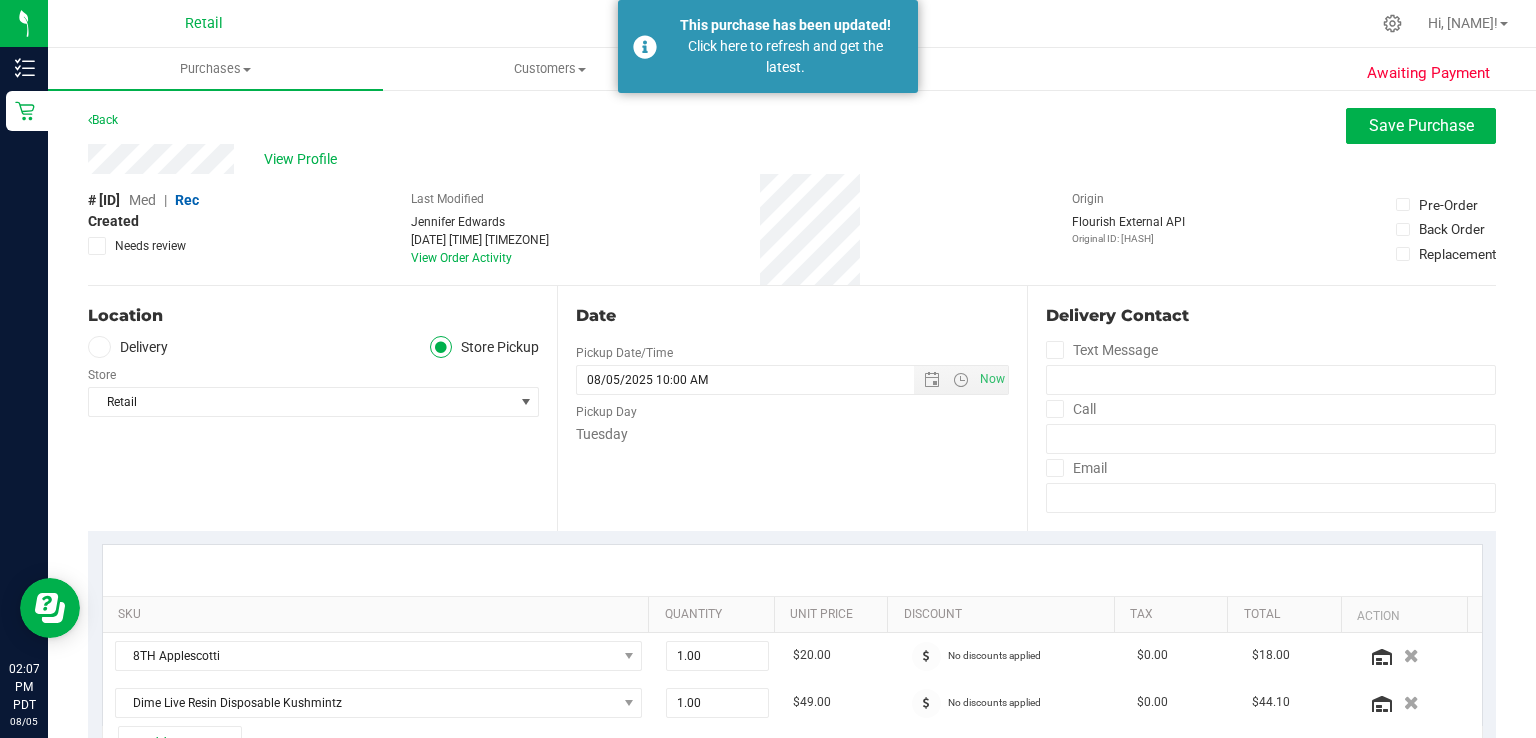 click on "View Profile" at bounding box center [792, 159] 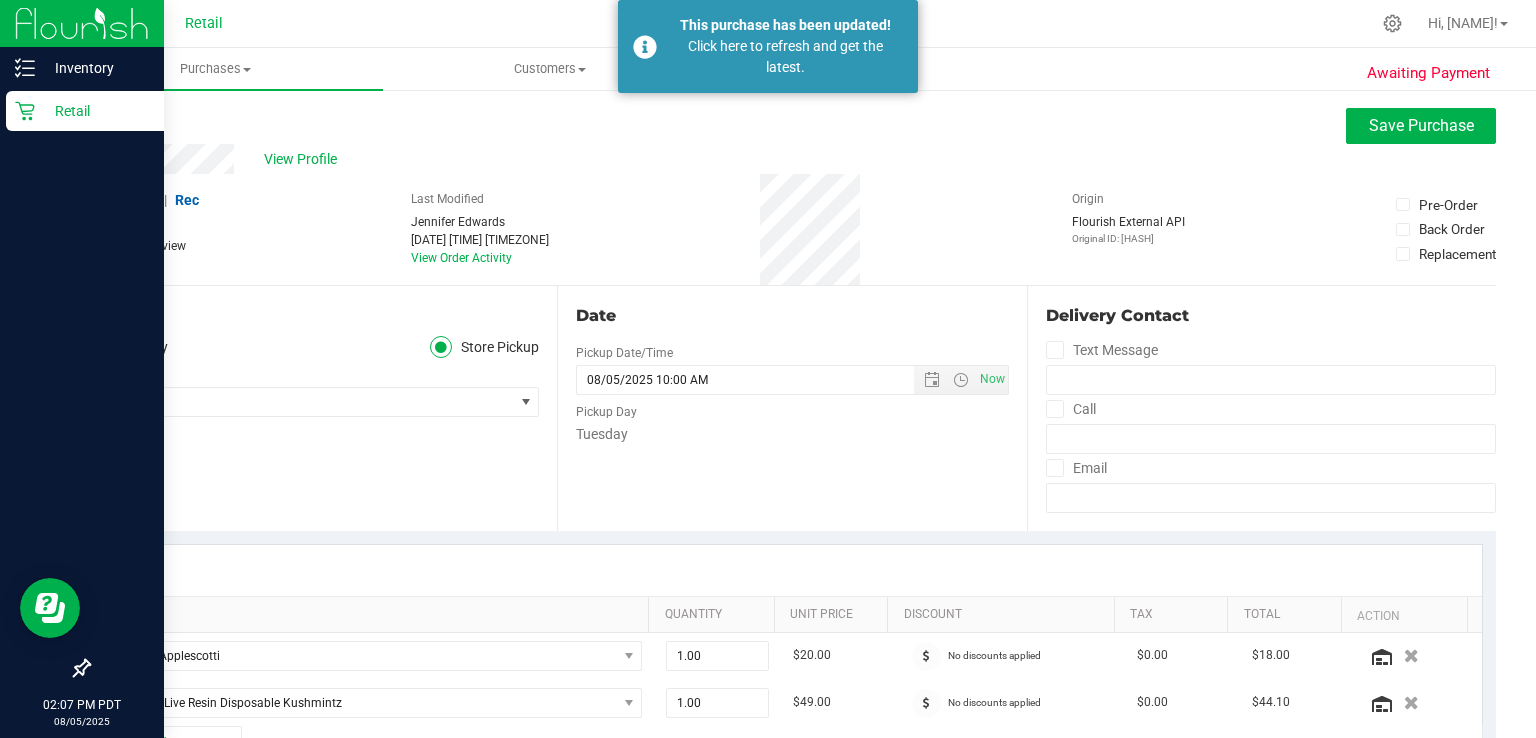 click on "Retail" at bounding box center [95, 111] 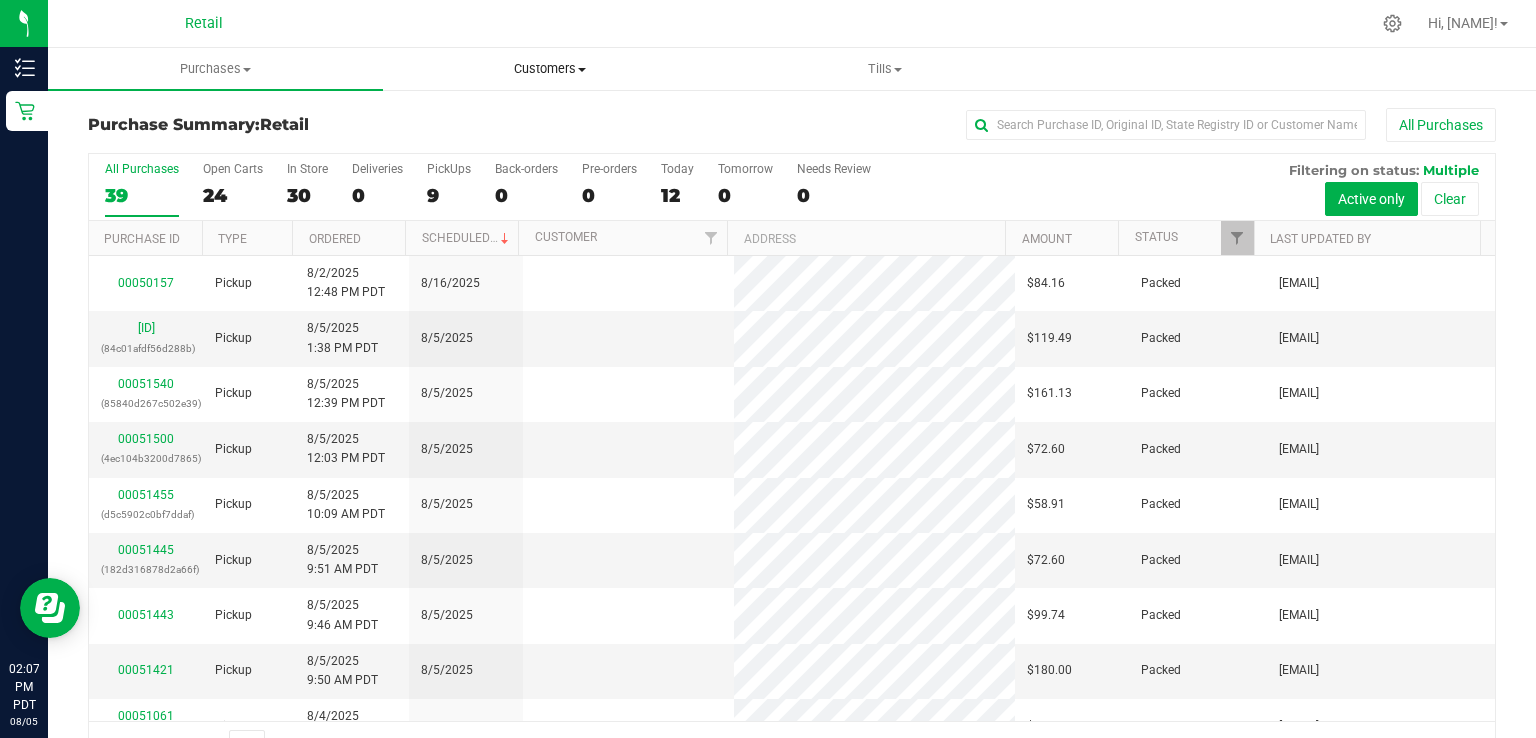 click on "Customers" at bounding box center [550, 69] 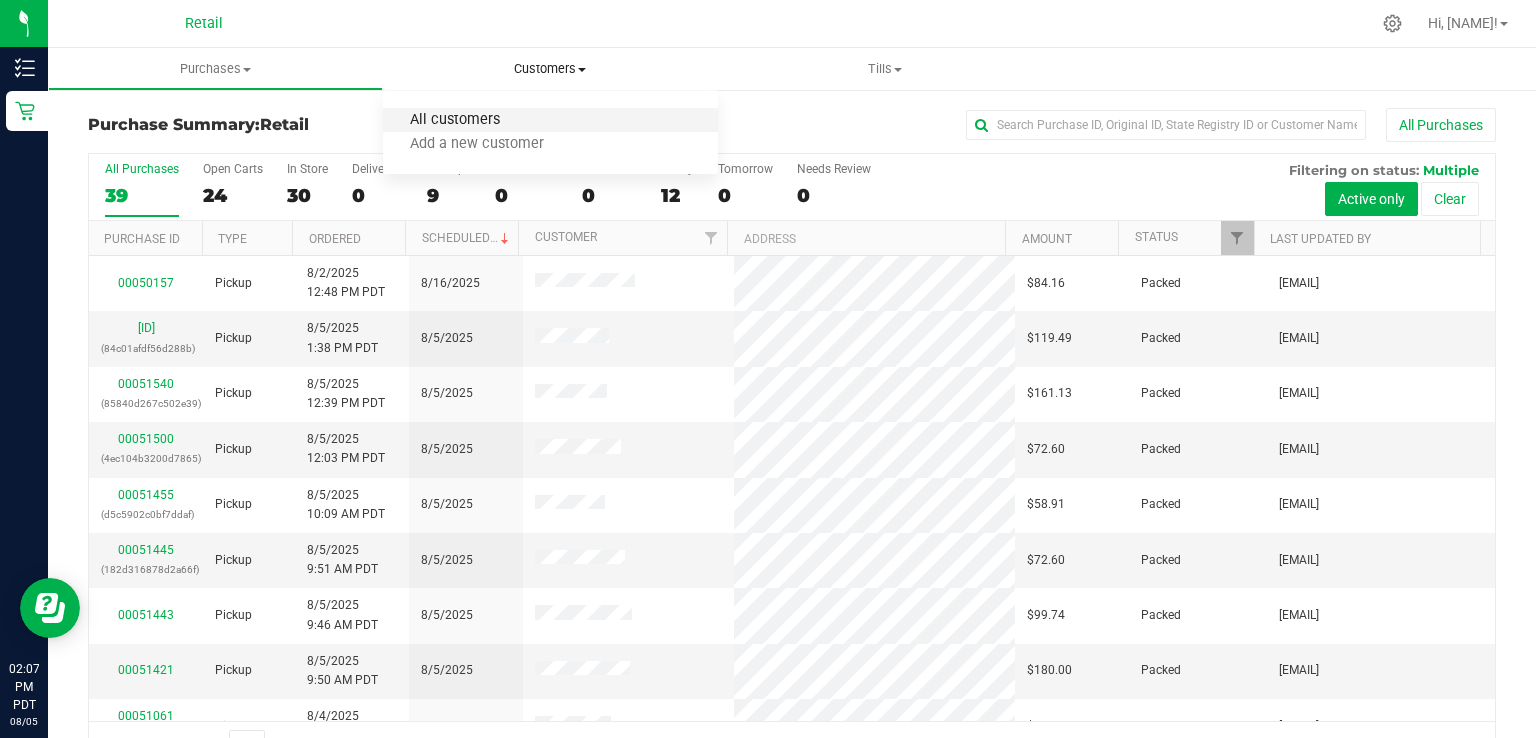 click on "All customers" at bounding box center (455, 120) 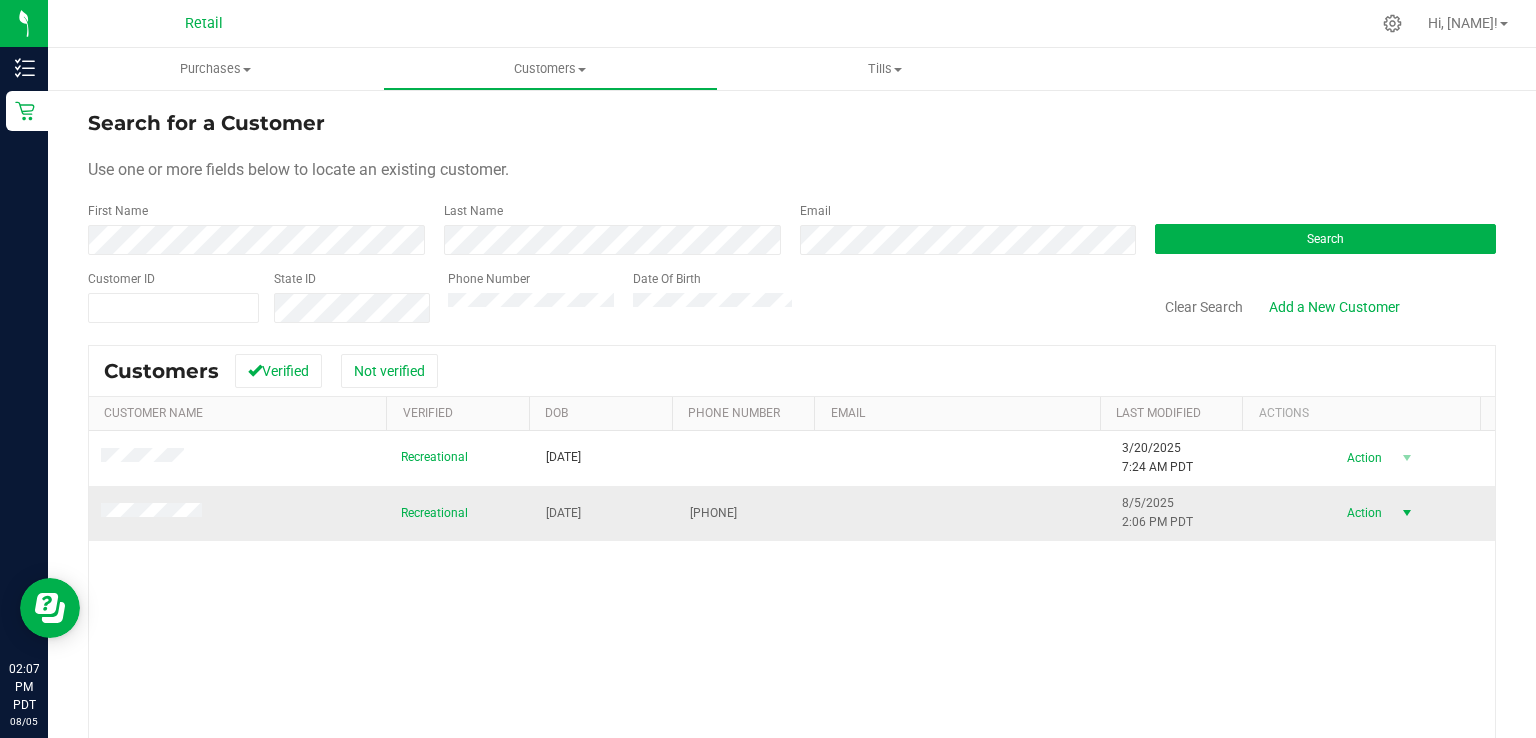 click at bounding box center (1407, 513) 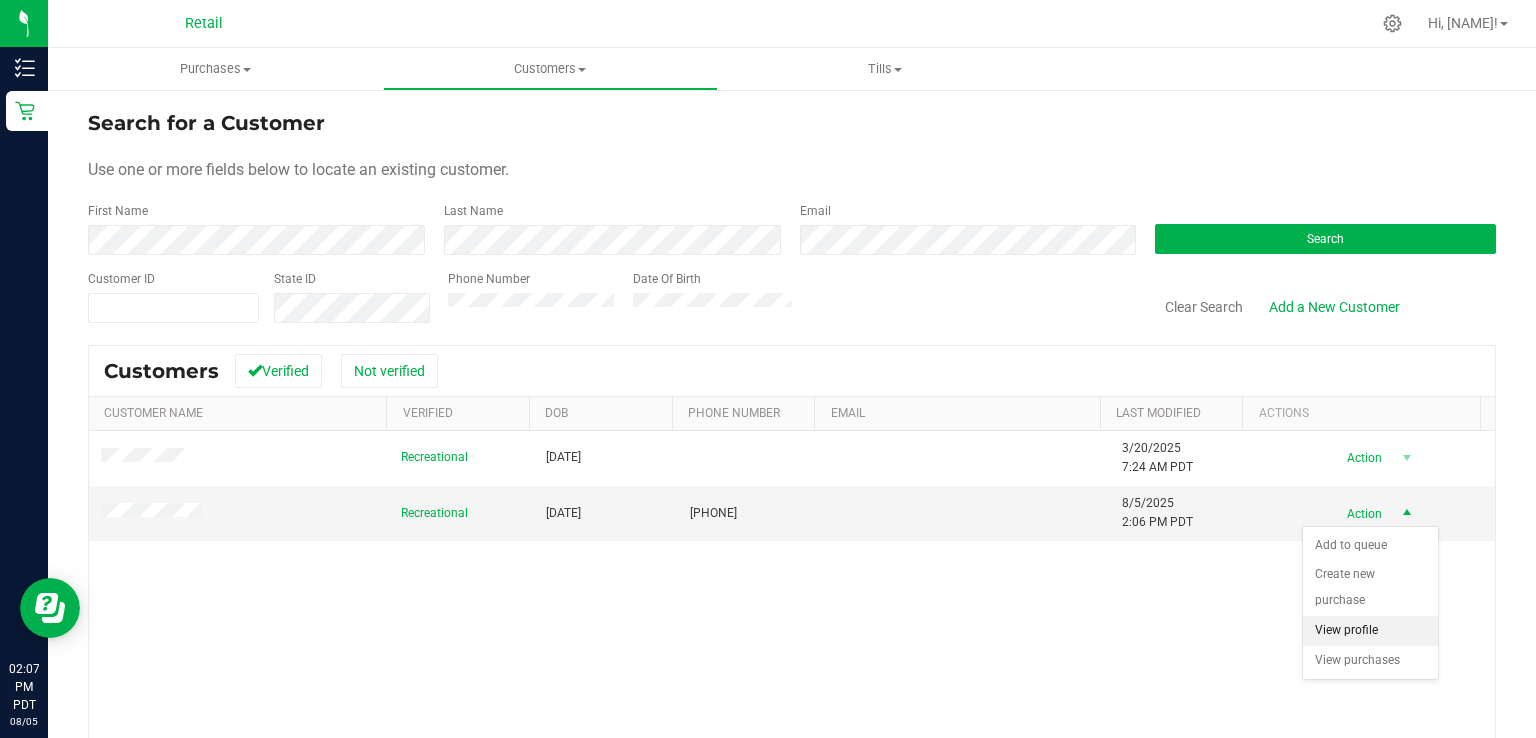 click on "View profile" at bounding box center (1370, 631) 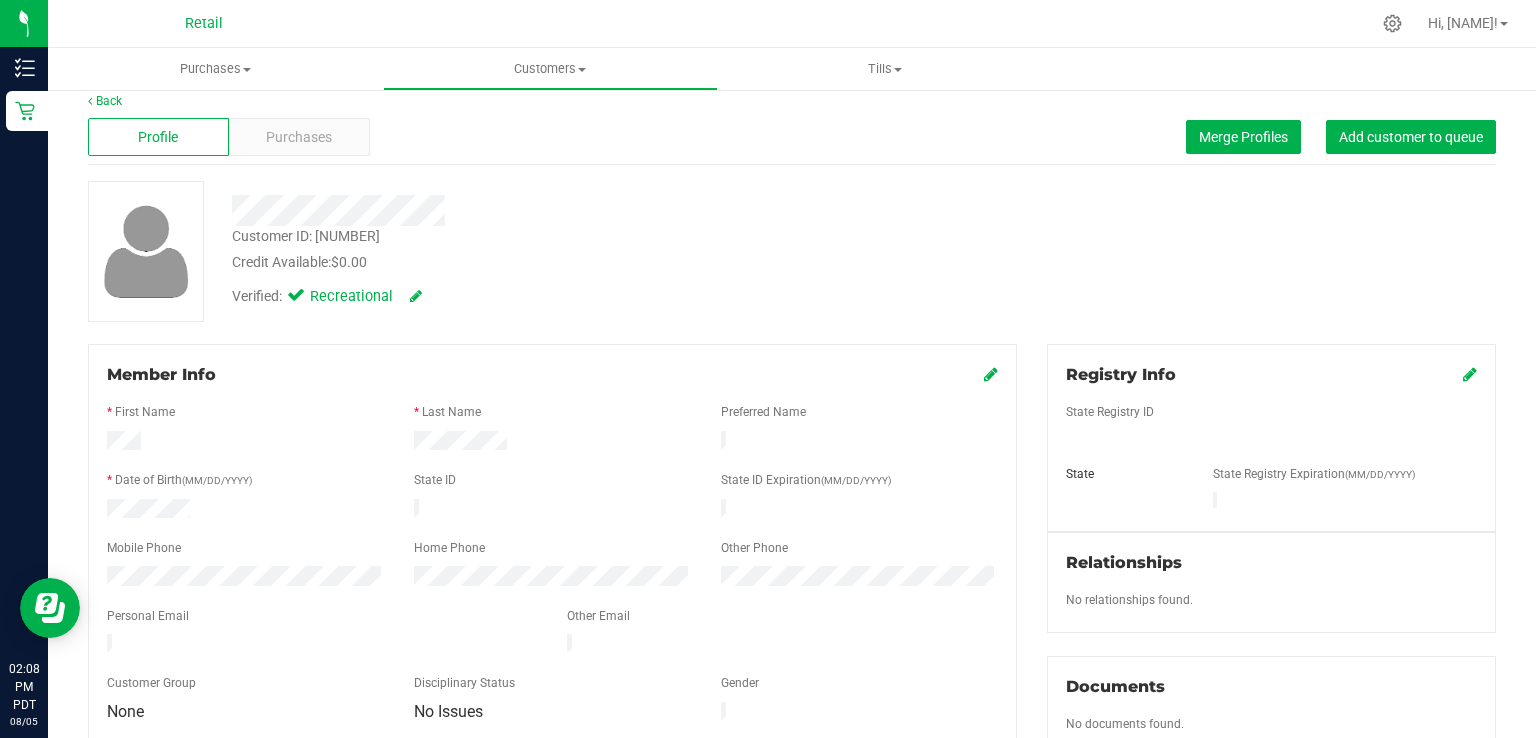 scroll, scrollTop: 0, scrollLeft: 0, axis: both 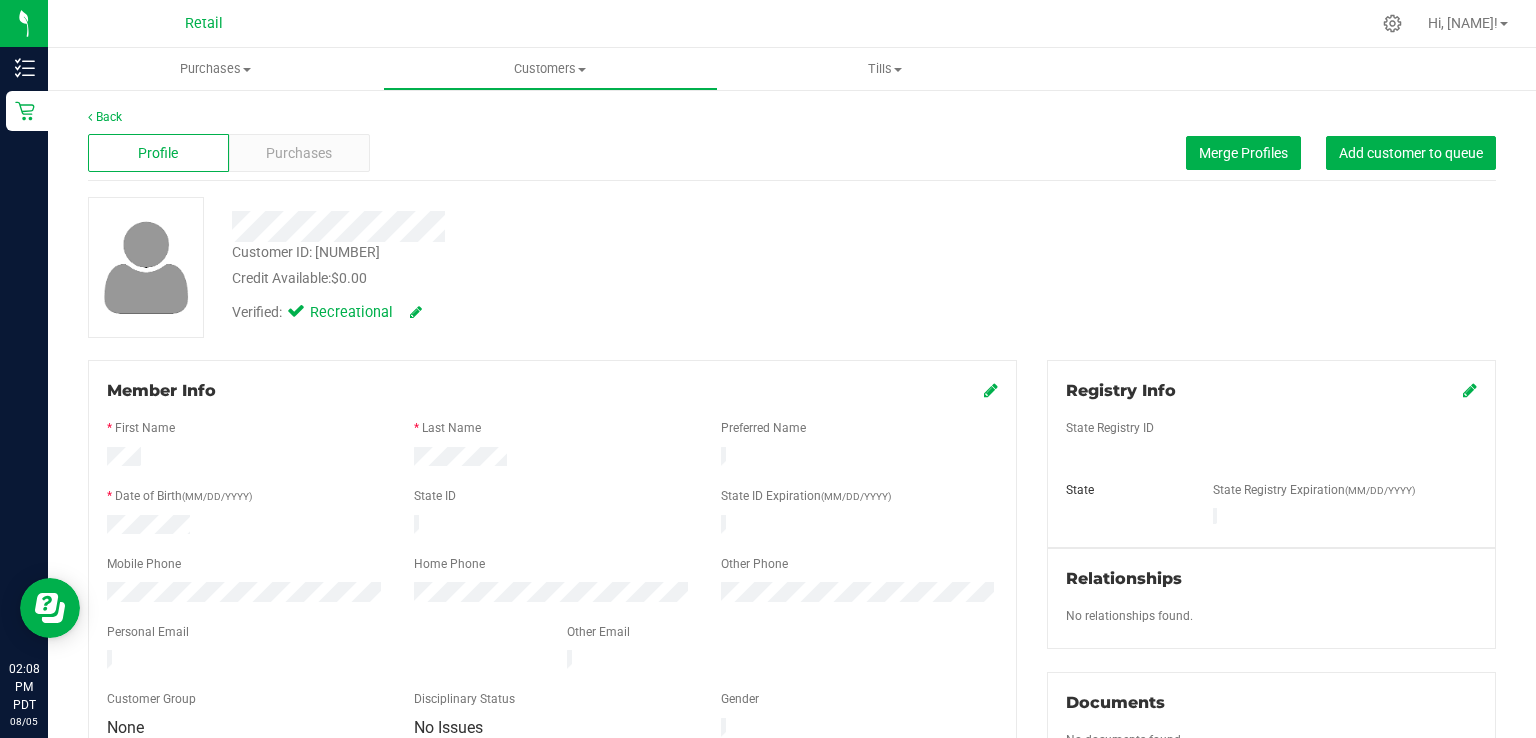 drag, startPoint x: 652, startPoint y: 232, endPoint x: 620, endPoint y: 251, distance: 37.215588 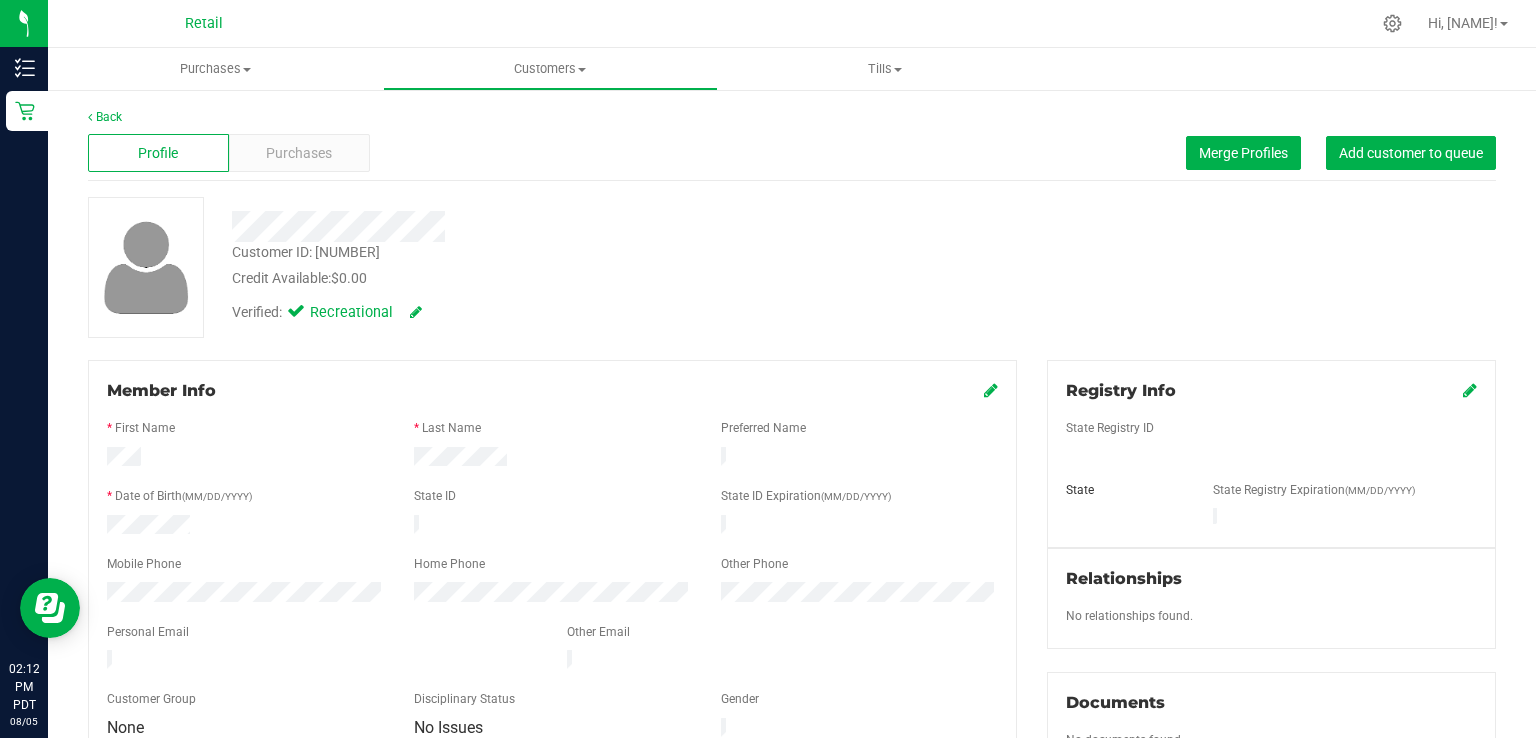 drag, startPoint x: 934, startPoint y: 321, endPoint x: 922, endPoint y: 348, distance: 29.546574 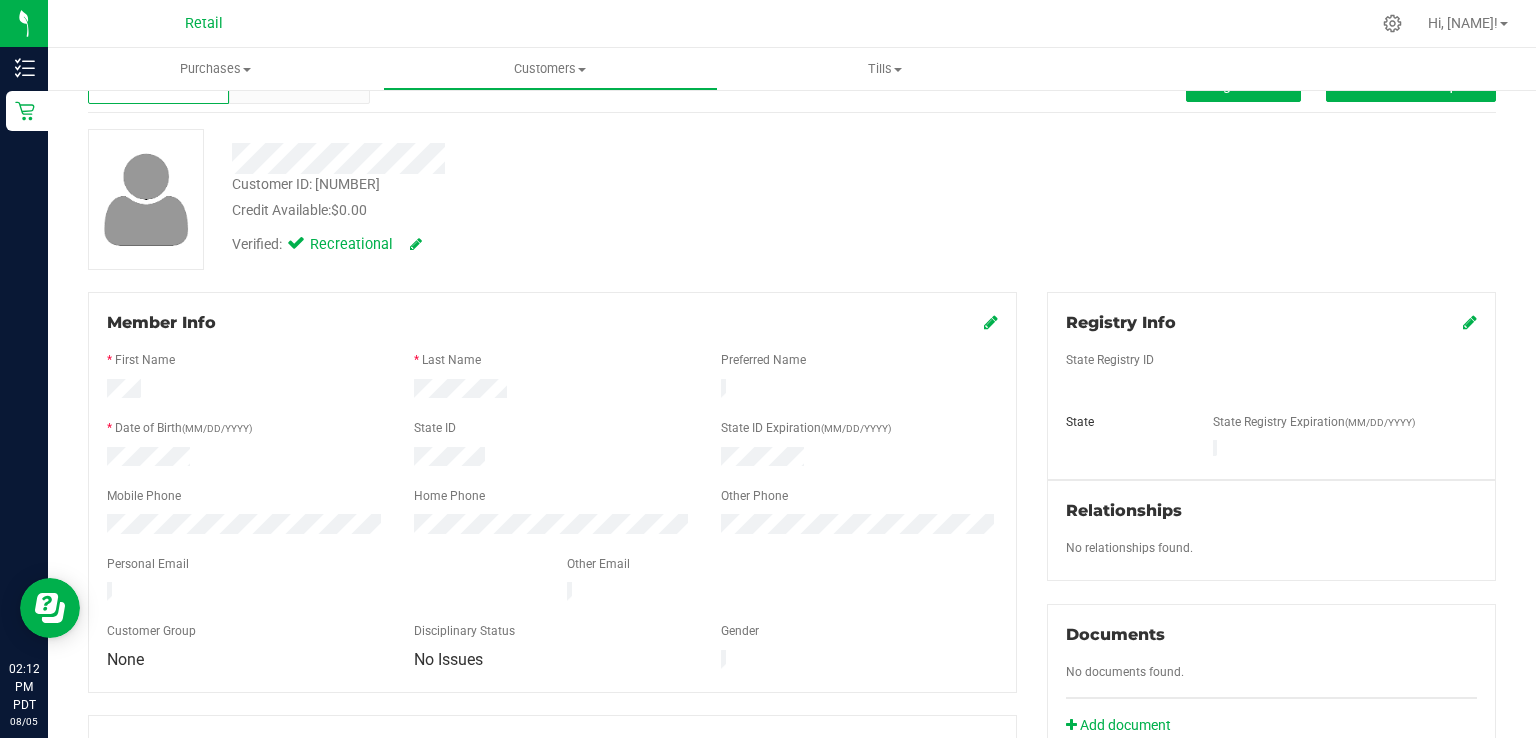 scroll, scrollTop: 0, scrollLeft: 0, axis: both 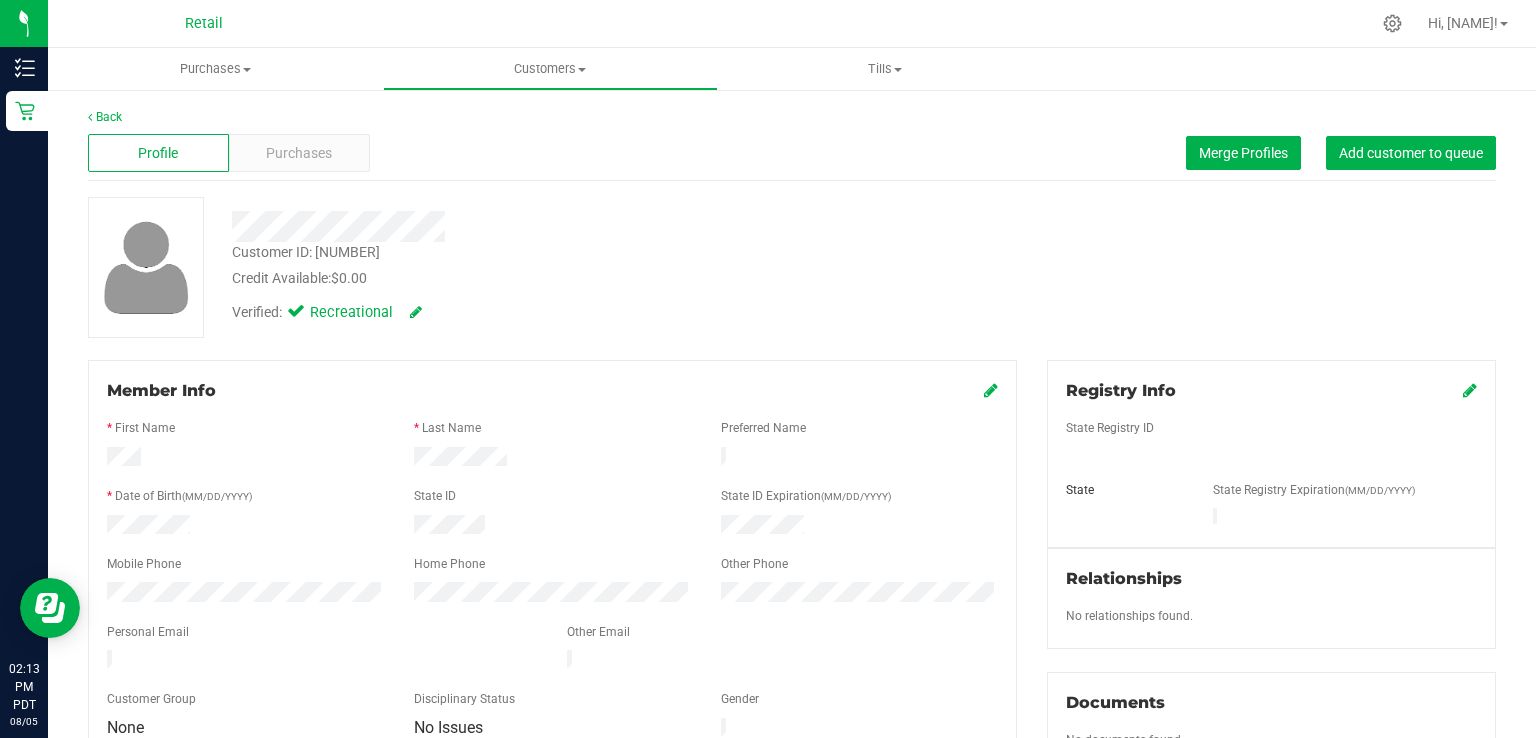 click on "Back" at bounding box center (792, 117) 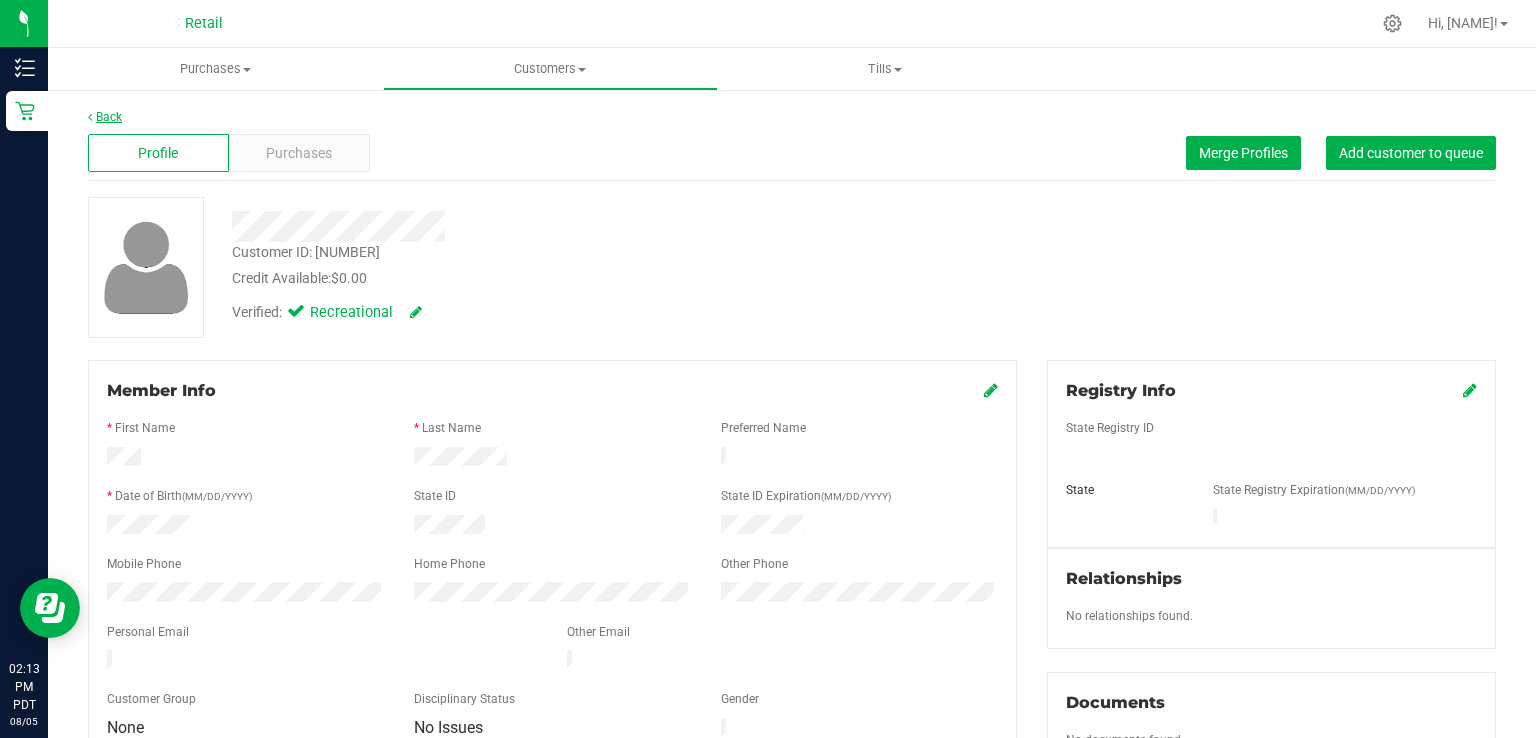 click on "Back" at bounding box center (105, 117) 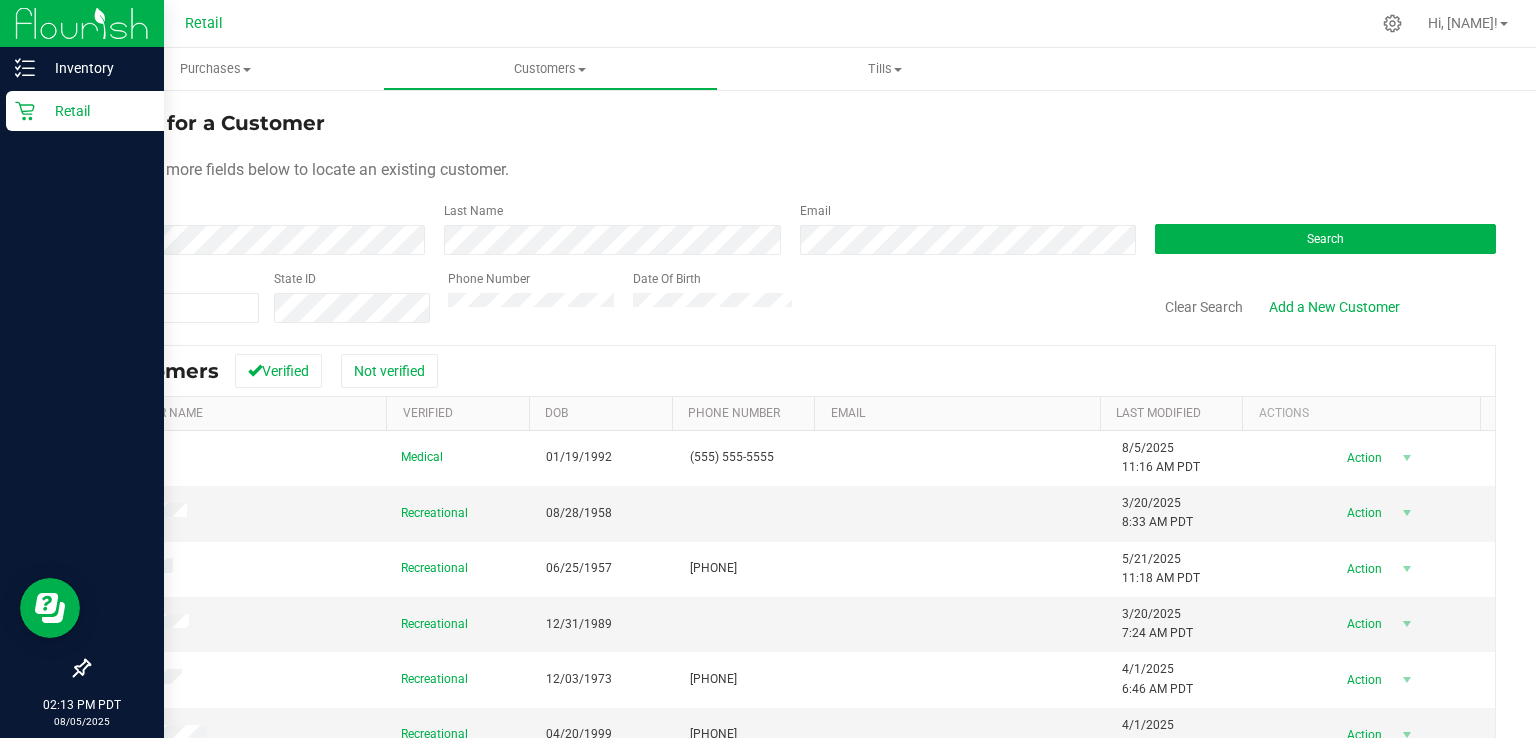 click 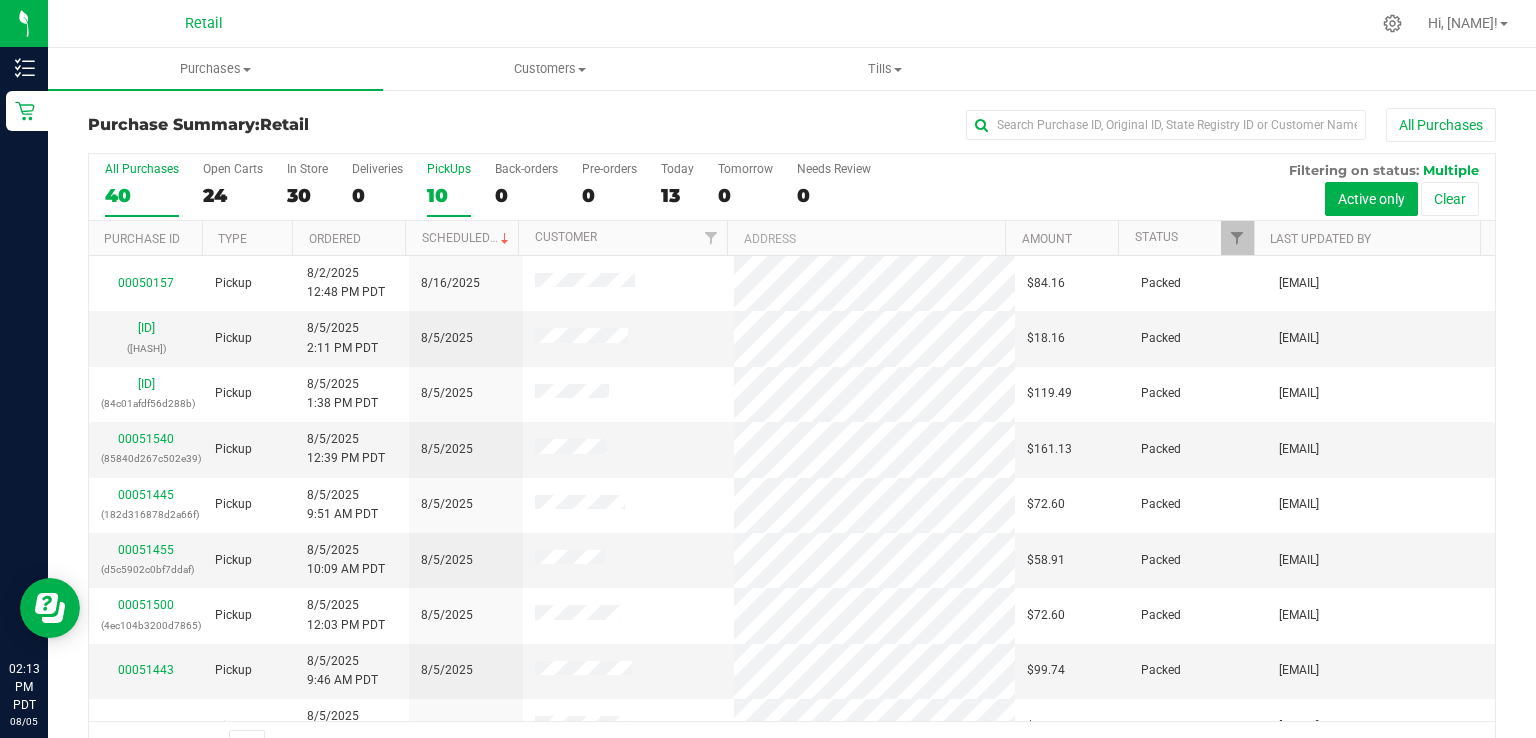click on "10" at bounding box center [449, 195] 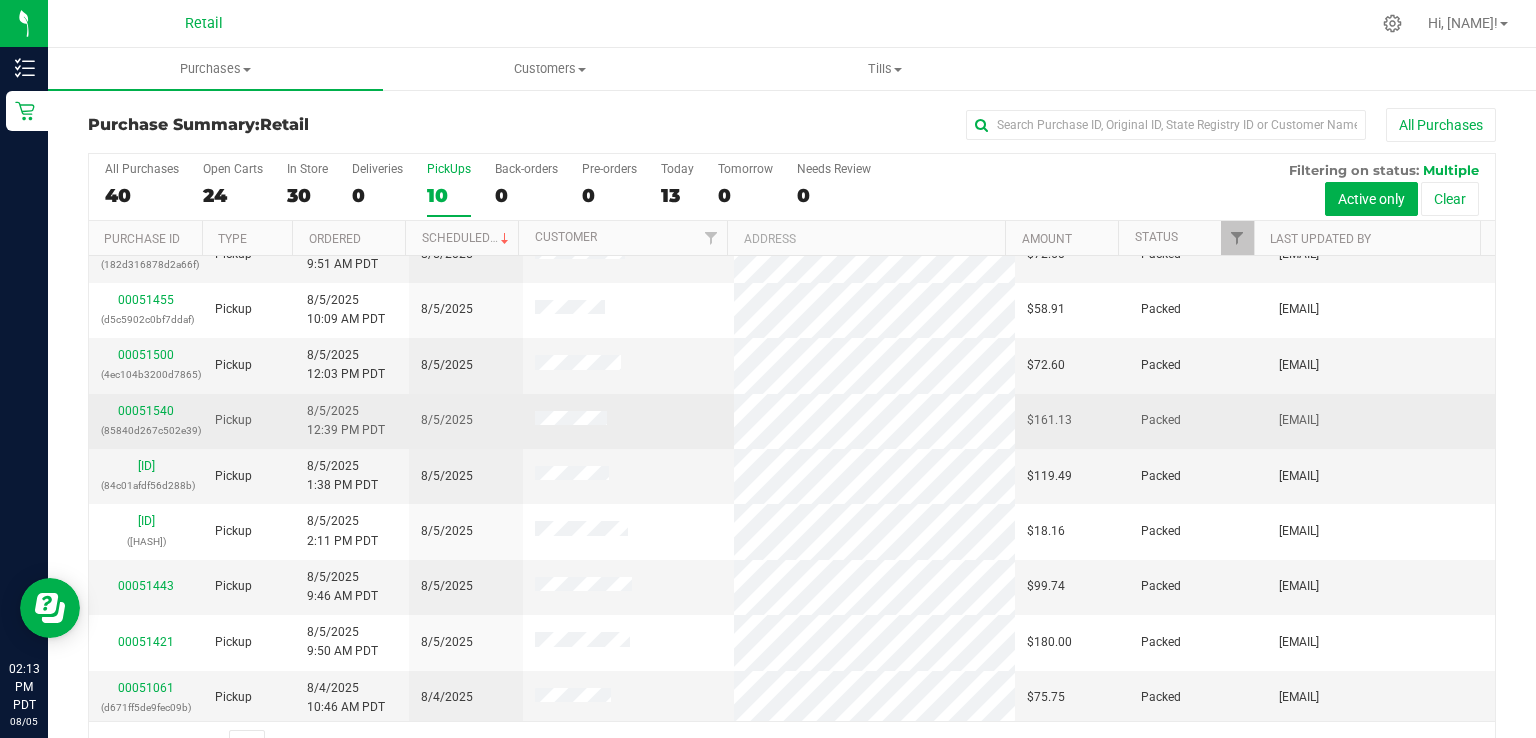 scroll, scrollTop: 86, scrollLeft: 0, axis: vertical 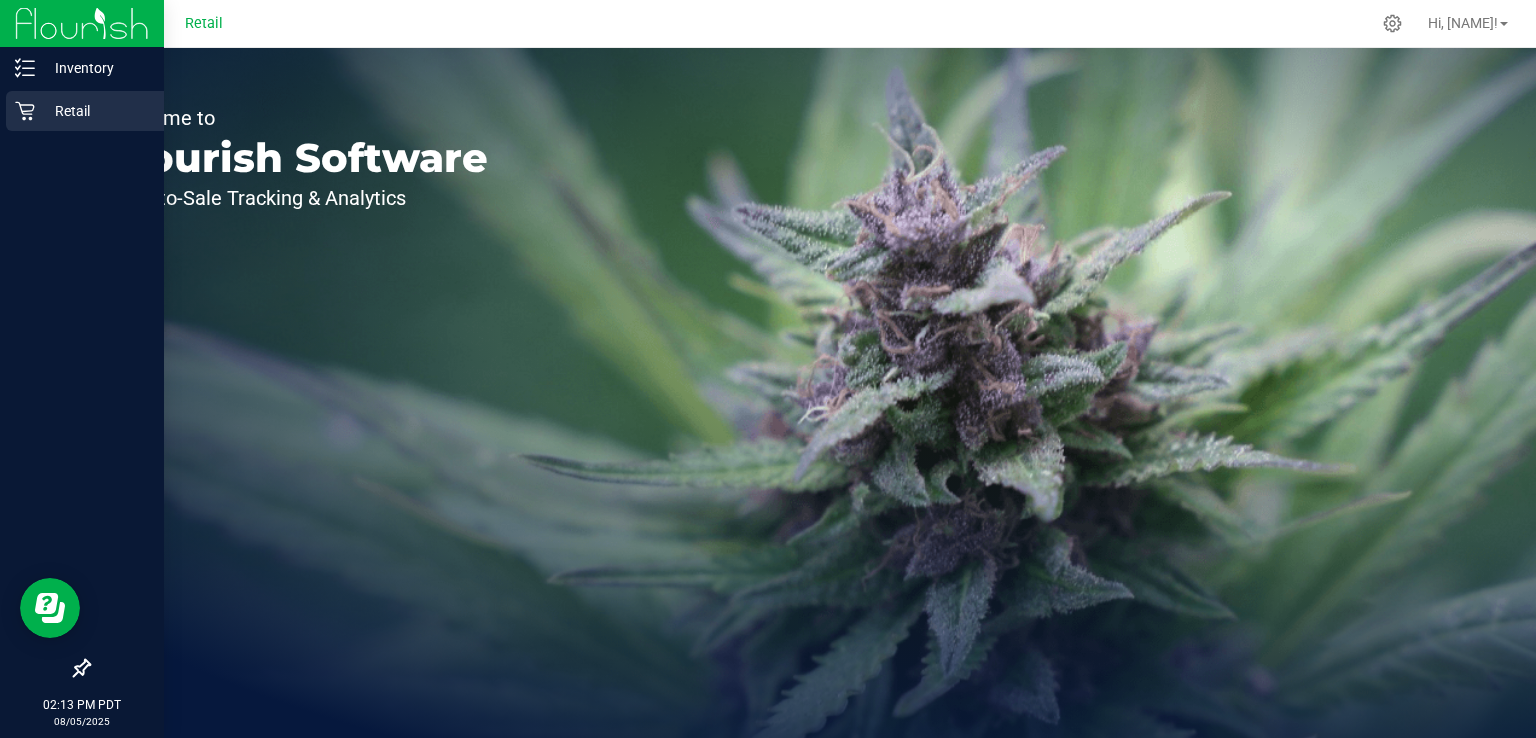 click on "Retail" at bounding box center [95, 111] 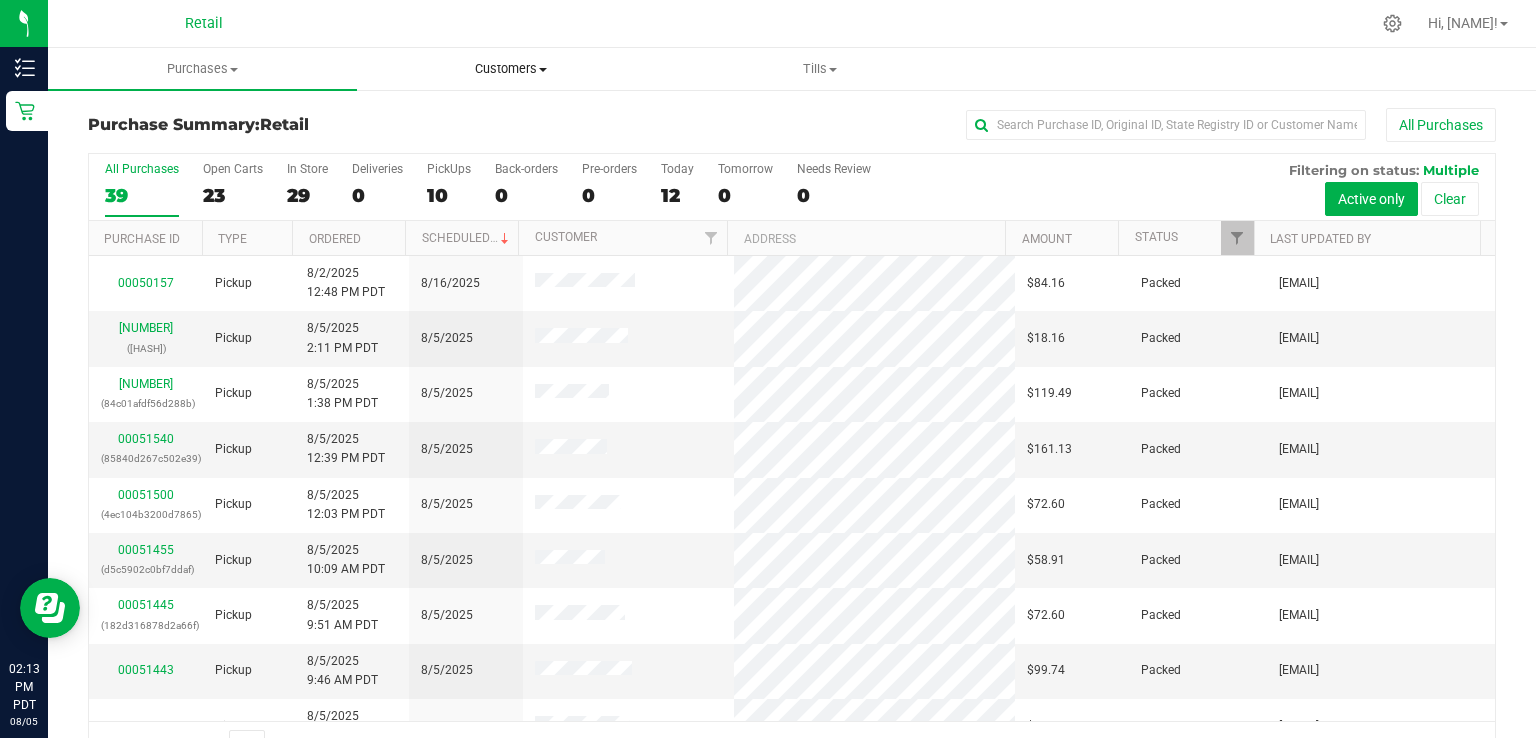 click on "Customers
All customers
Add a new customer" at bounding box center [511, 69] 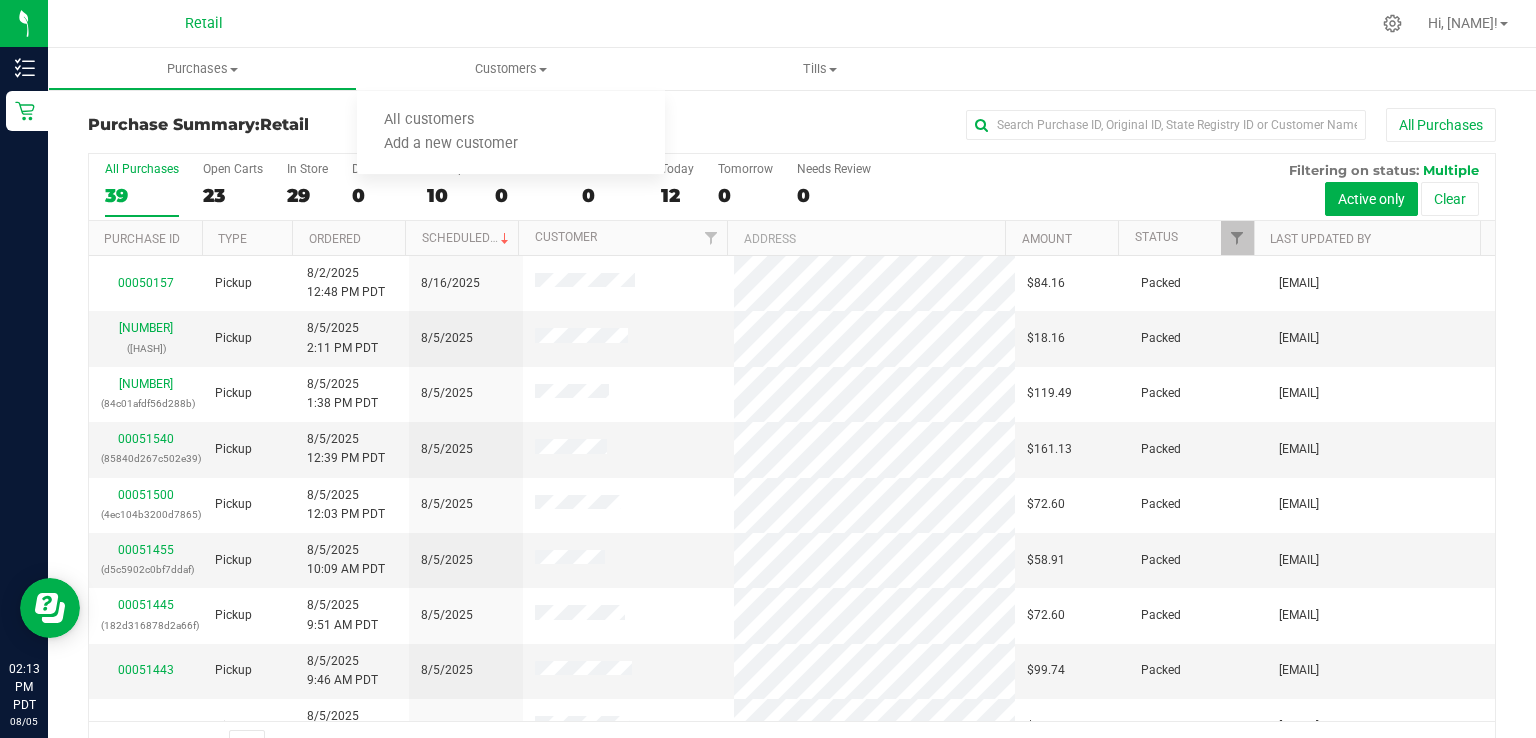 click at bounding box center (864, 23) 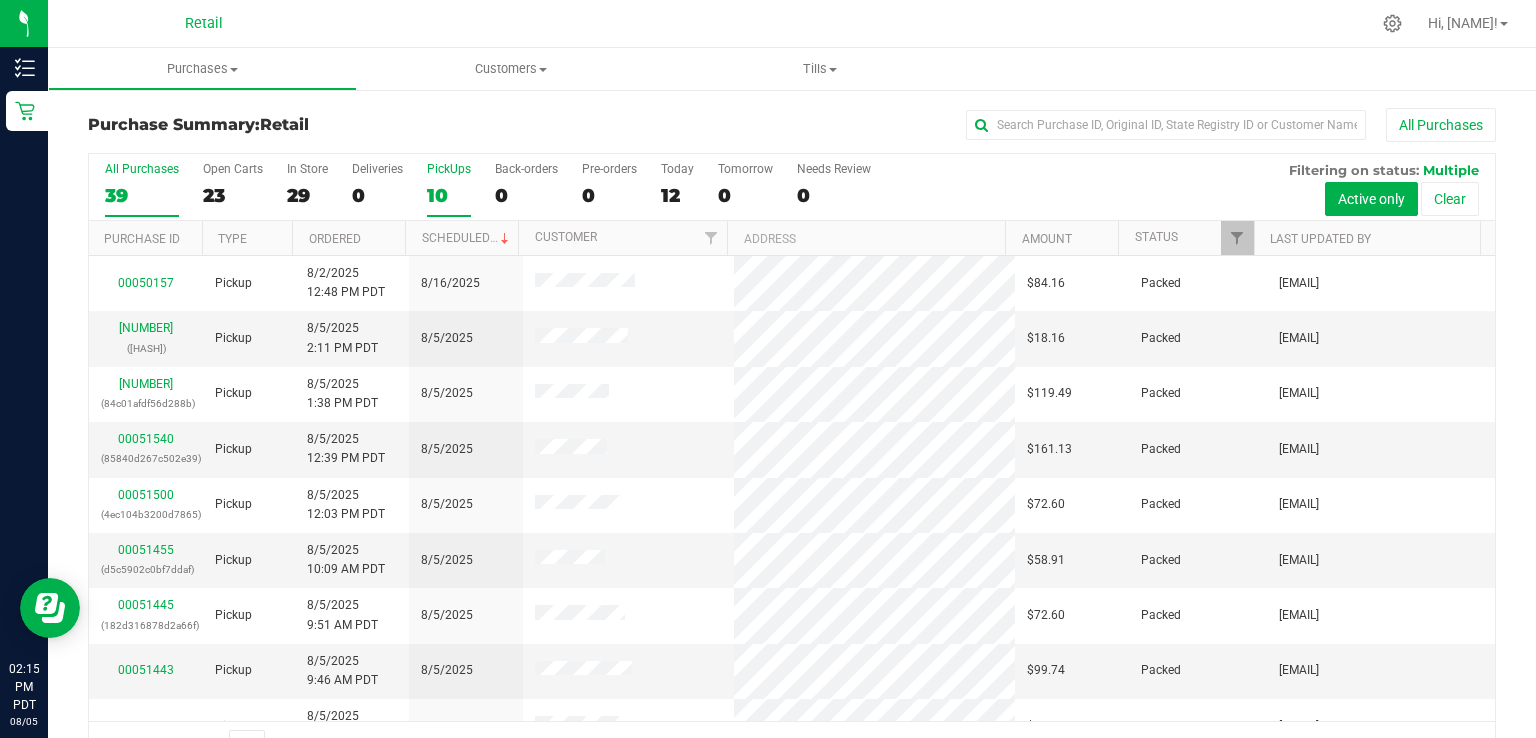 click on "10" at bounding box center [449, 195] 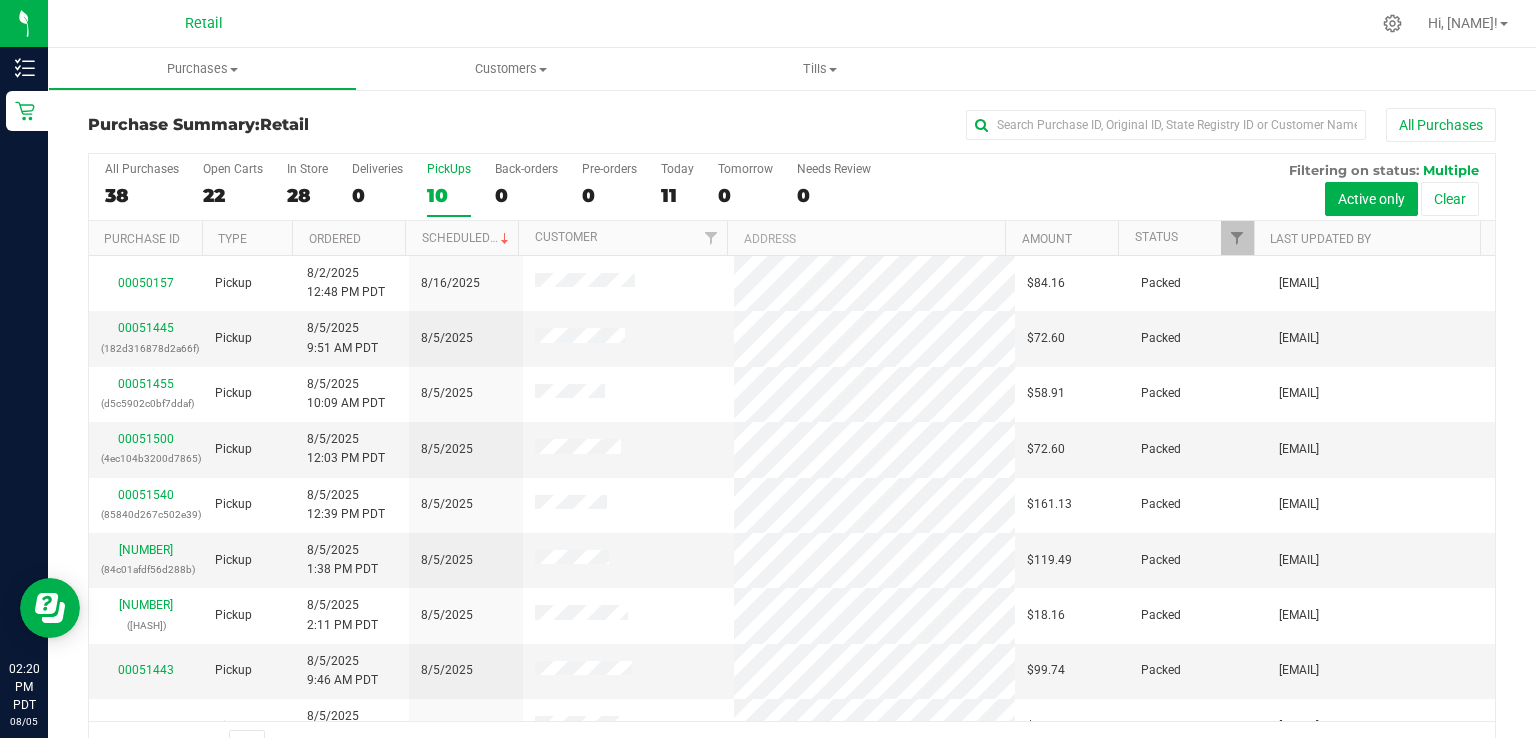 click on "10" at bounding box center (449, 195) 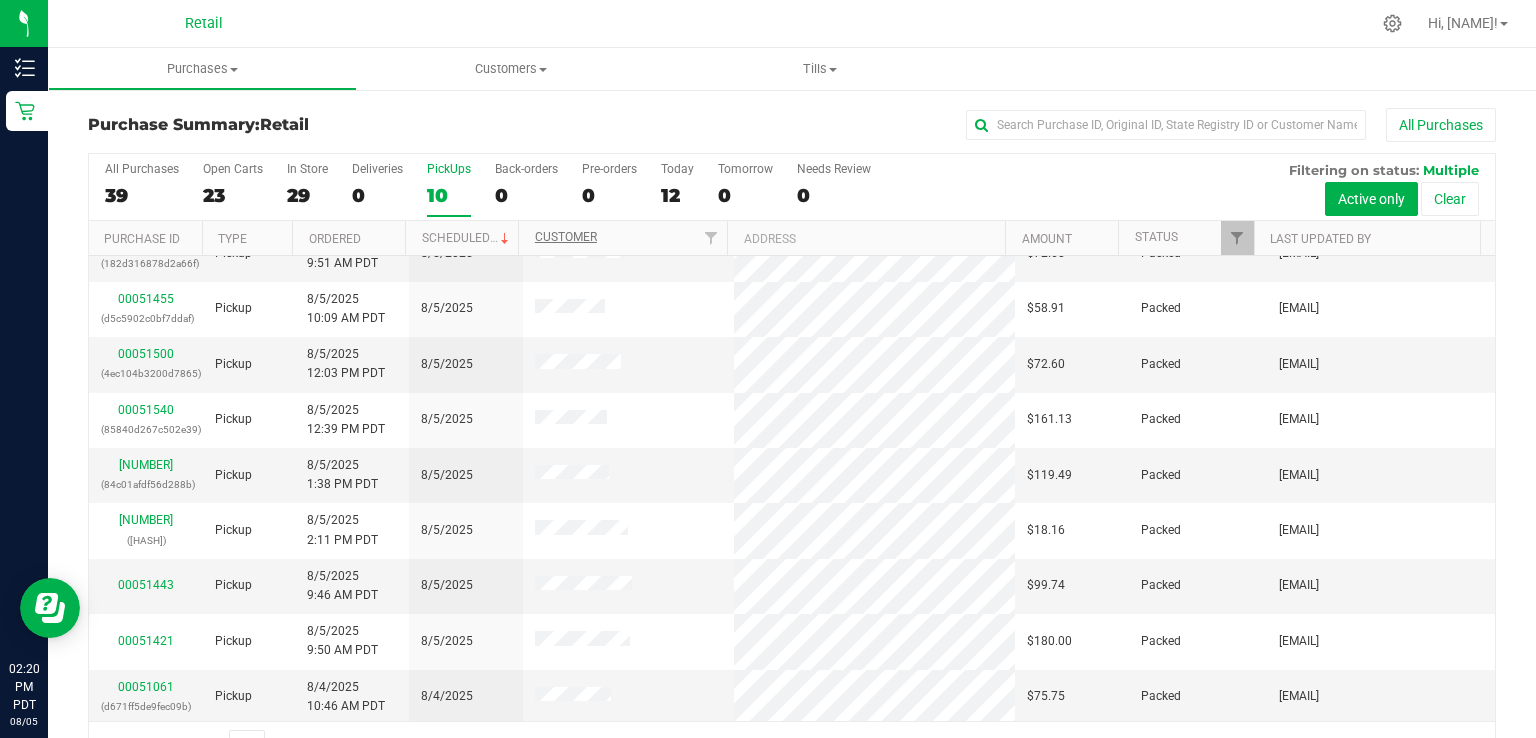 scroll, scrollTop: 86, scrollLeft: 0, axis: vertical 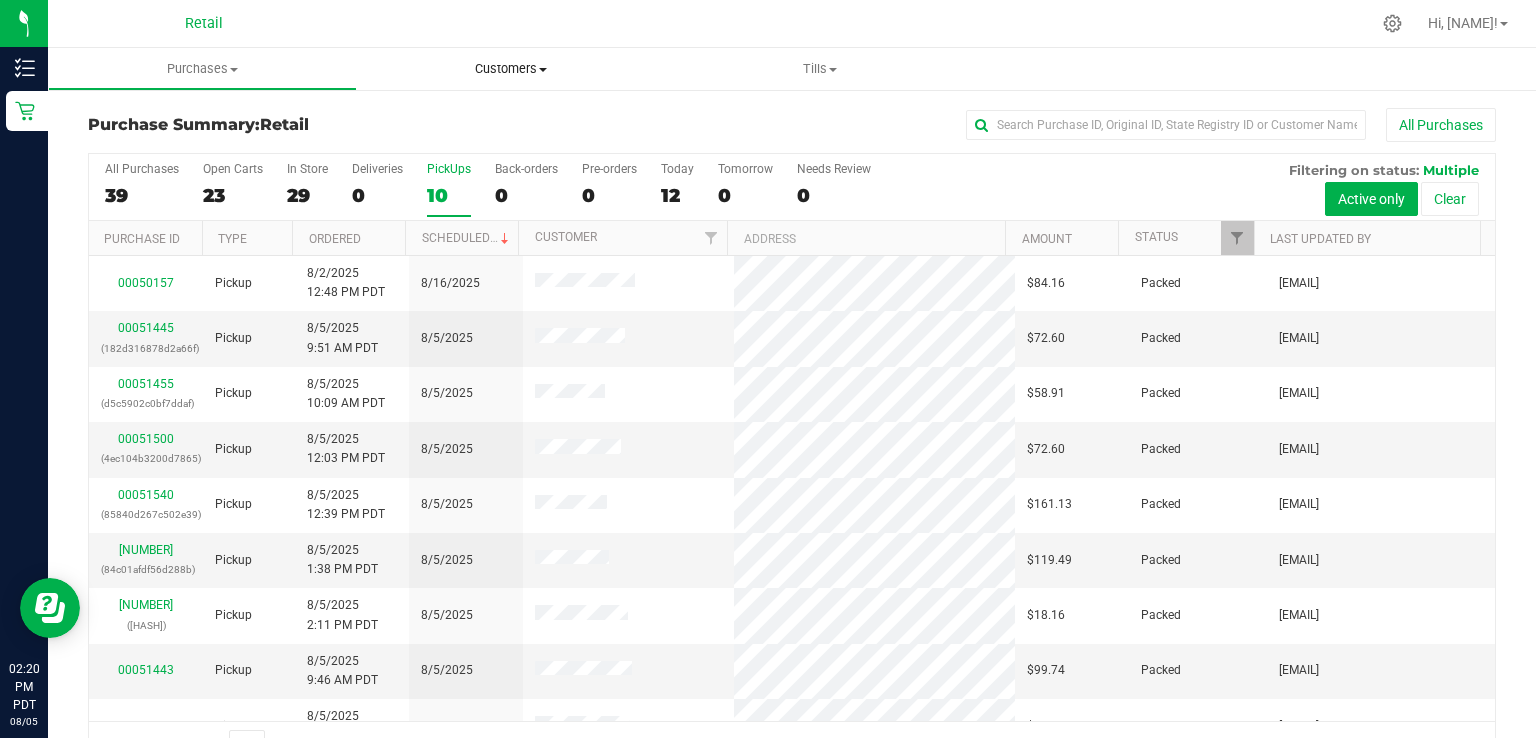 click on "Customers" at bounding box center (511, 69) 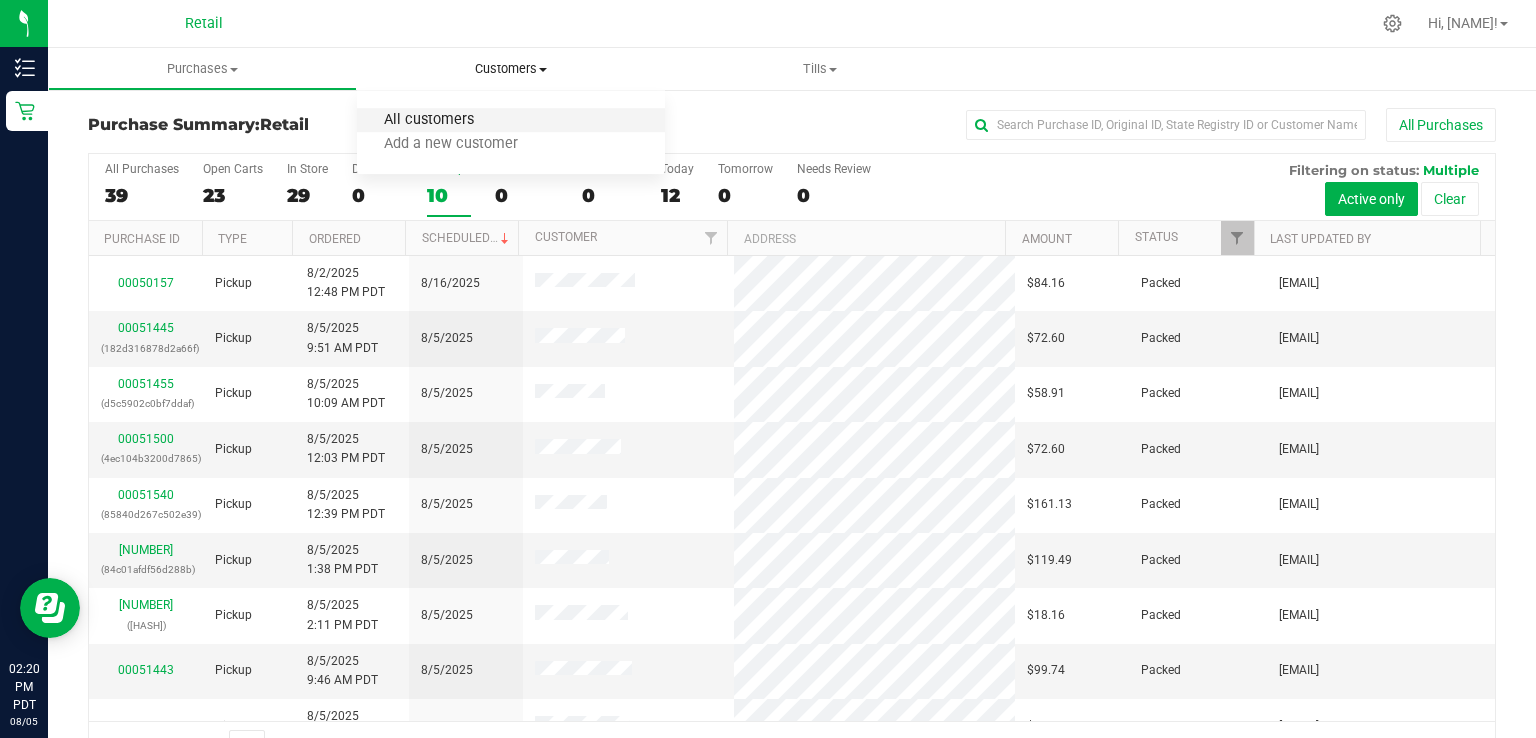 click on "All customers" at bounding box center [429, 120] 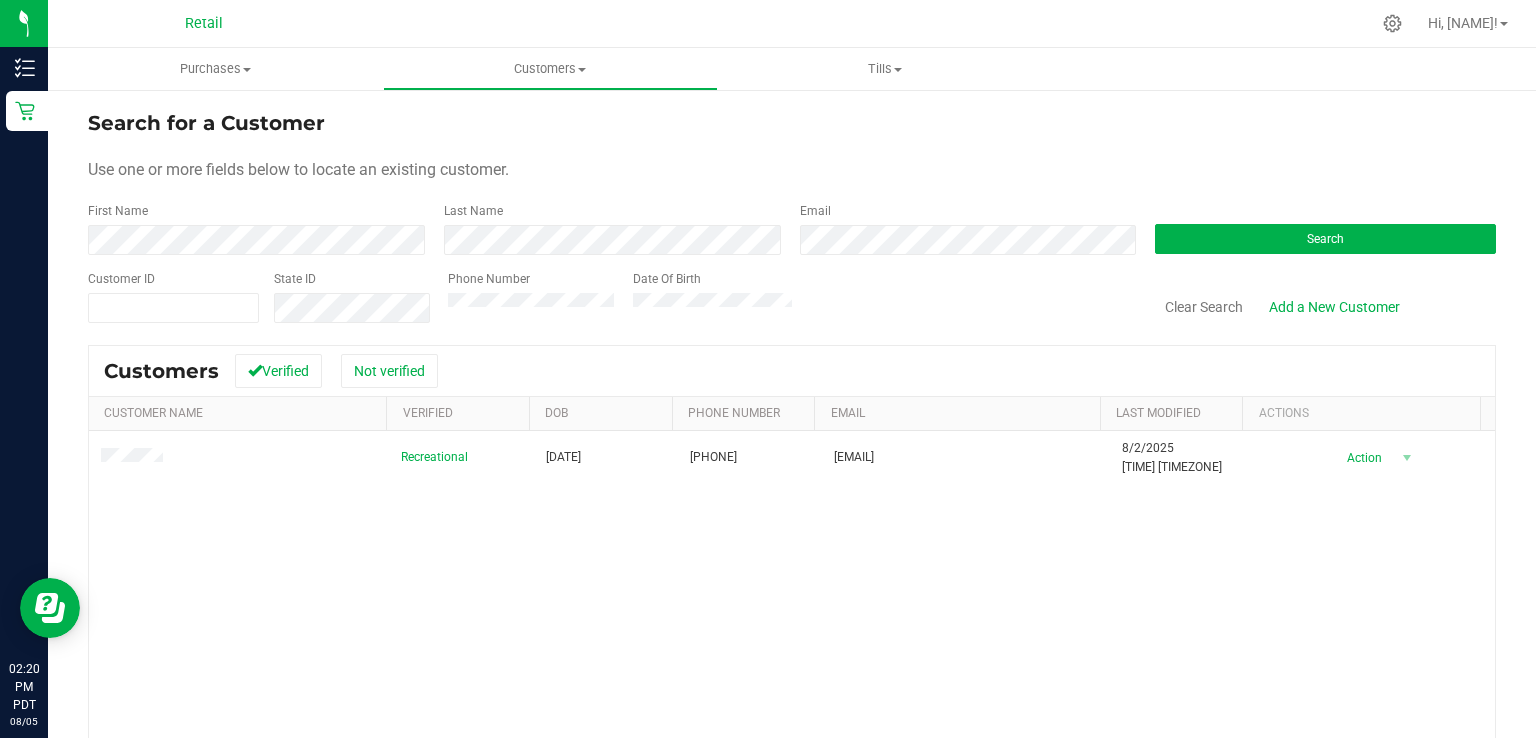 click on "Search for a Customer
Use one or more fields below to locate an existing customer.
First Name
Last Name
Email
Search
Customer ID
State ID
Phone Number
Date Of Birth
Clear Search" at bounding box center (792, 216) 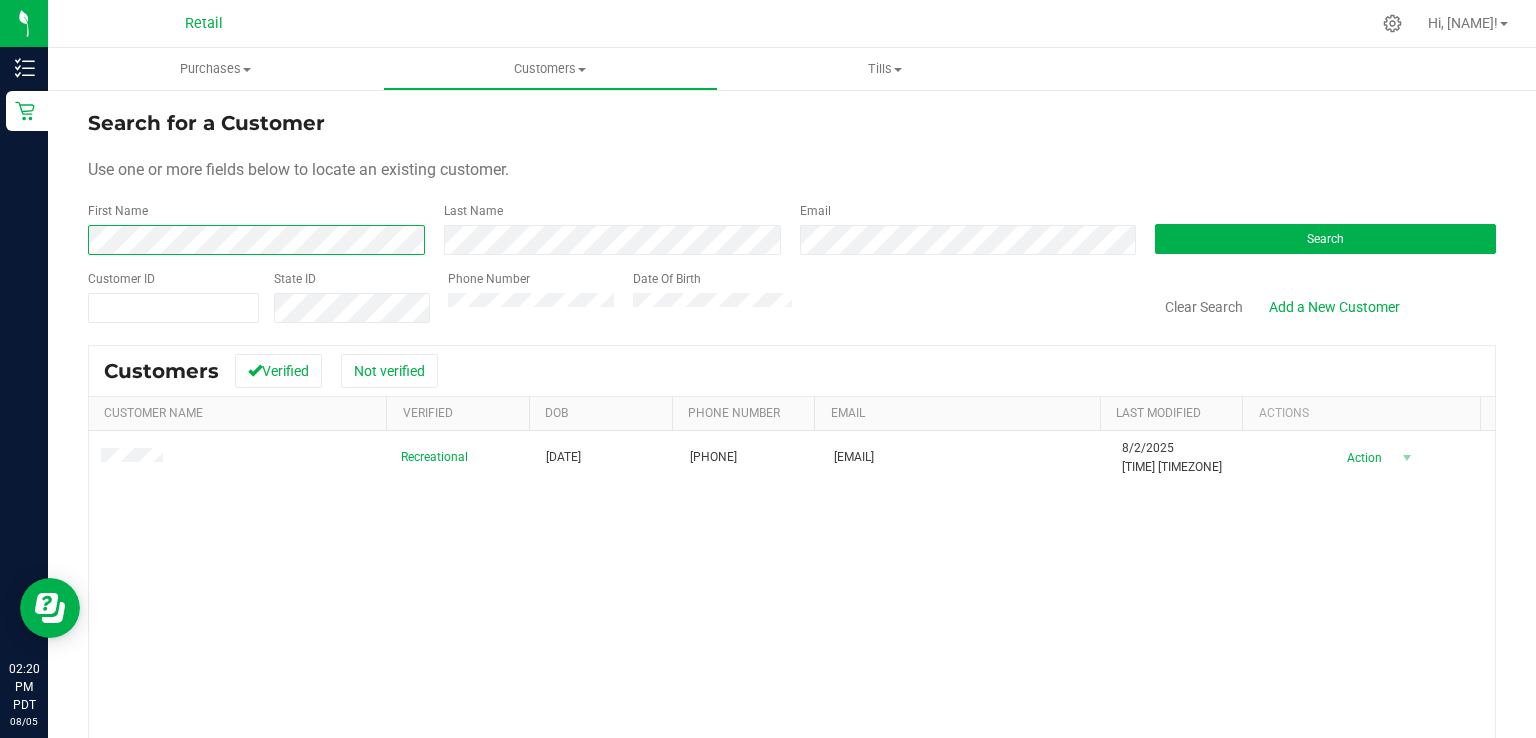 click on "Search for a Customer
Use one or more fields below to locate an existing customer.
First Name
Last Name
Email
Search
Customer ID
State ID
Phone Number
Date Of Birth
Clear Search" at bounding box center [792, 526] 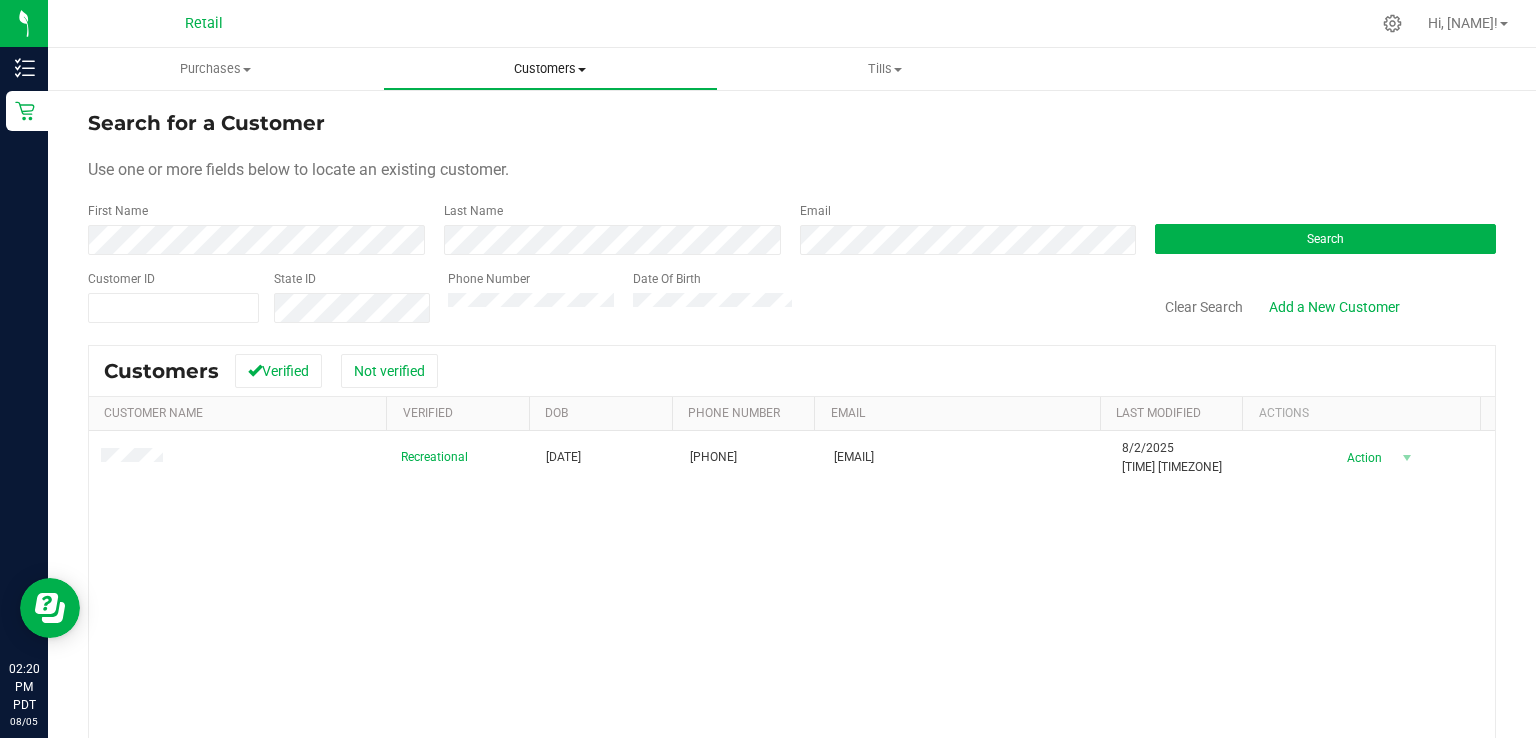 click on "Customers
All customers
Add a new customer" at bounding box center [550, 69] 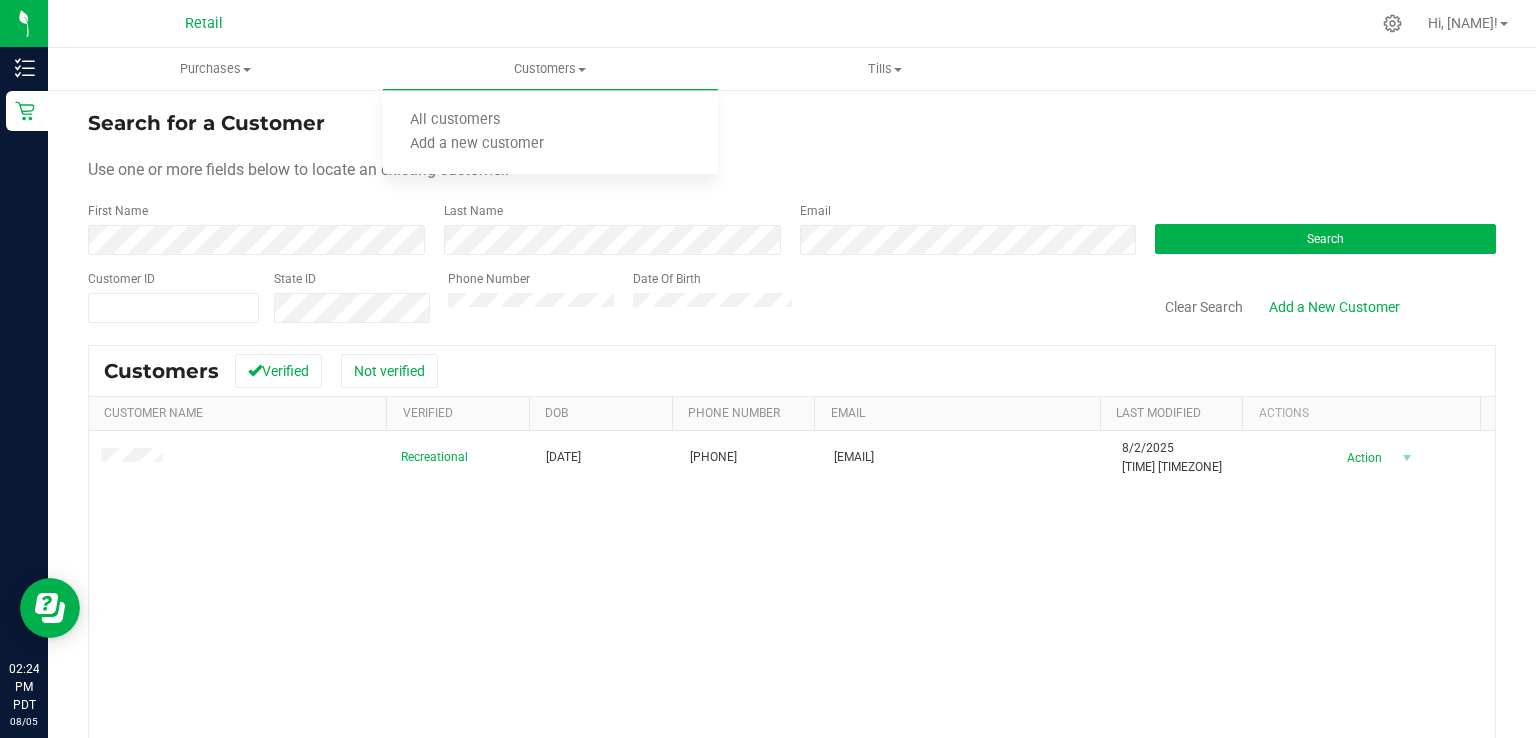 click on "Search for a Customer
Use one or more fields below to locate an existing customer.
First Name
Last Name
Email
Search
Customer ID
State ID
Phone Number
Date Of Birth
Clear Search" at bounding box center (792, 216) 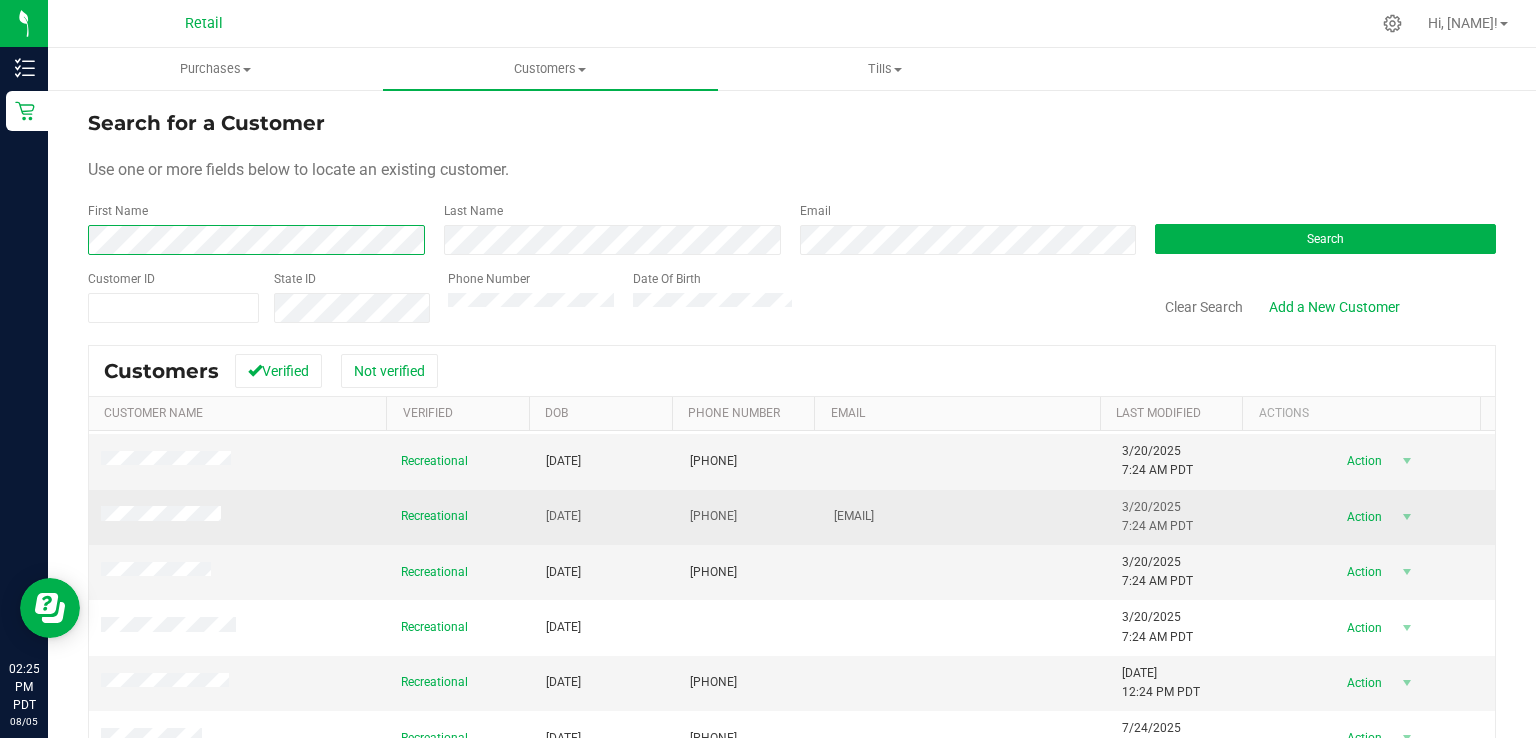 scroll, scrollTop: 0, scrollLeft: 0, axis: both 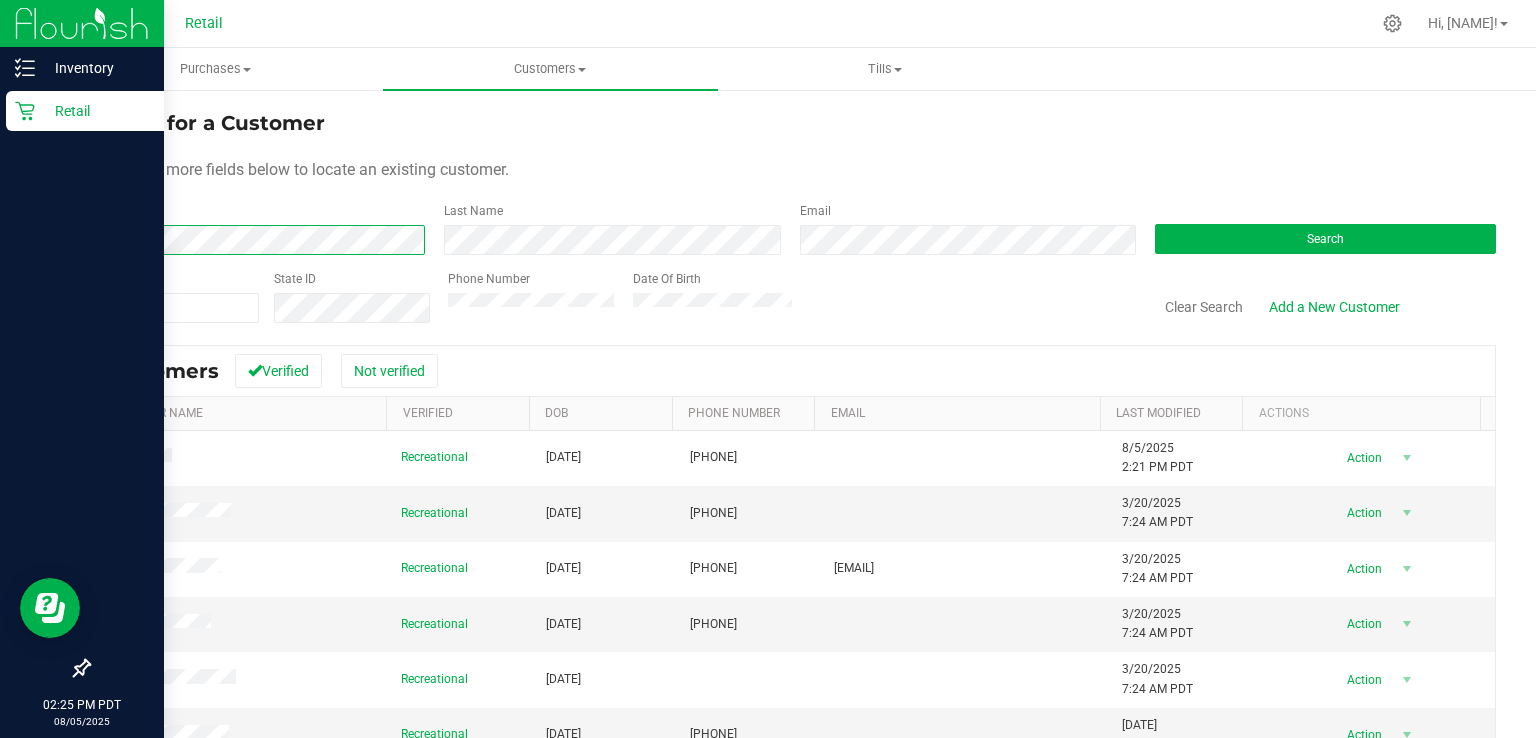 click on "Inventory Retail [TIME] [DATE]  [DATE]   Retail   Hi, [NAME]!
Purchases
Summary of purchases
Fulfillment
All purchases
Customers
All customers
Add a new customer" at bounding box center (768, 369) 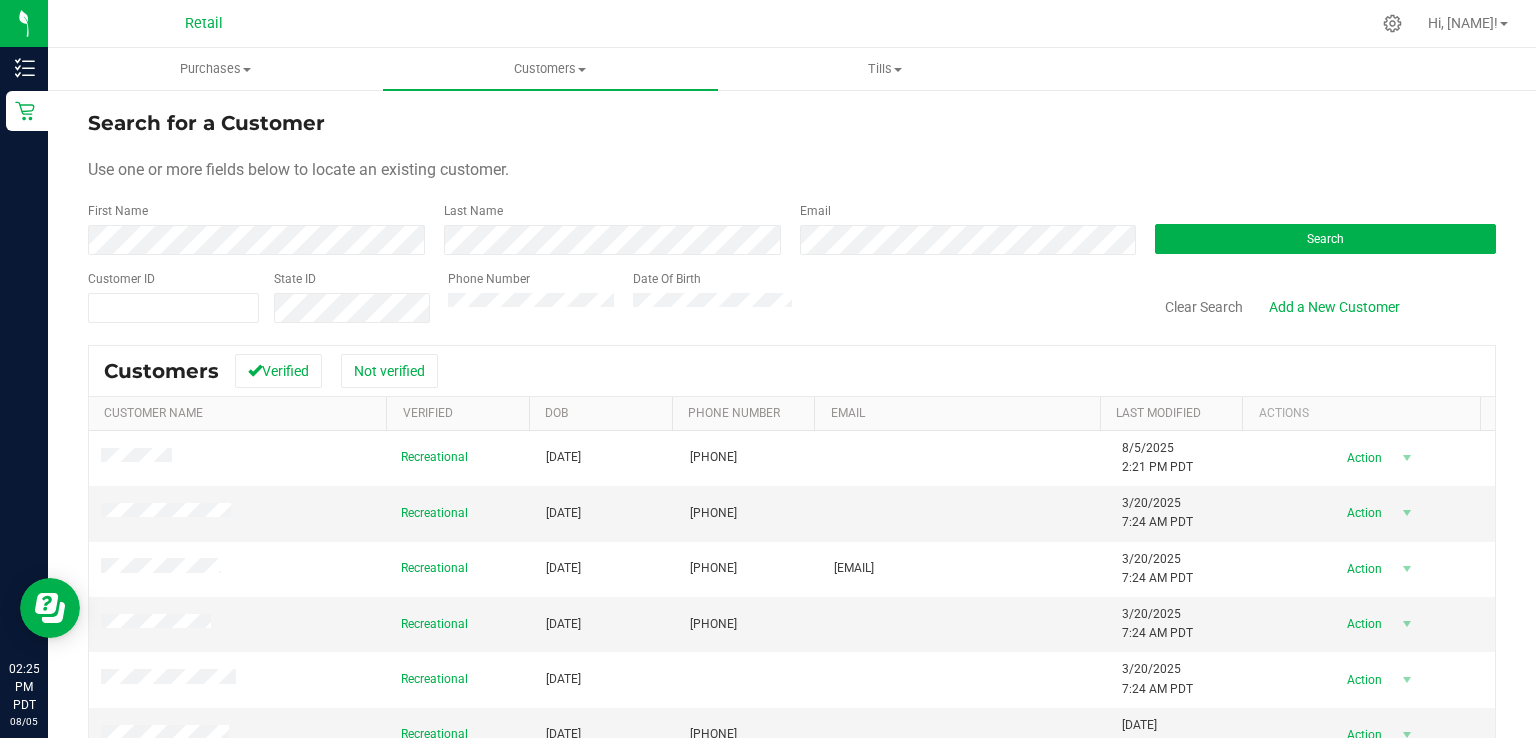 click on "Search for a Customer
Use one or more fields below to locate an existing customer.
First Name
Last Name
Email
Search
Customer ID
State ID
Phone Number
Date Of Birth
Clear Search" at bounding box center [792, 216] 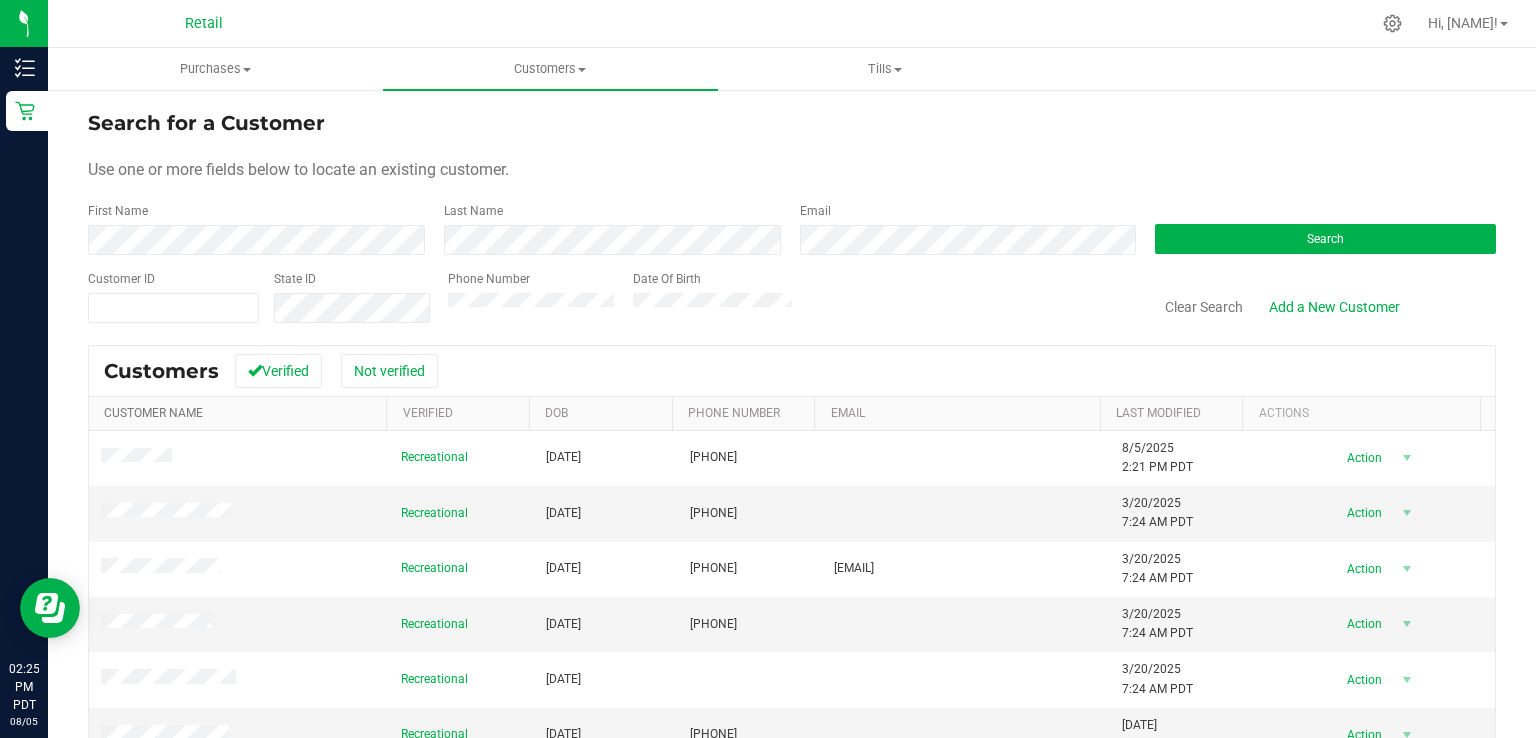 click on "Customer Name" at bounding box center (153, 413) 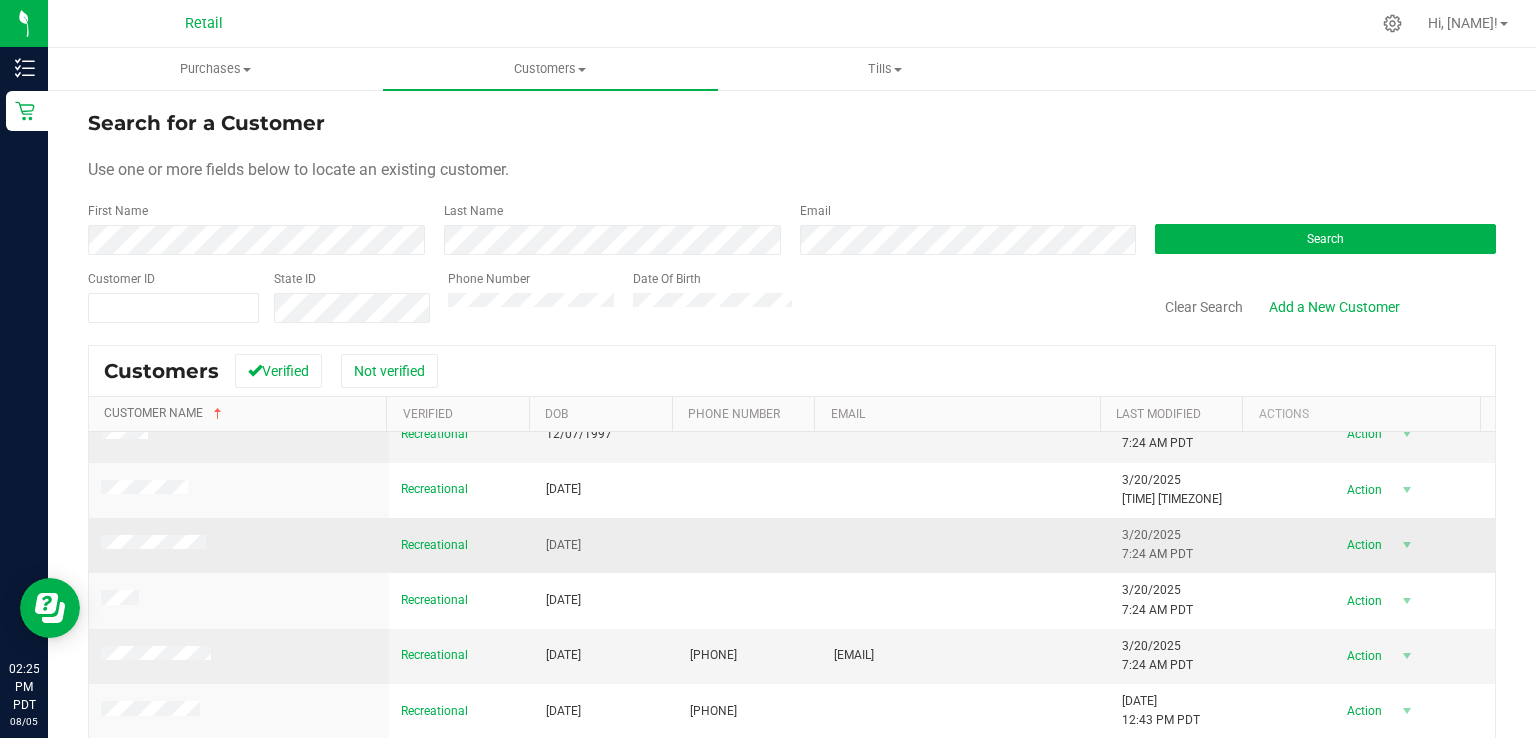 scroll, scrollTop: 638, scrollLeft: 0, axis: vertical 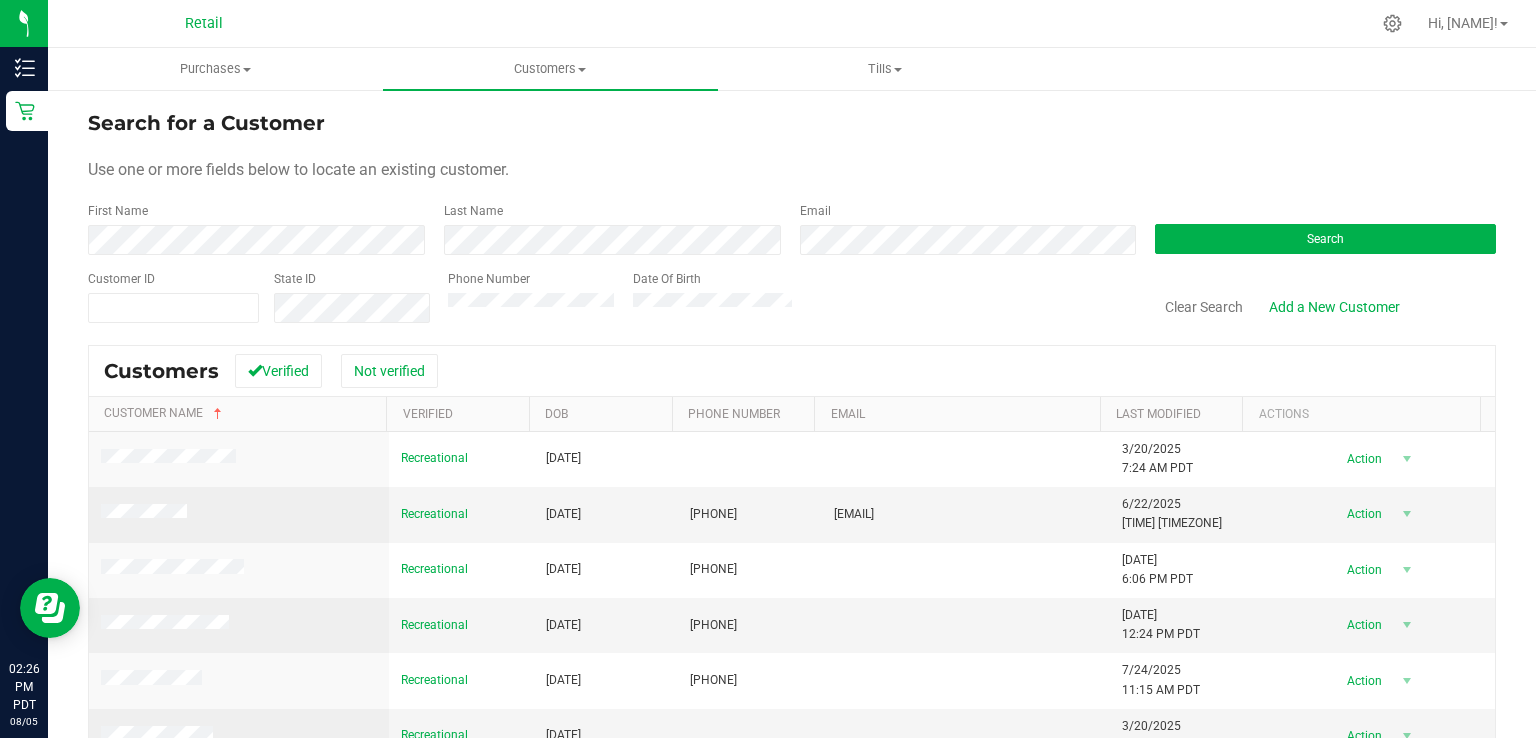 click on "Use one or more fields below to locate an existing customer." at bounding box center (792, 170) 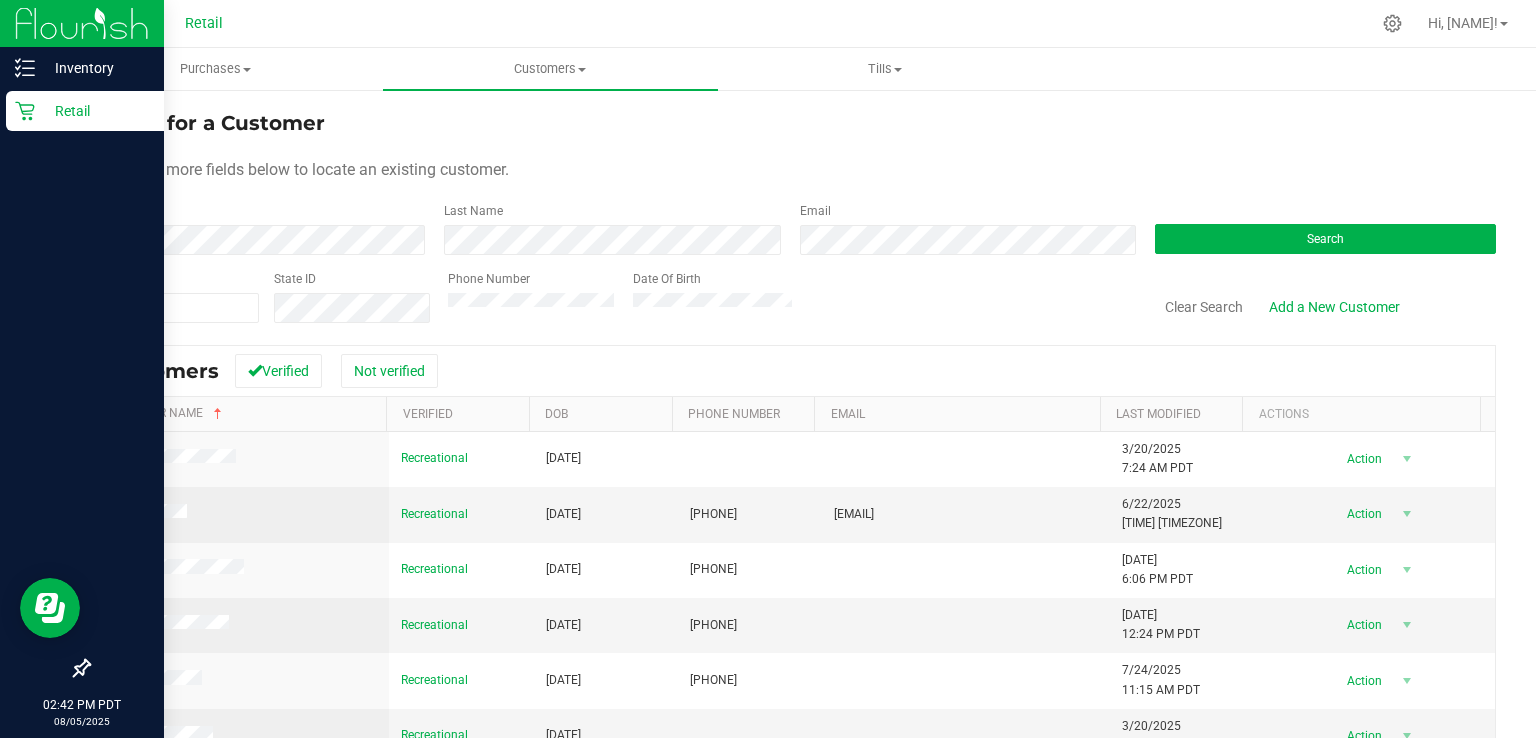 click on "Retail" at bounding box center (85, 111) 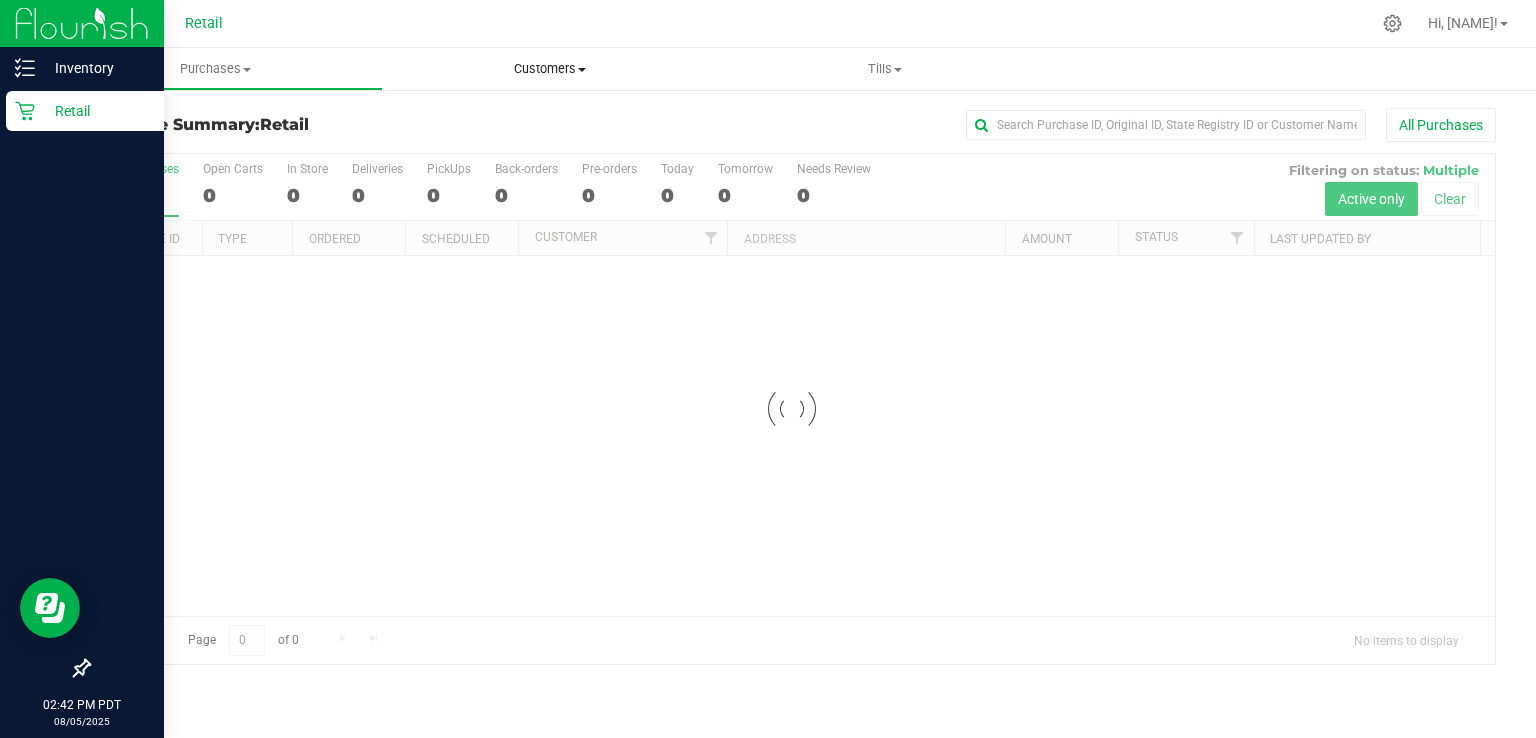 click on "Customers" at bounding box center (550, 69) 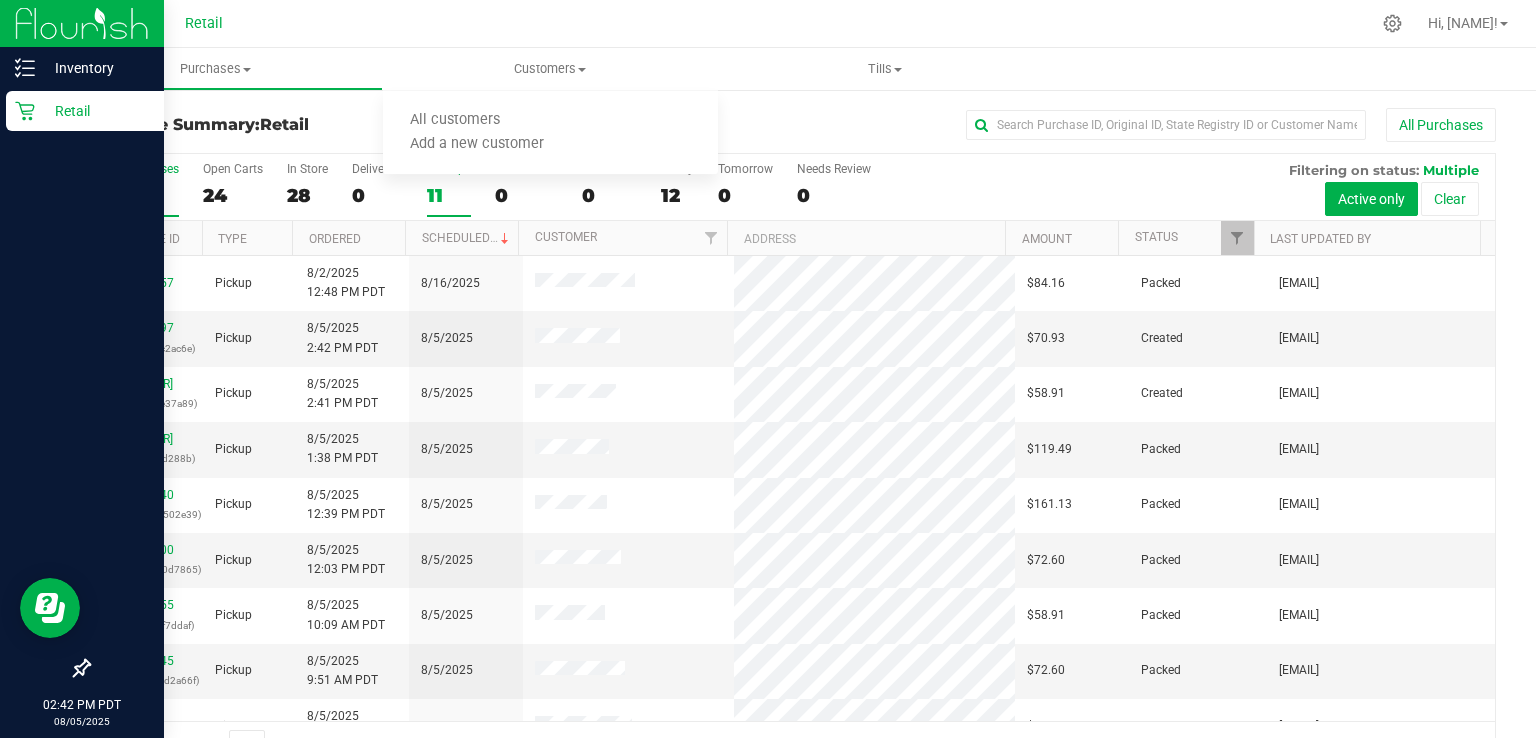 click on "11" at bounding box center [449, 195] 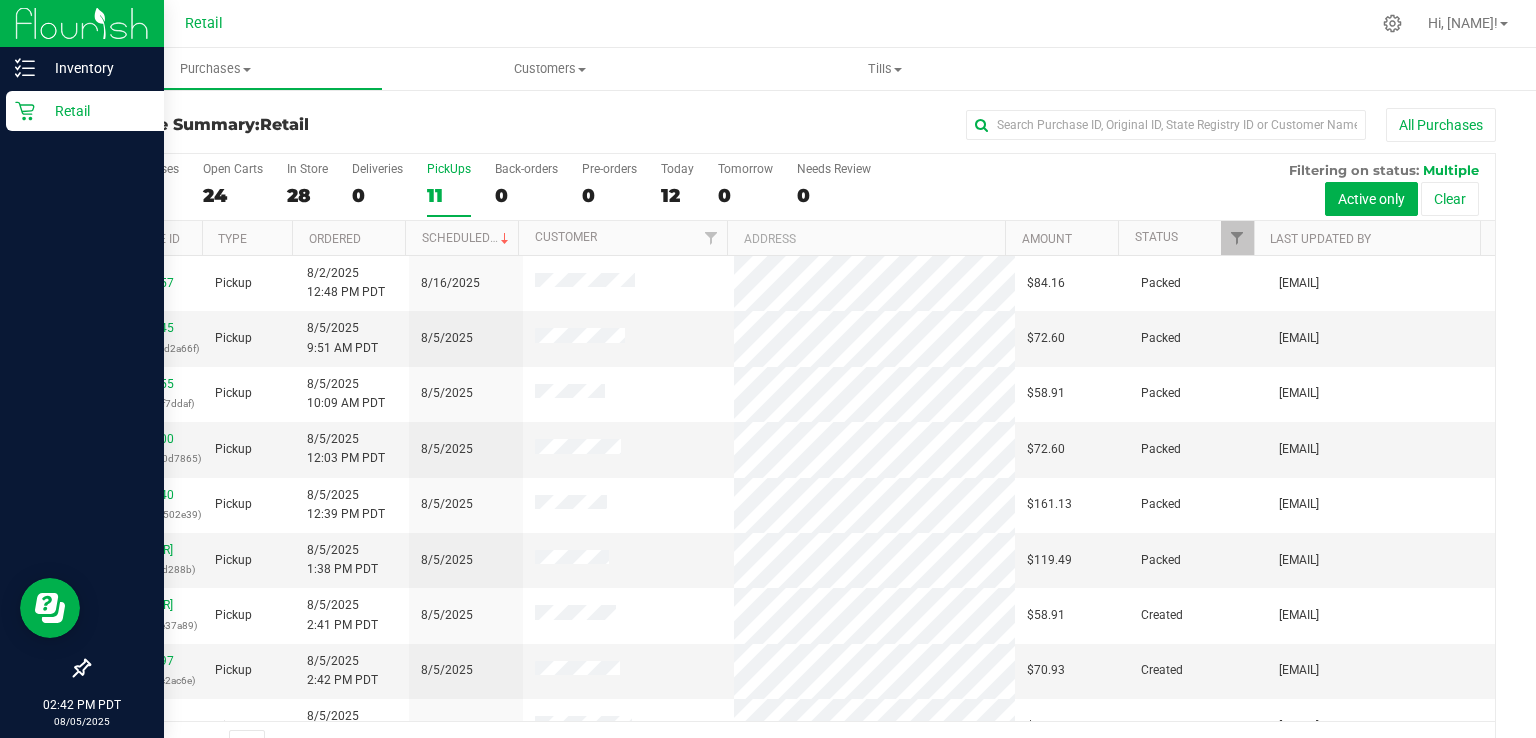 scroll, scrollTop: 141, scrollLeft: 0, axis: vertical 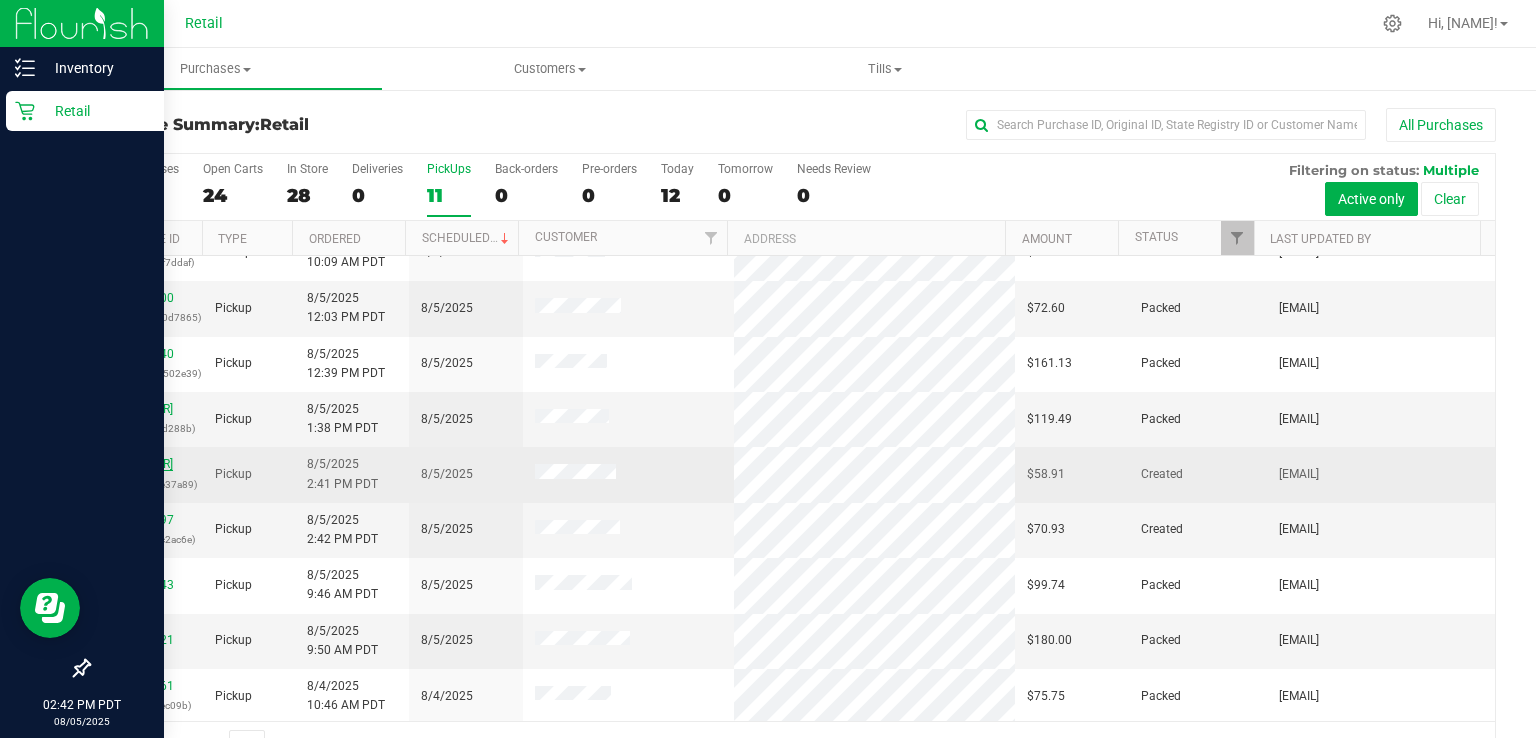 click on "[NUMBER]" at bounding box center [146, 464] 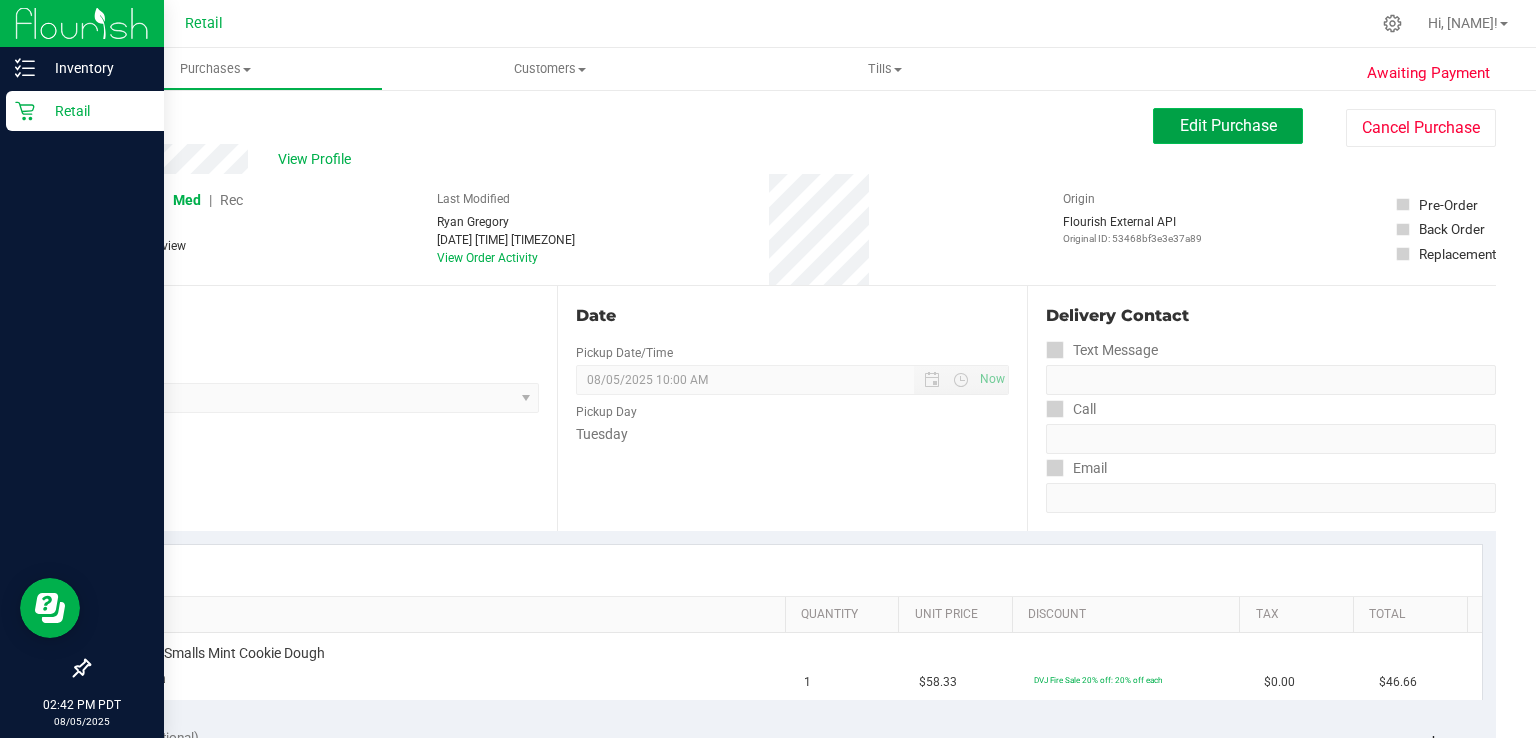 click on "Edit Purchase" at bounding box center [1228, 125] 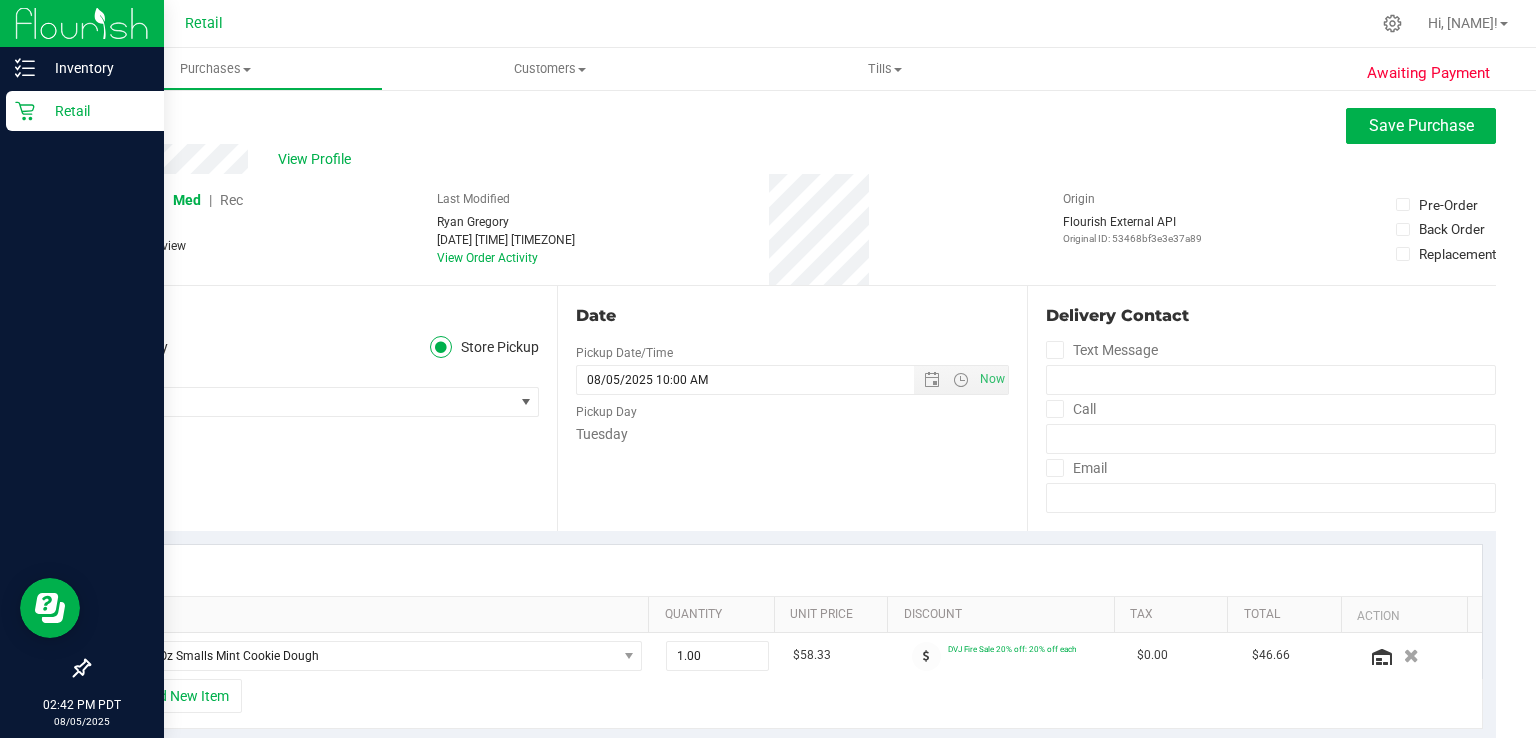 click on "Rec" at bounding box center (231, 200) 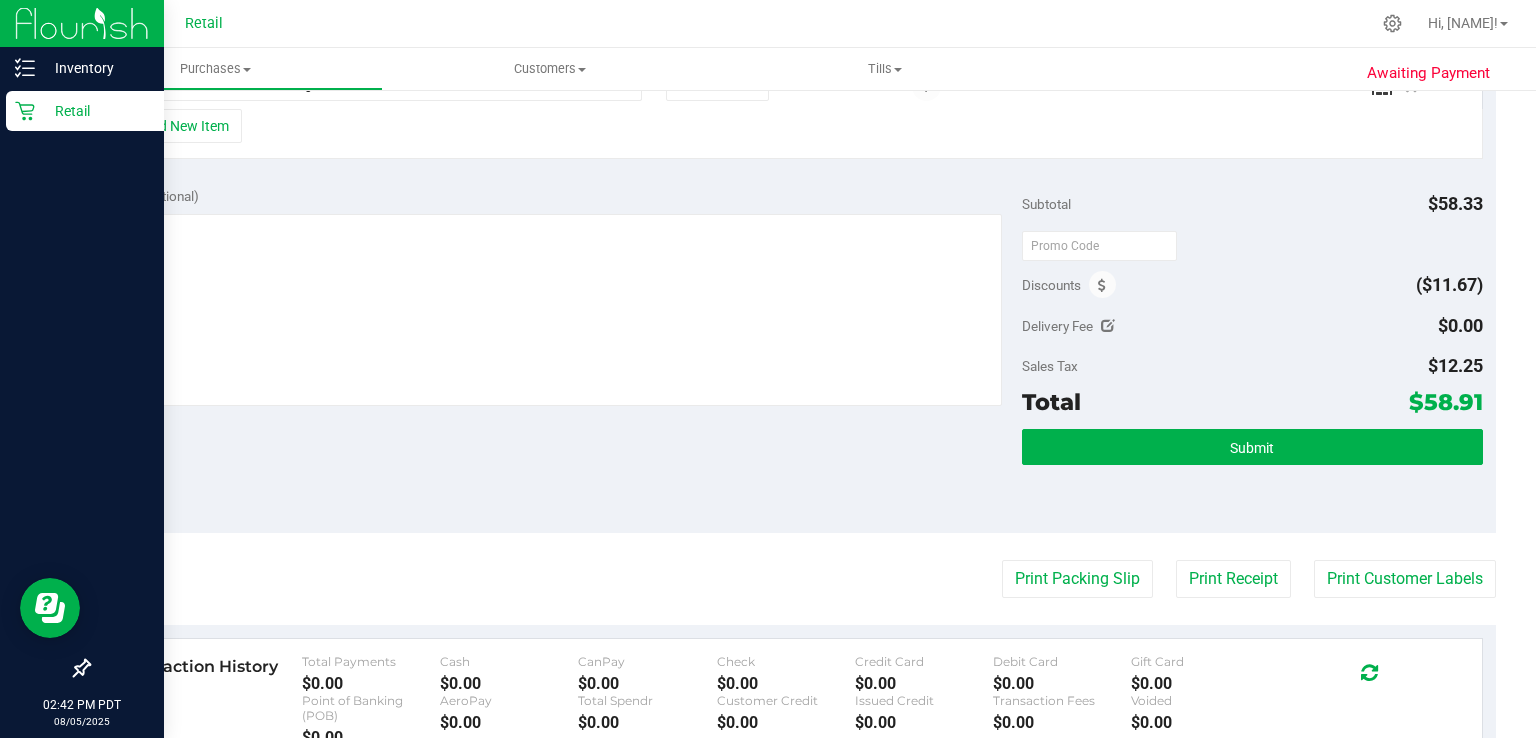 scroll, scrollTop: 653, scrollLeft: 0, axis: vertical 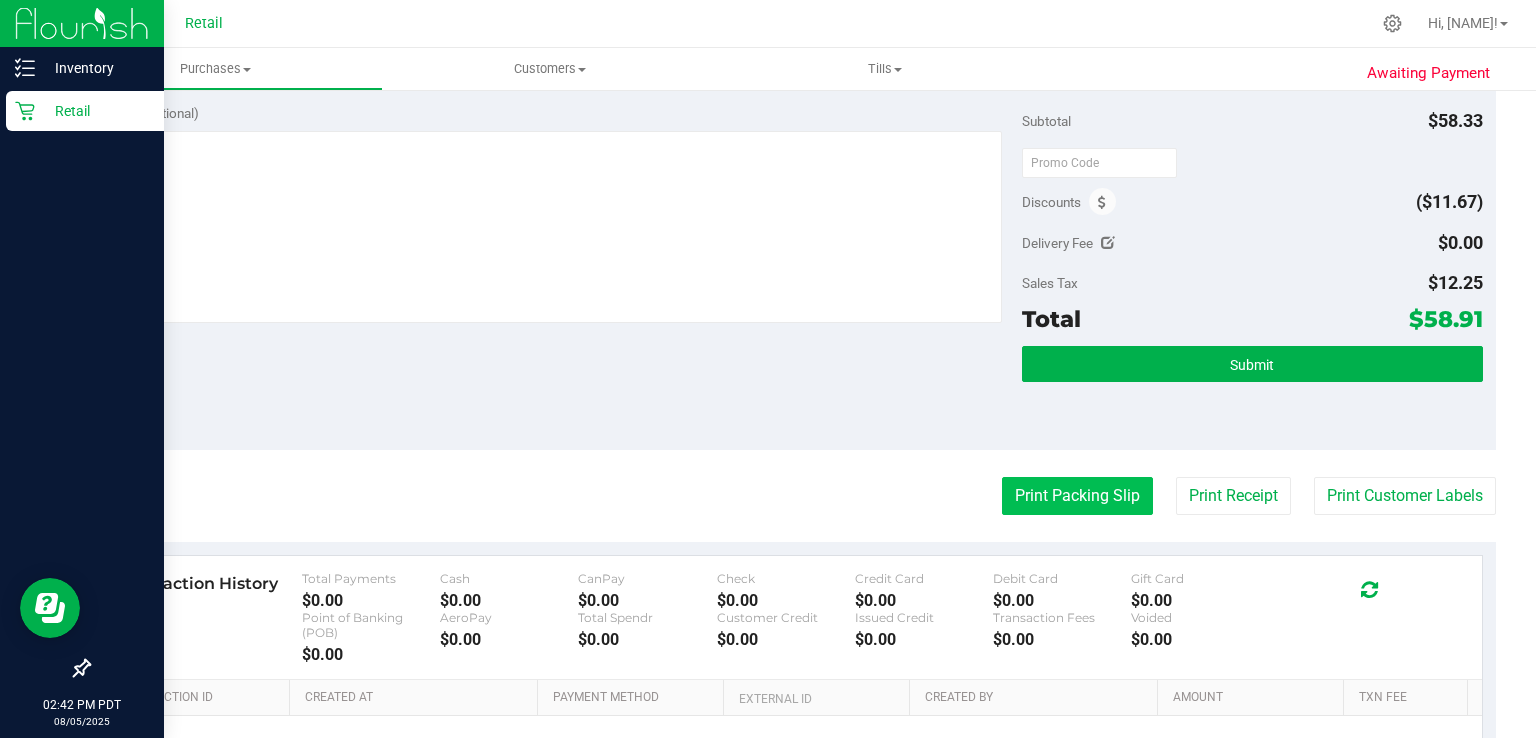 click on "Print Packing Slip" at bounding box center [1077, 496] 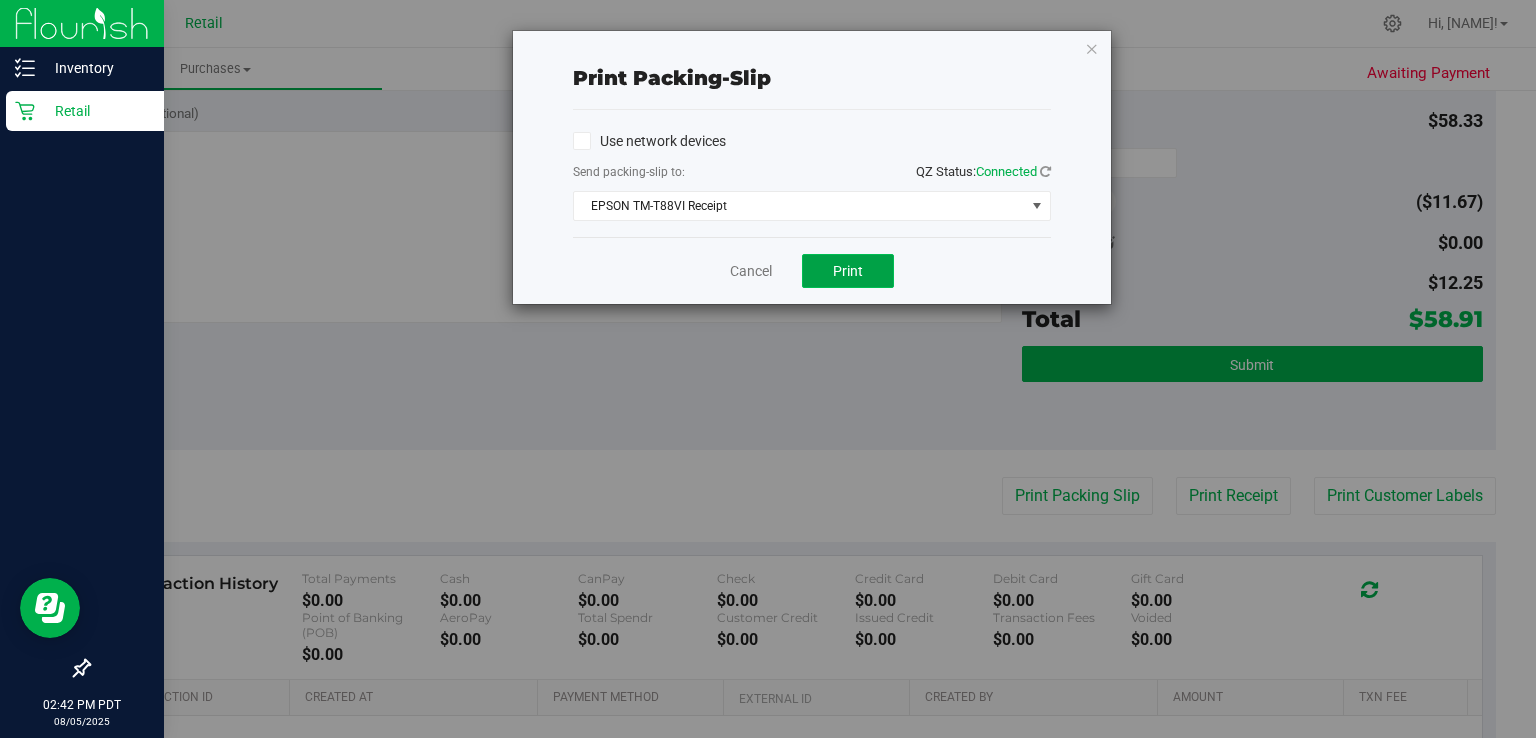 click on "Print" at bounding box center [848, 271] 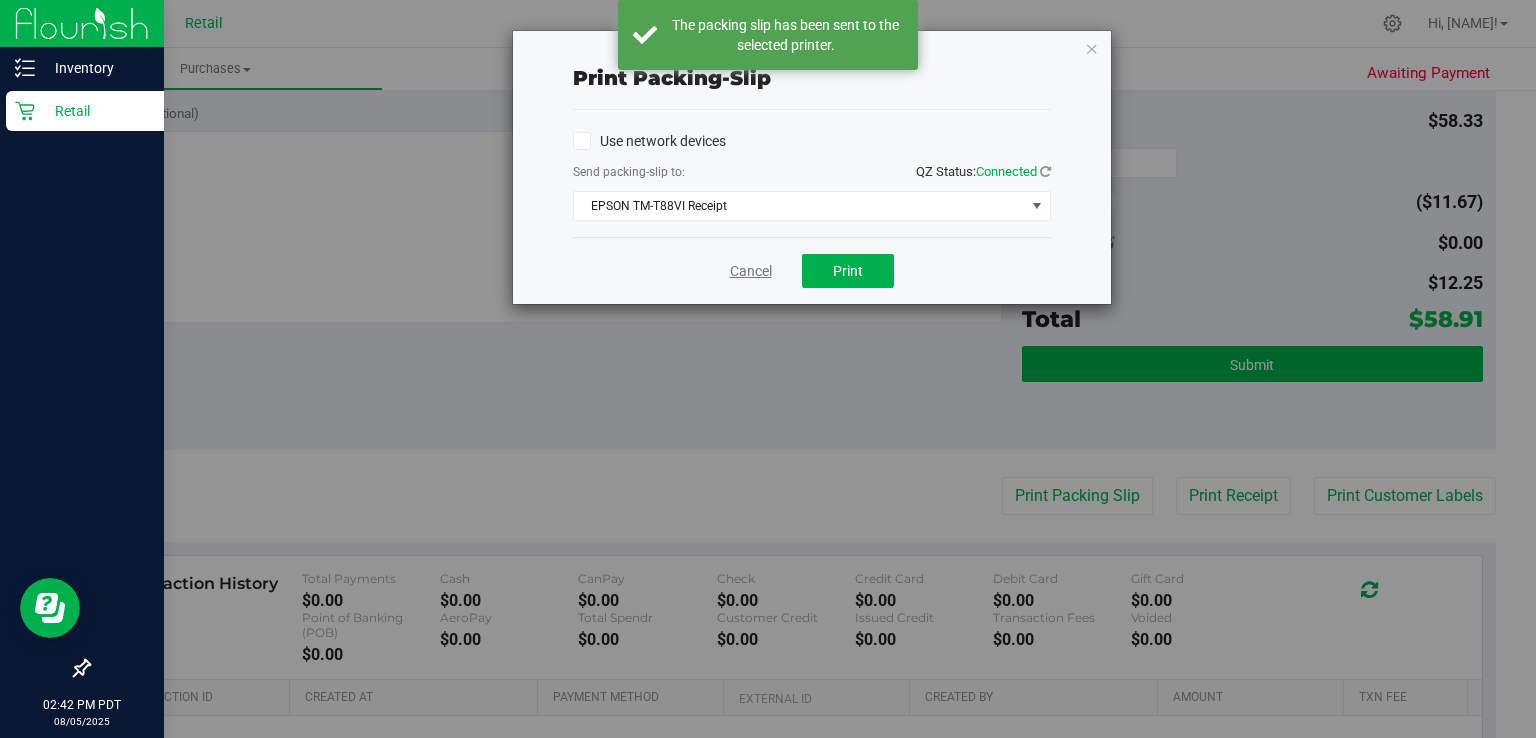 click on "Cancel" at bounding box center (751, 271) 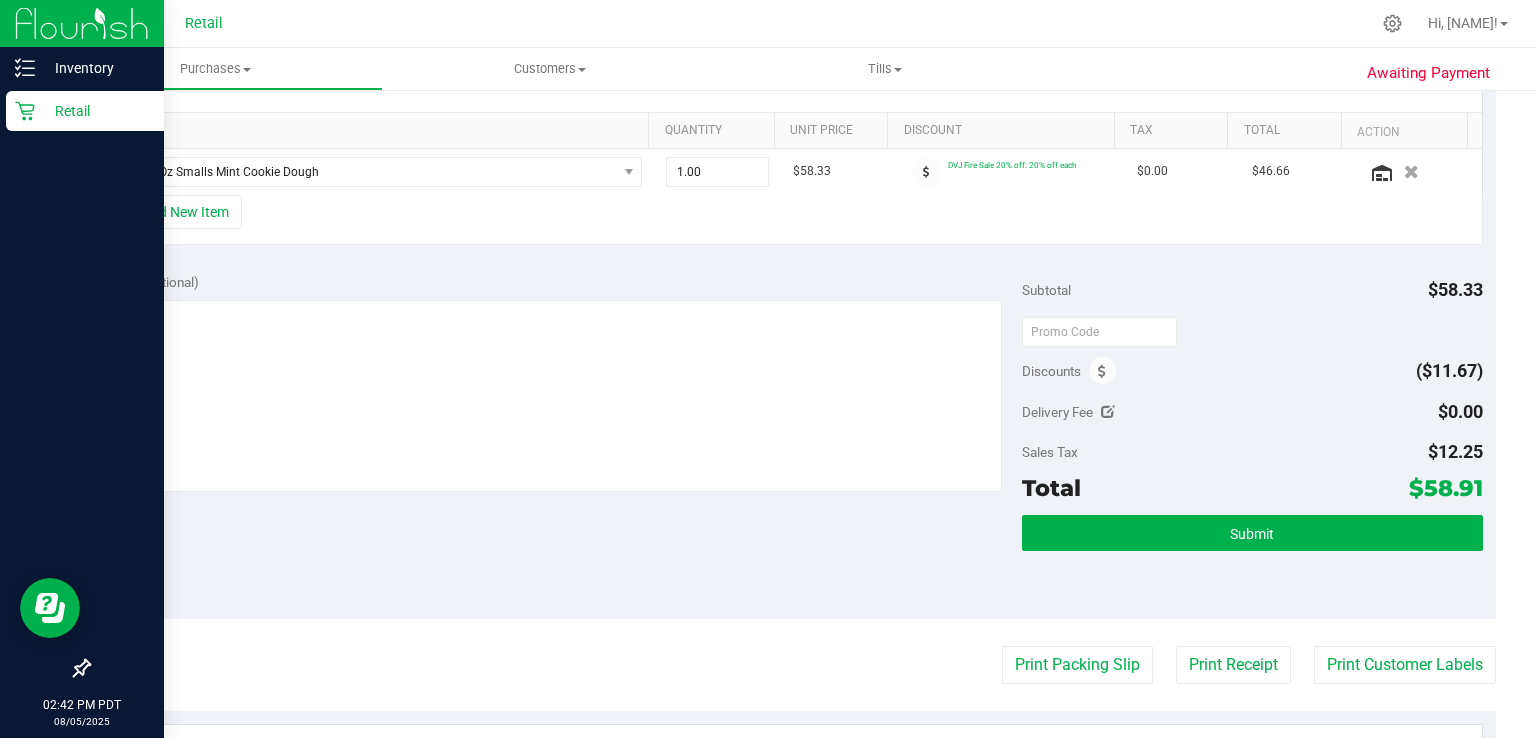 scroll, scrollTop: 502, scrollLeft: 0, axis: vertical 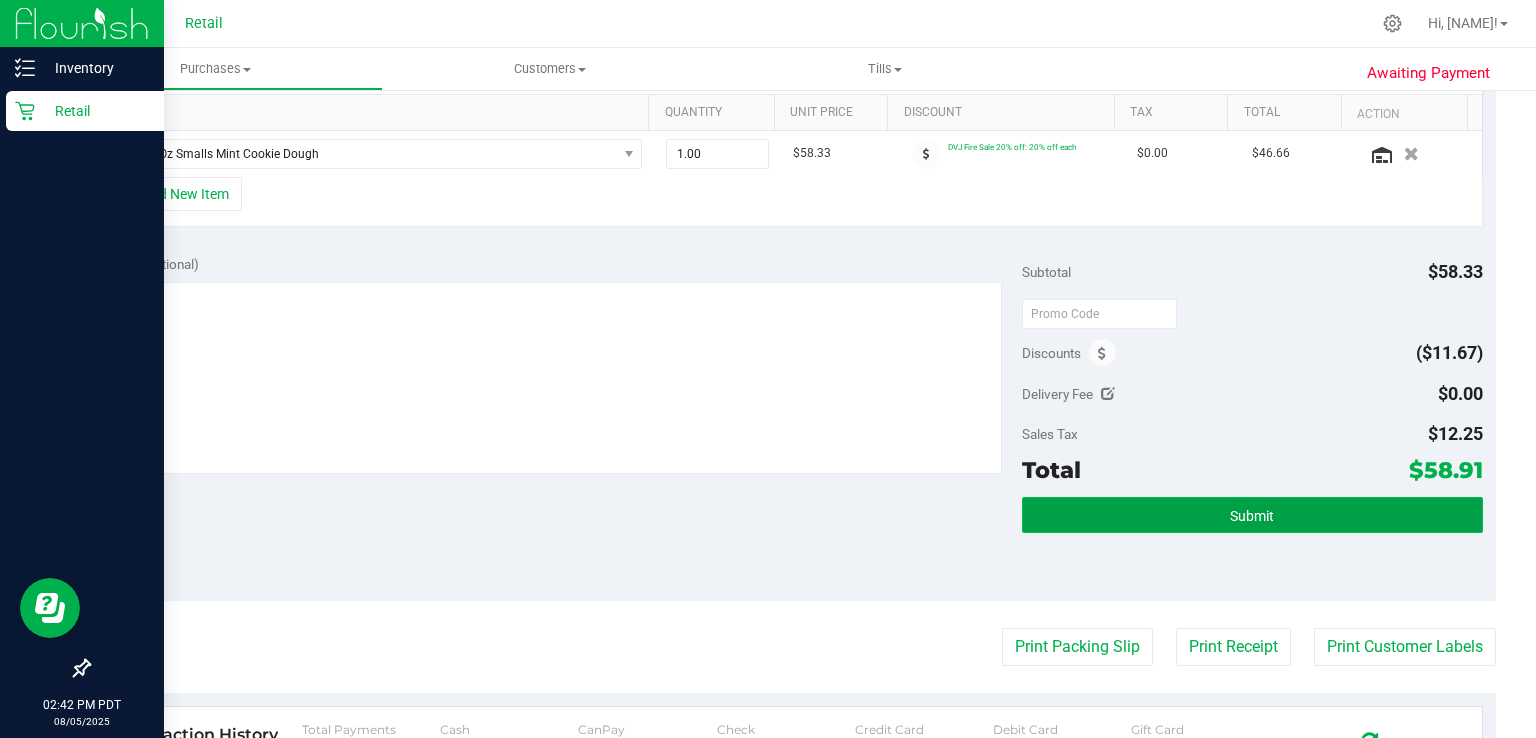 click on "Submit" at bounding box center [1252, 515] 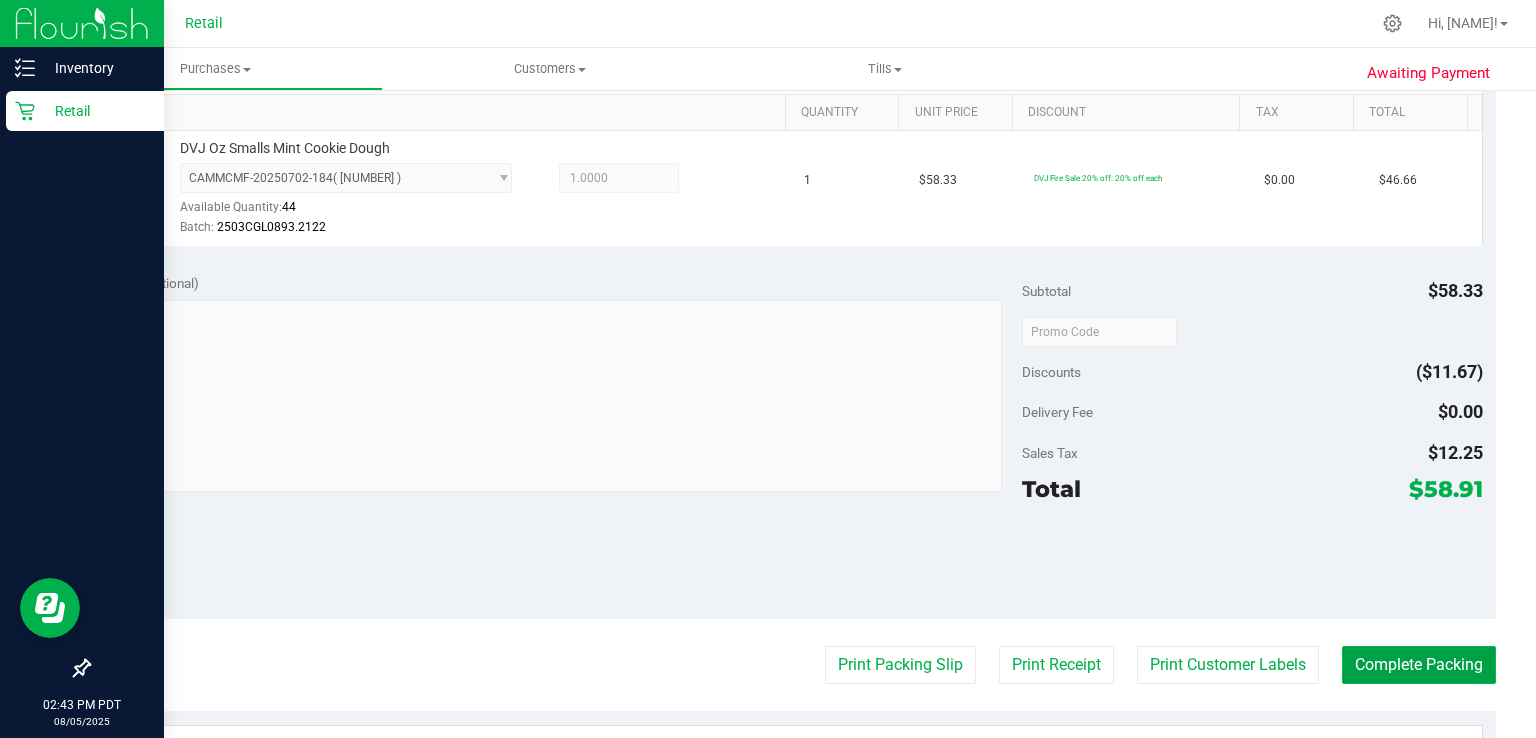 click on "Complete Packing" at bounding box center [1419, 665] 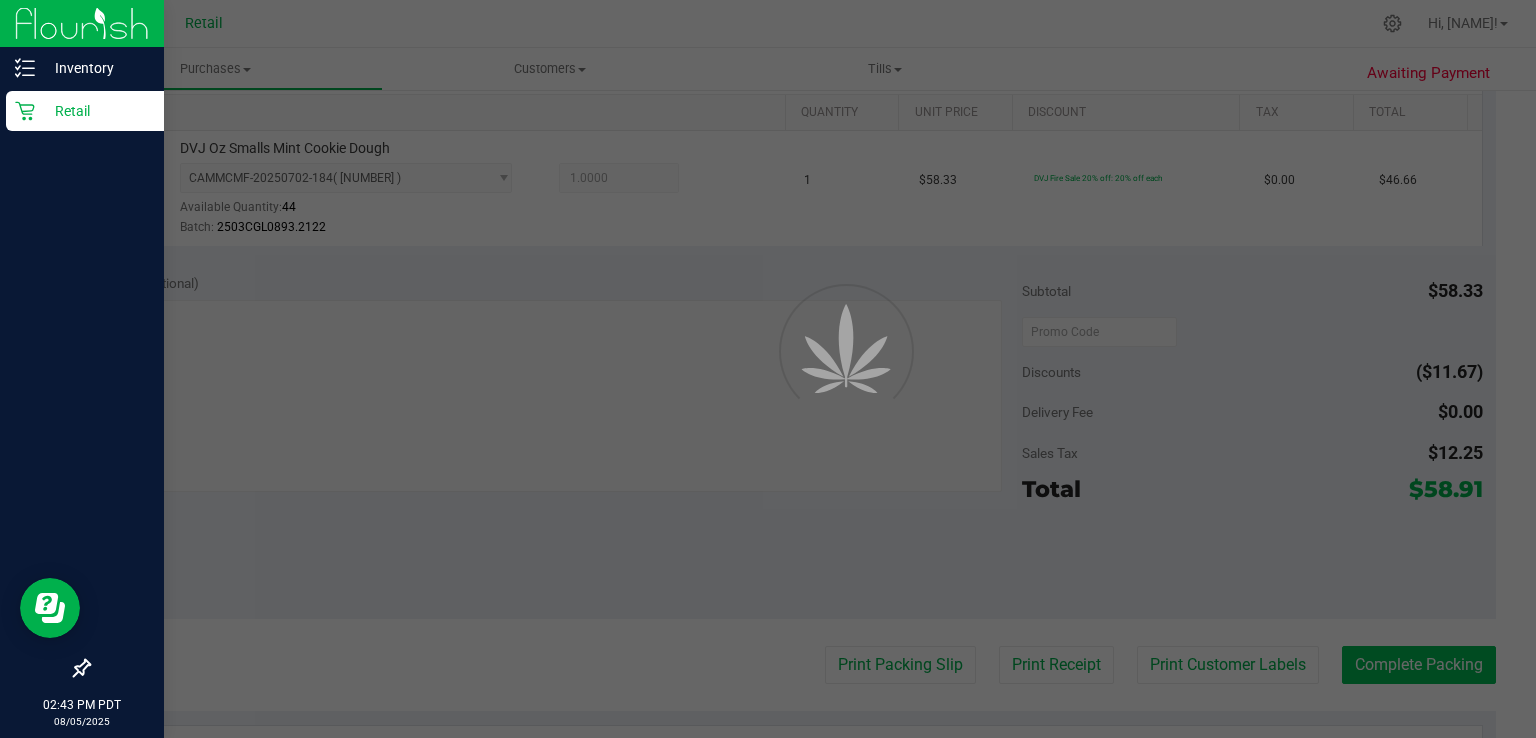 scroll, scrollTop: 0, scrollLeft: 0, axis: both 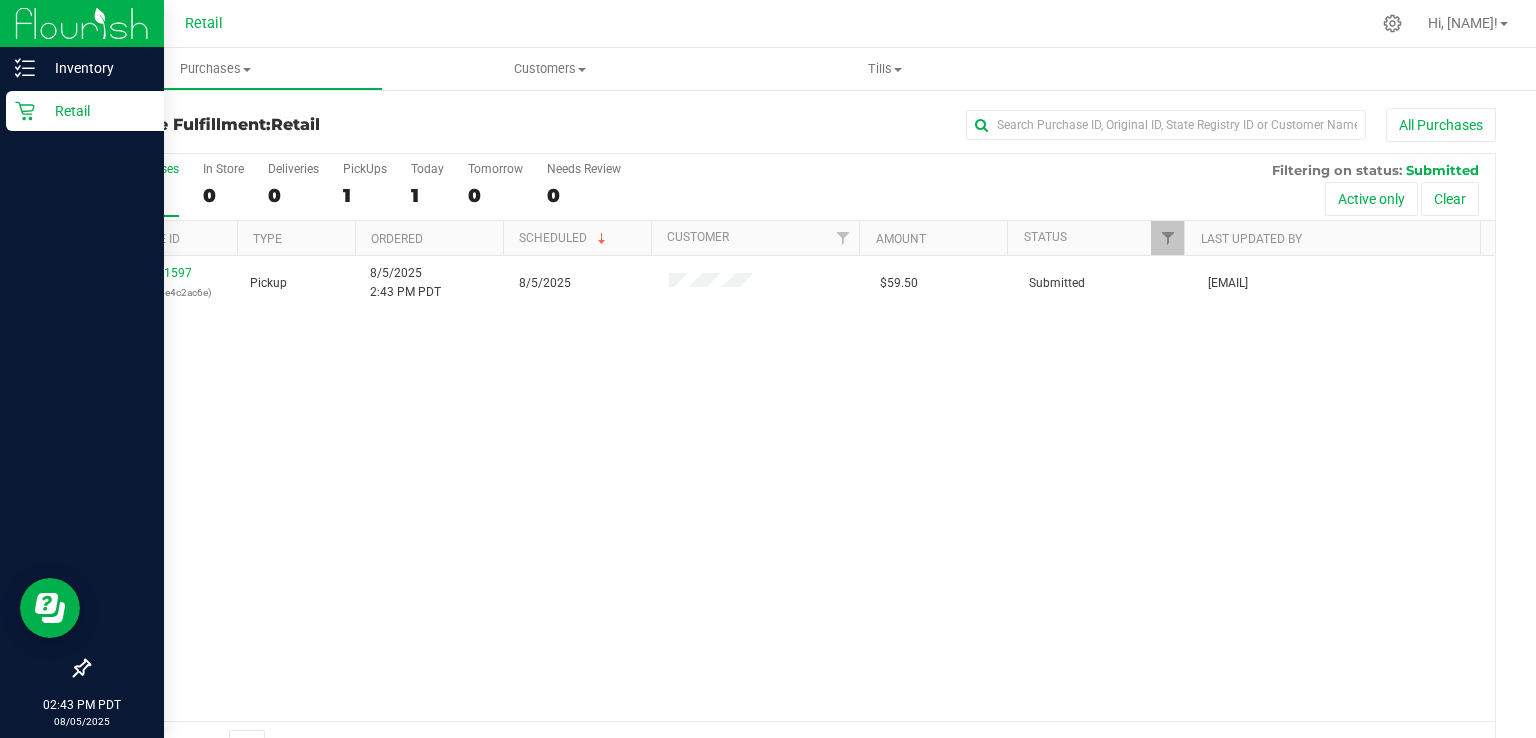 click on "Retail" at bounding box center (85, 111) 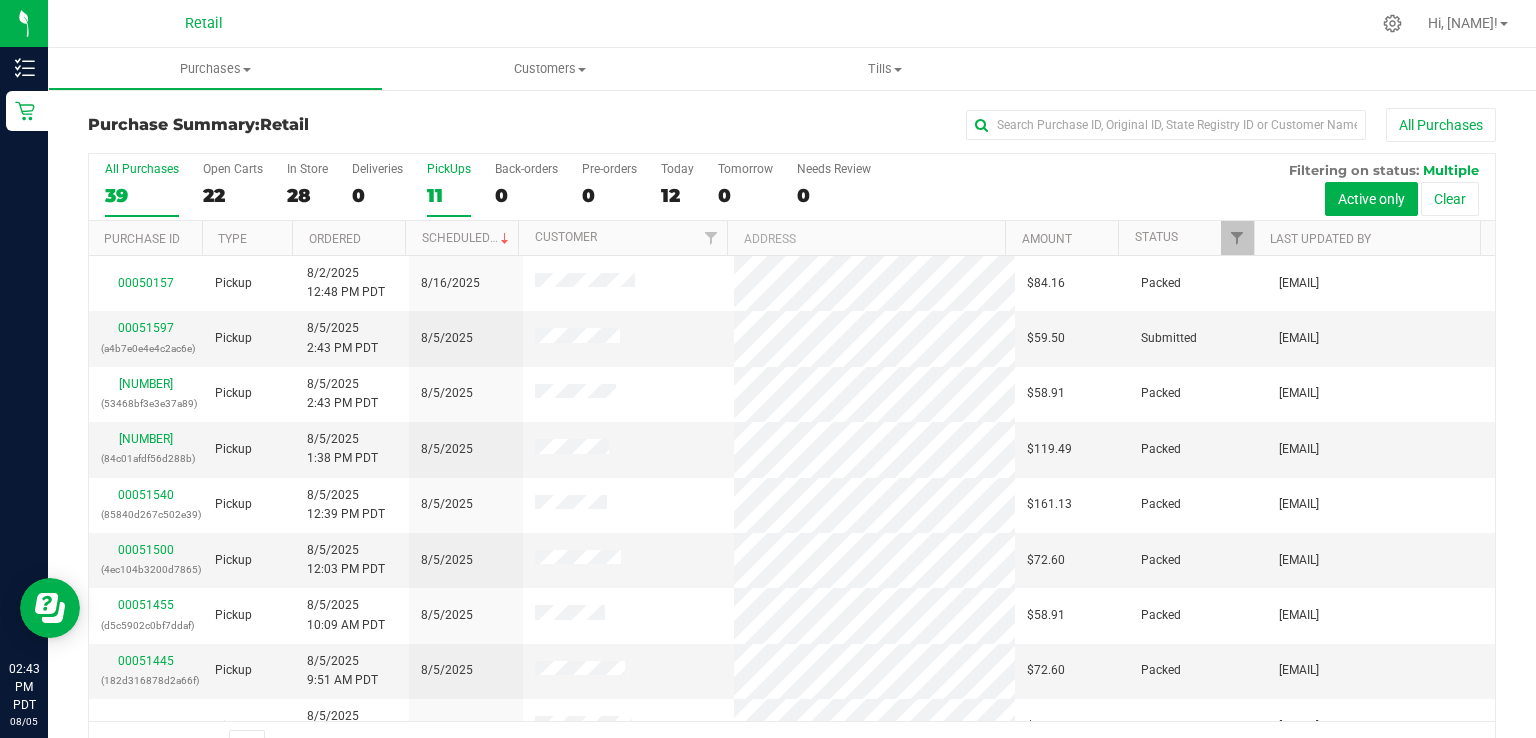 click on "11" at bounding box center [449, 195] 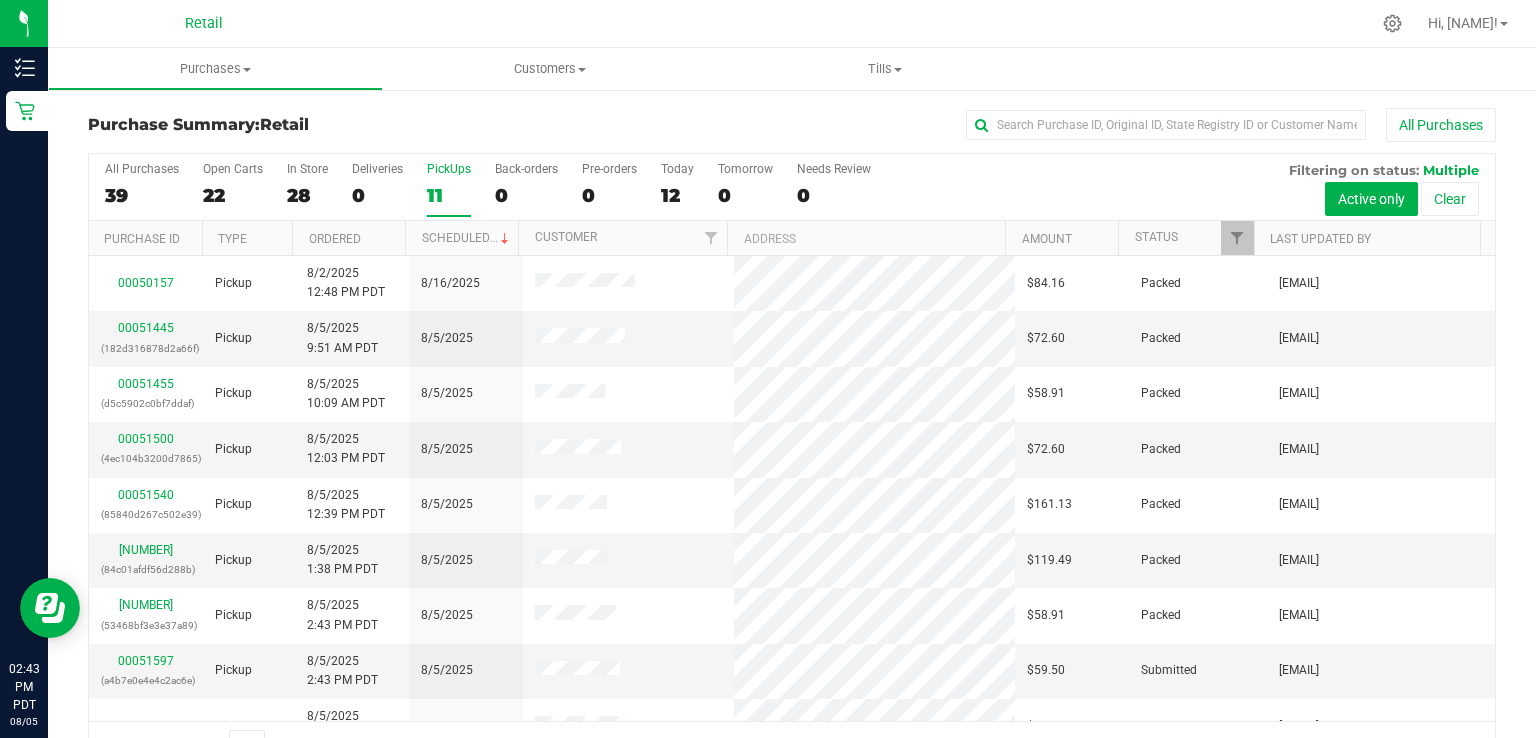 scroll, scrollTop: 141, scrollLeft: 0, axis: vertical 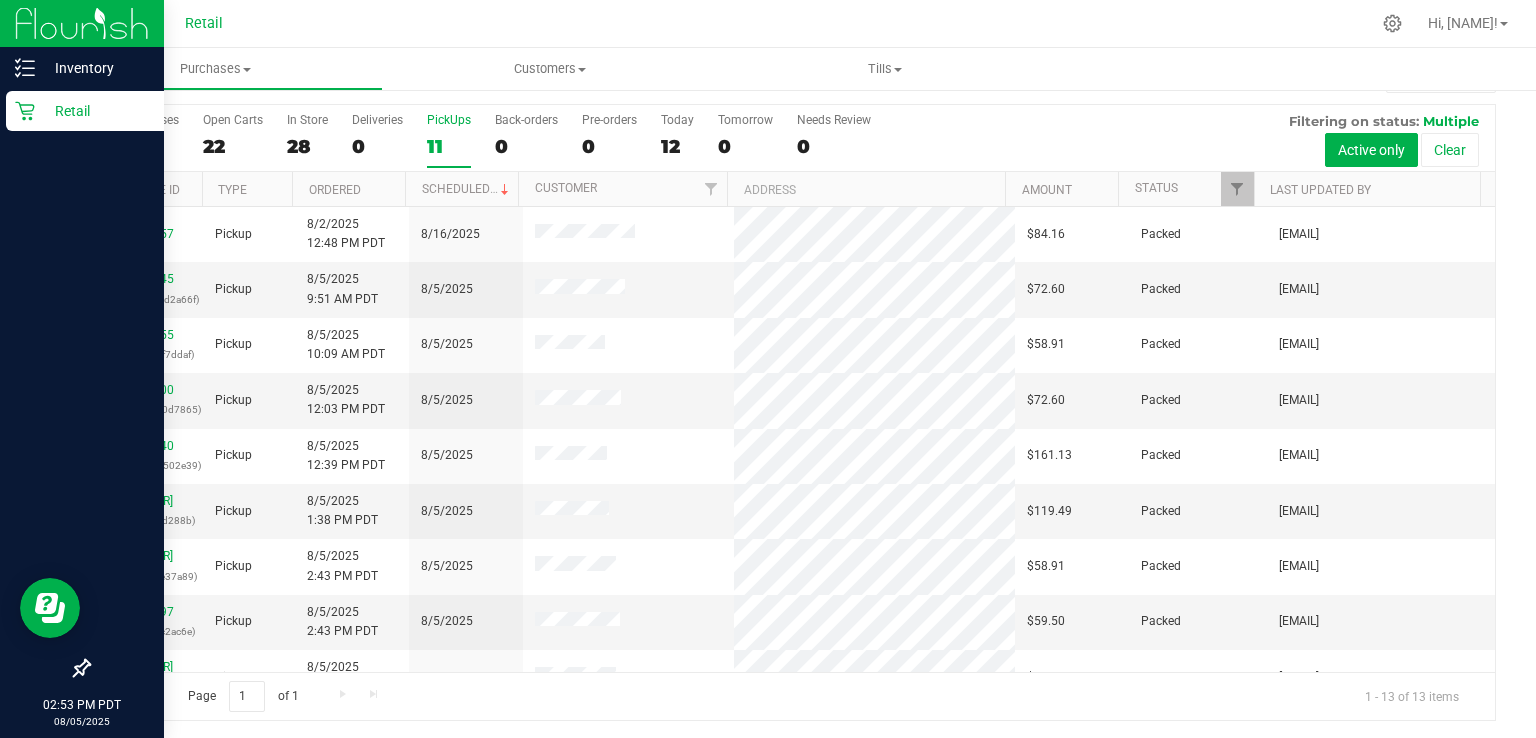 click on "Retail" at bounding box center (82, 112) 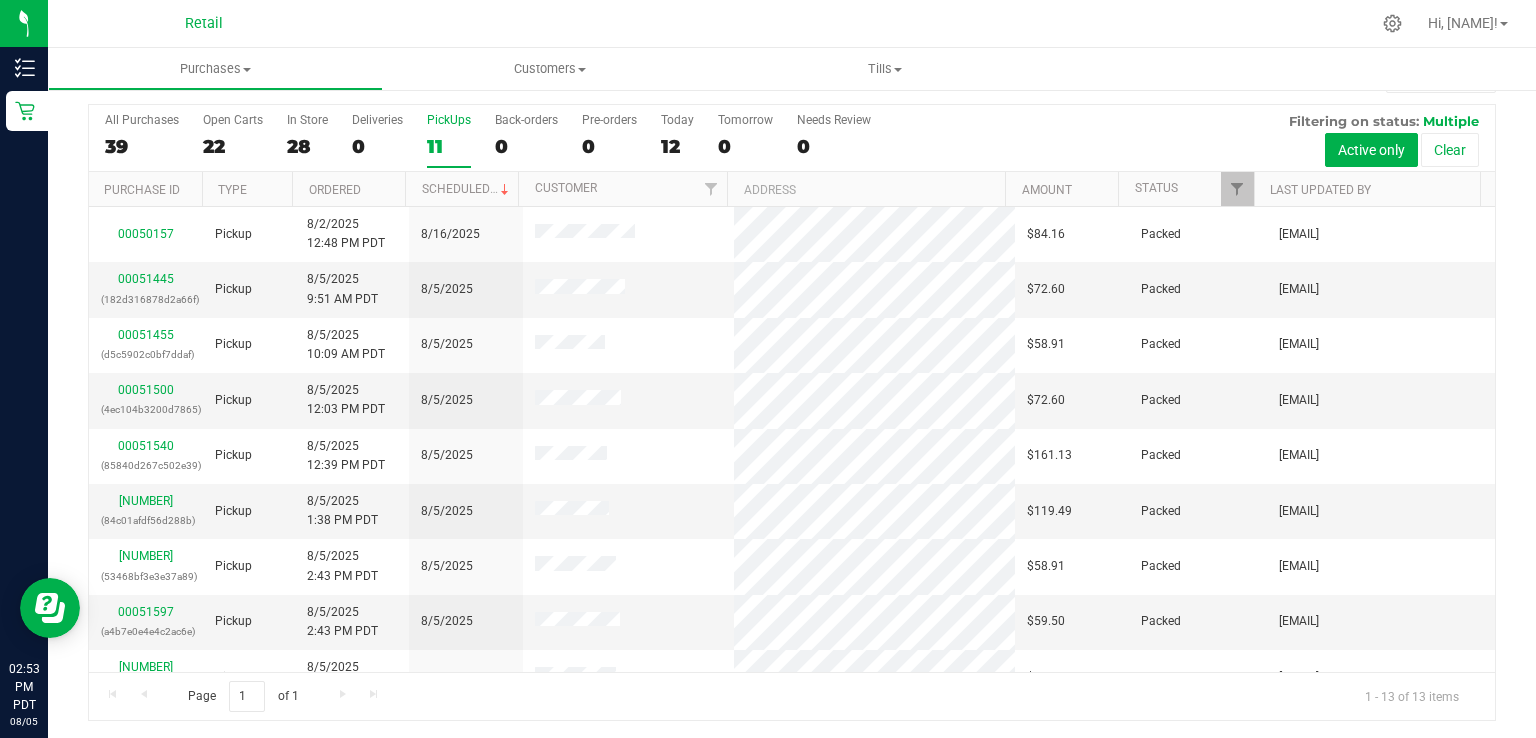 click at bounding box center (864, 23) 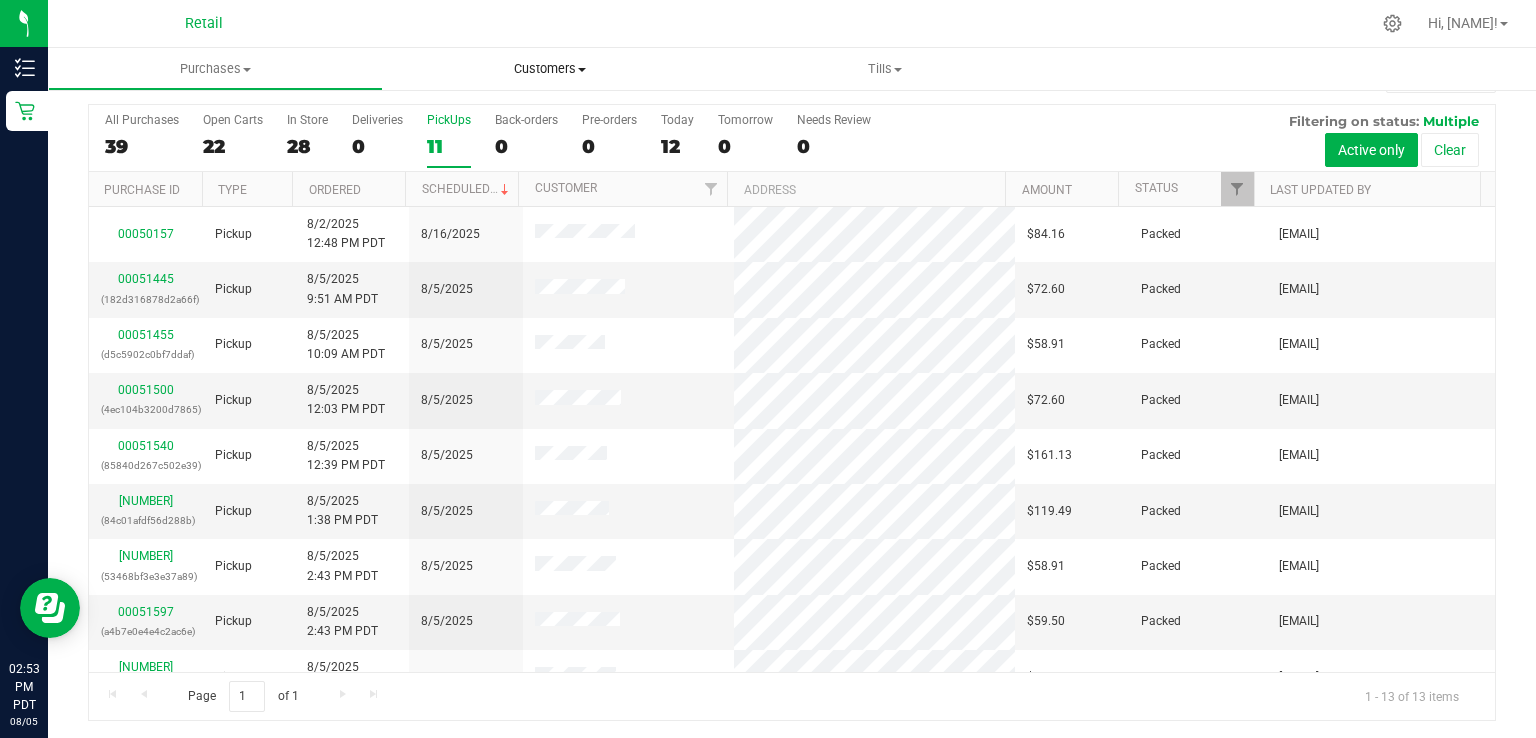click on "Customers" at bounding box center (550, 69) 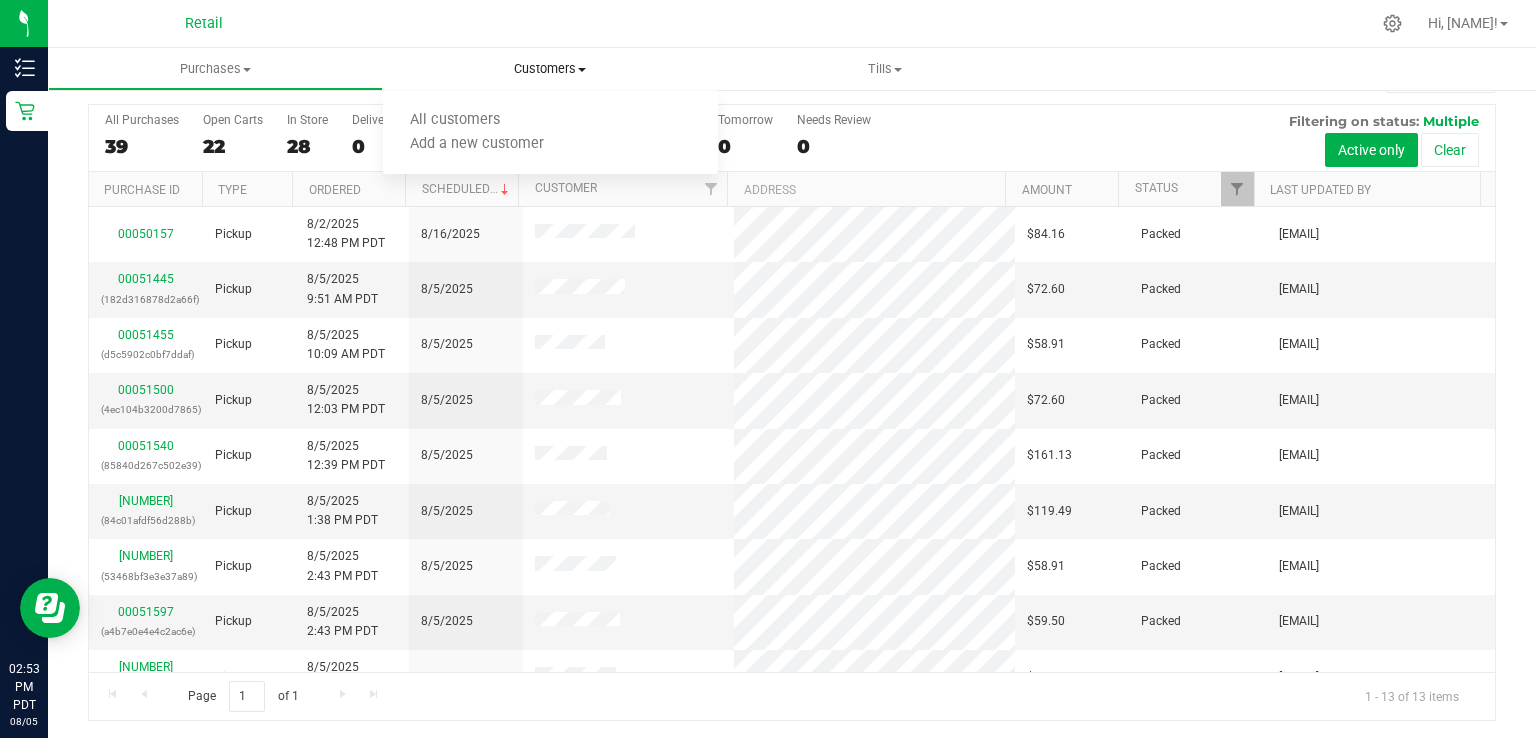 click on "Customers
All customers
Add a new customer" at bounding box center (550, 69) 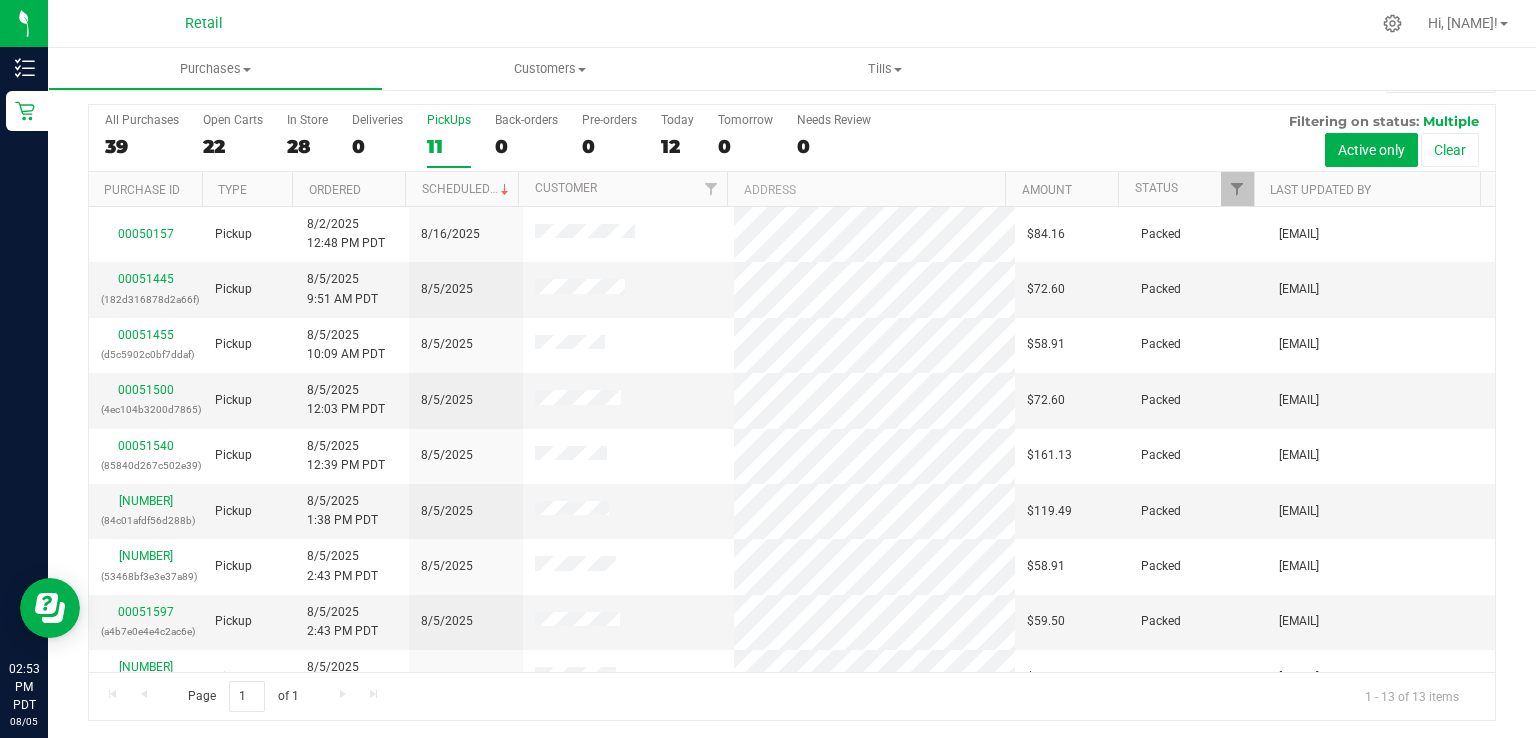 click on "11" at bounding box center (449, 146) 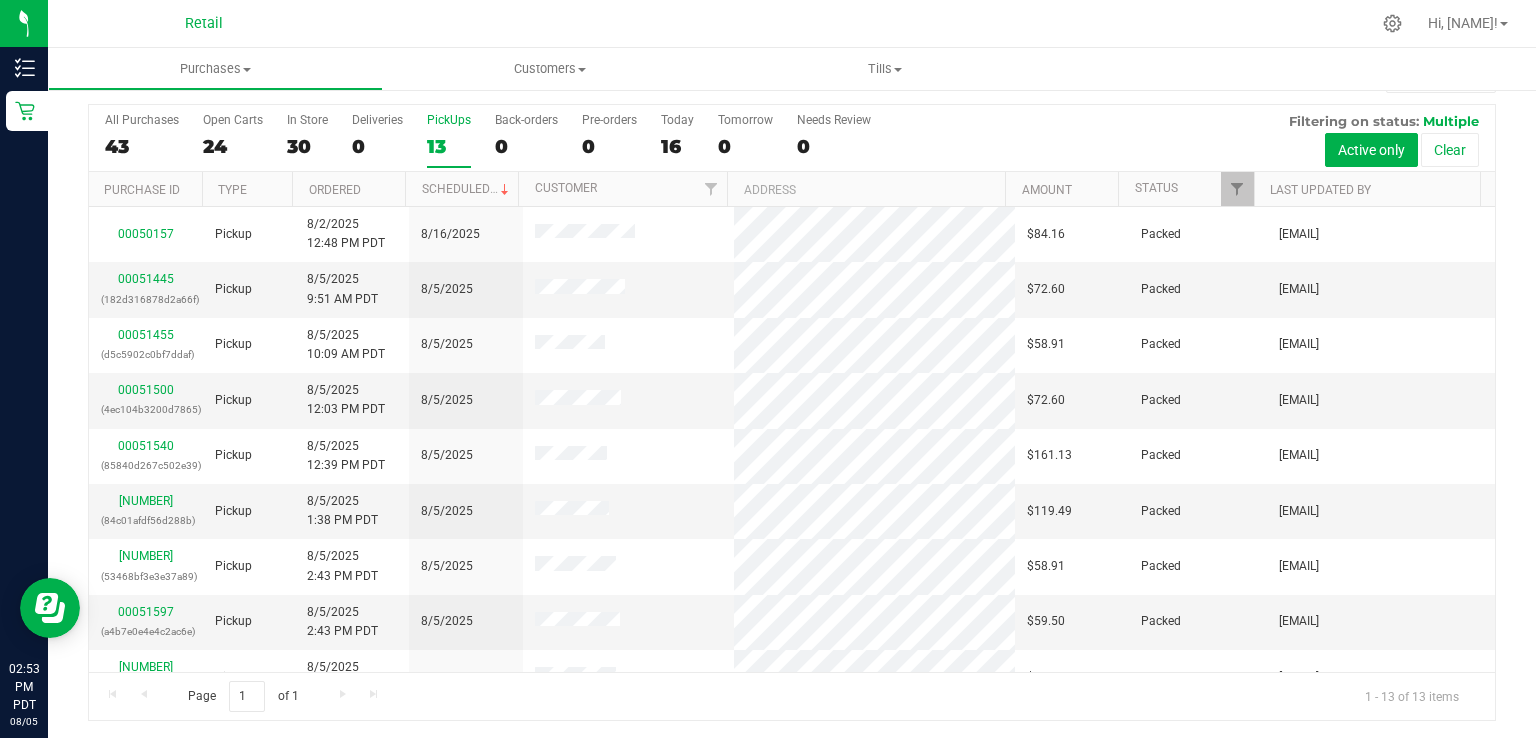 click on "PickUps
13" at bounding box center (449, 140) 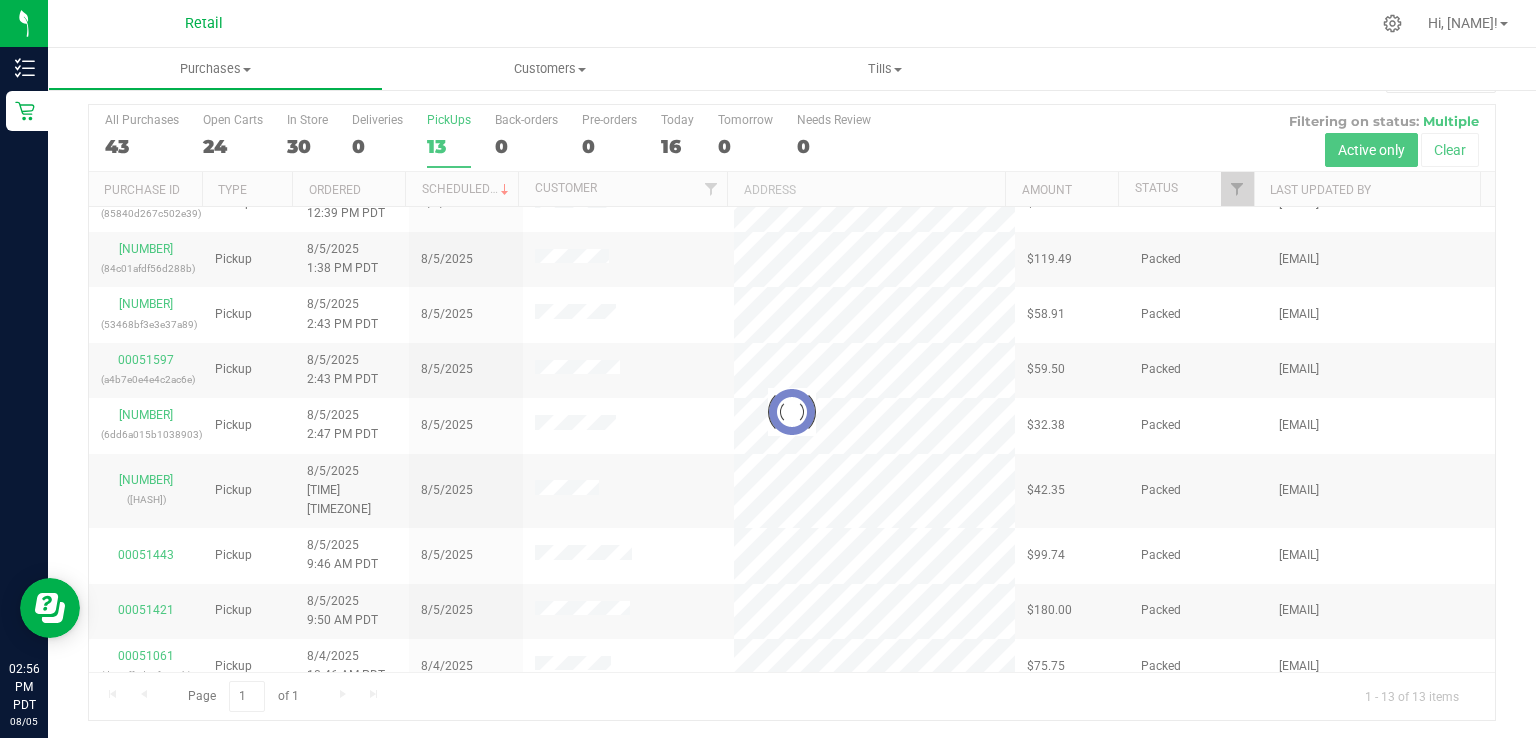 scroll, scrollTop: 0, scrollLeft: 0, axis: both 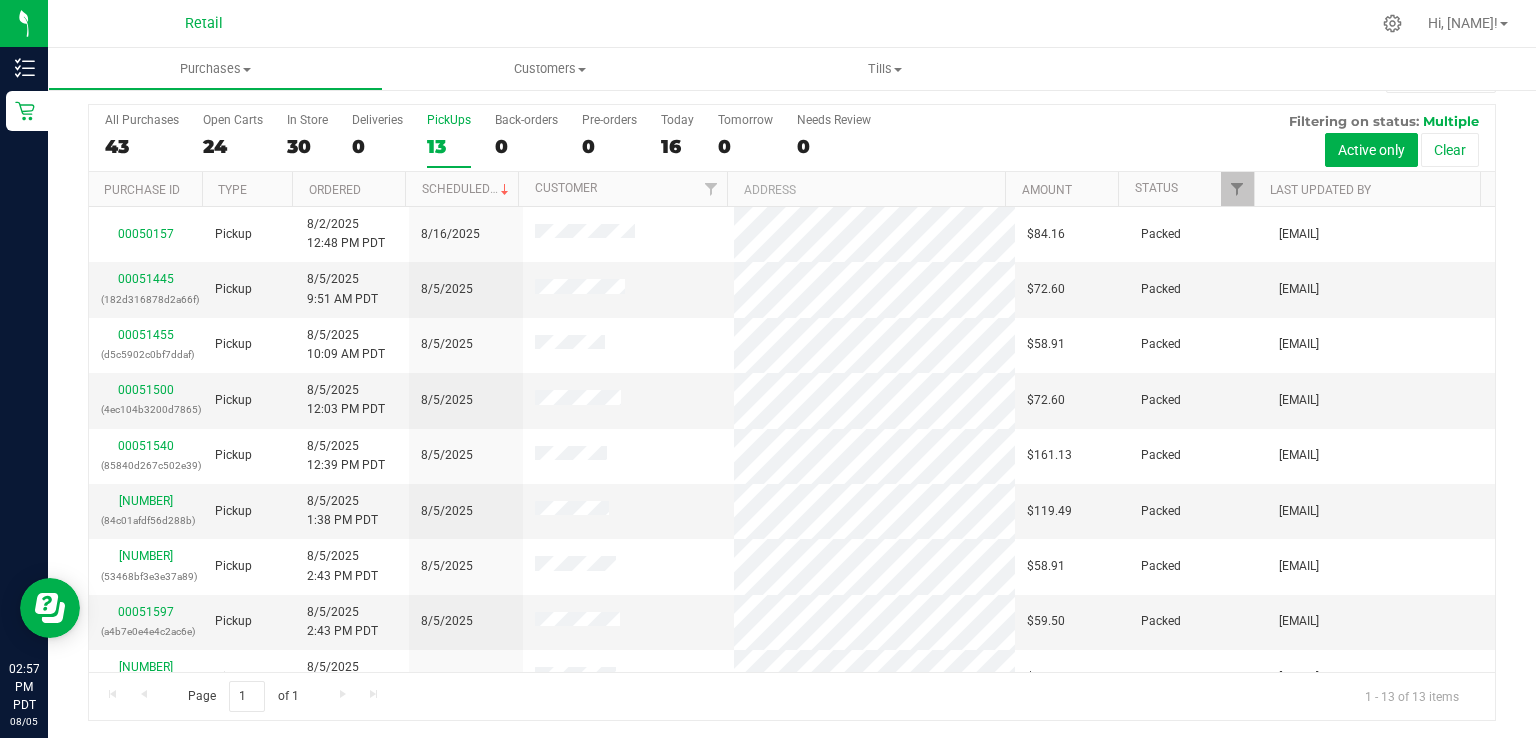 click on "13" at bounding box center [449, 146] 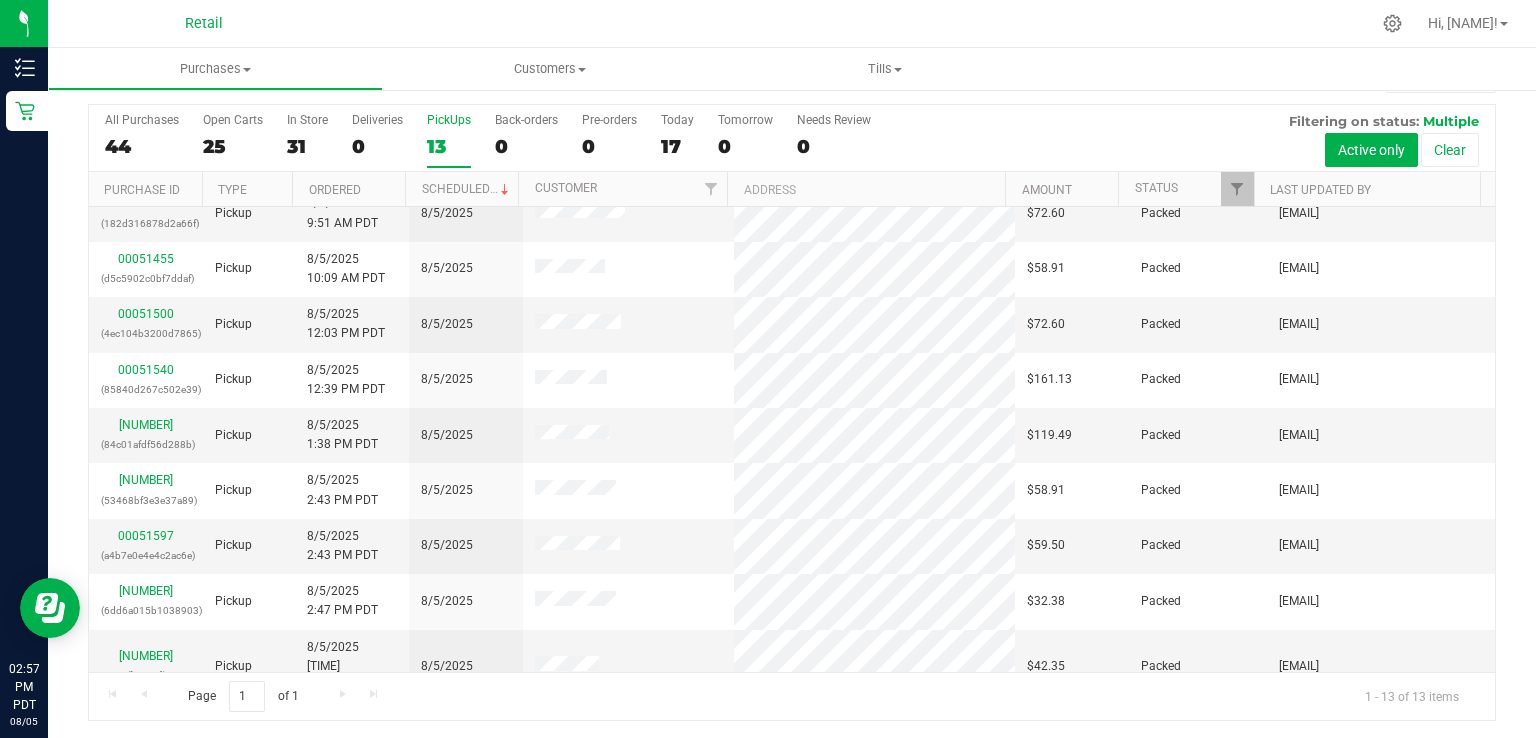scroll, scrollTop: 0, scrollLeft: 0, axis: both 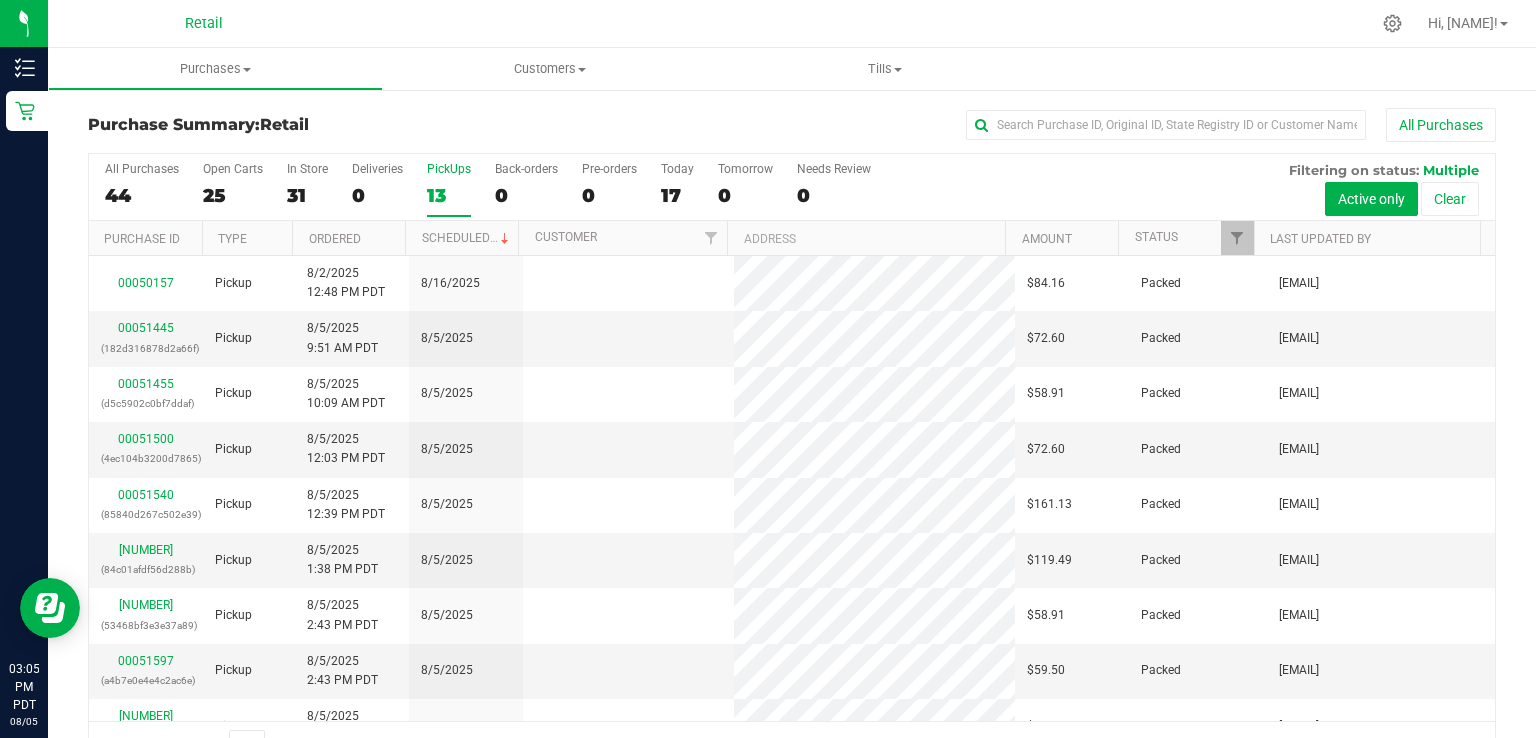 click on "PickUps
13" at bounding box center [449, 189] 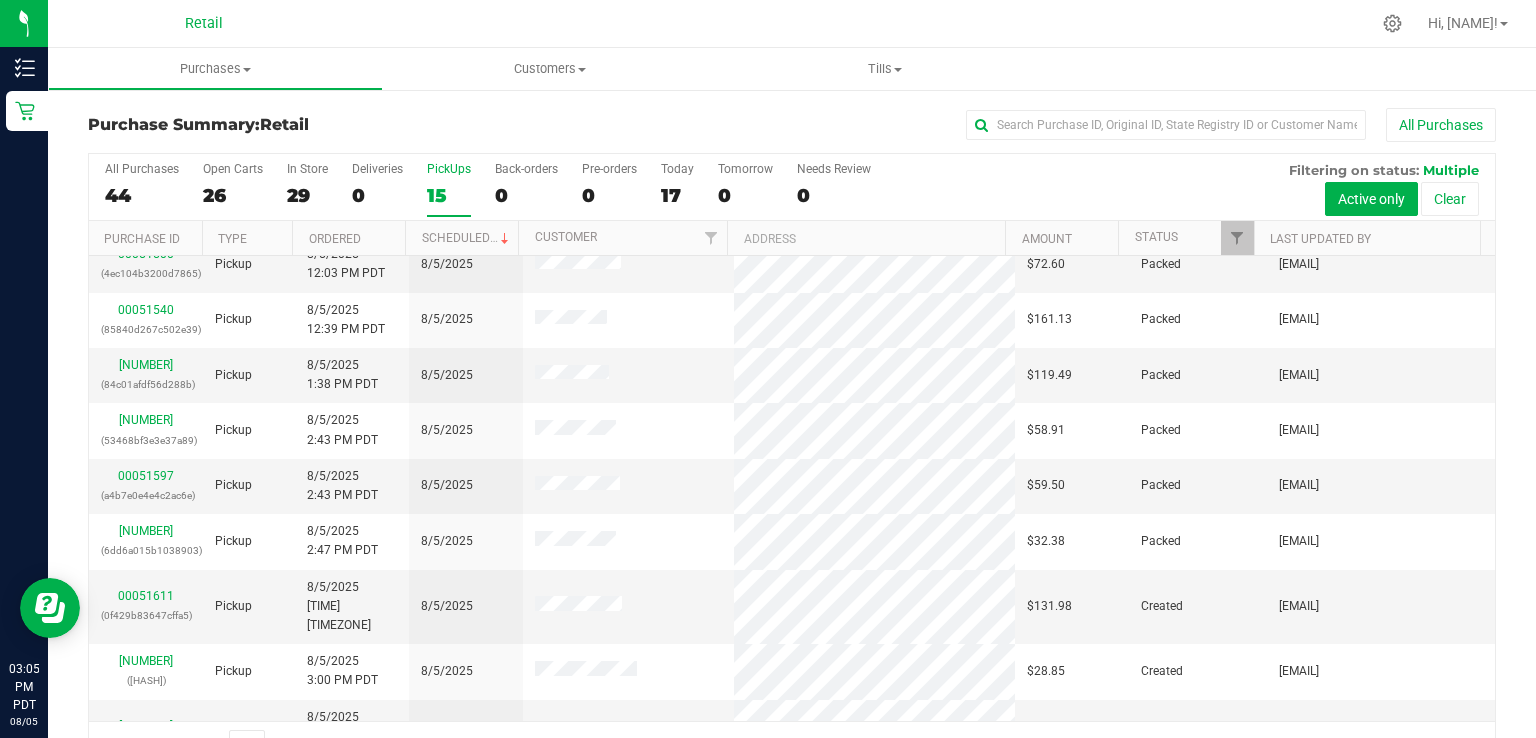 scroll, scrollTop: 362, scrollLeft: 0, axis: vertical 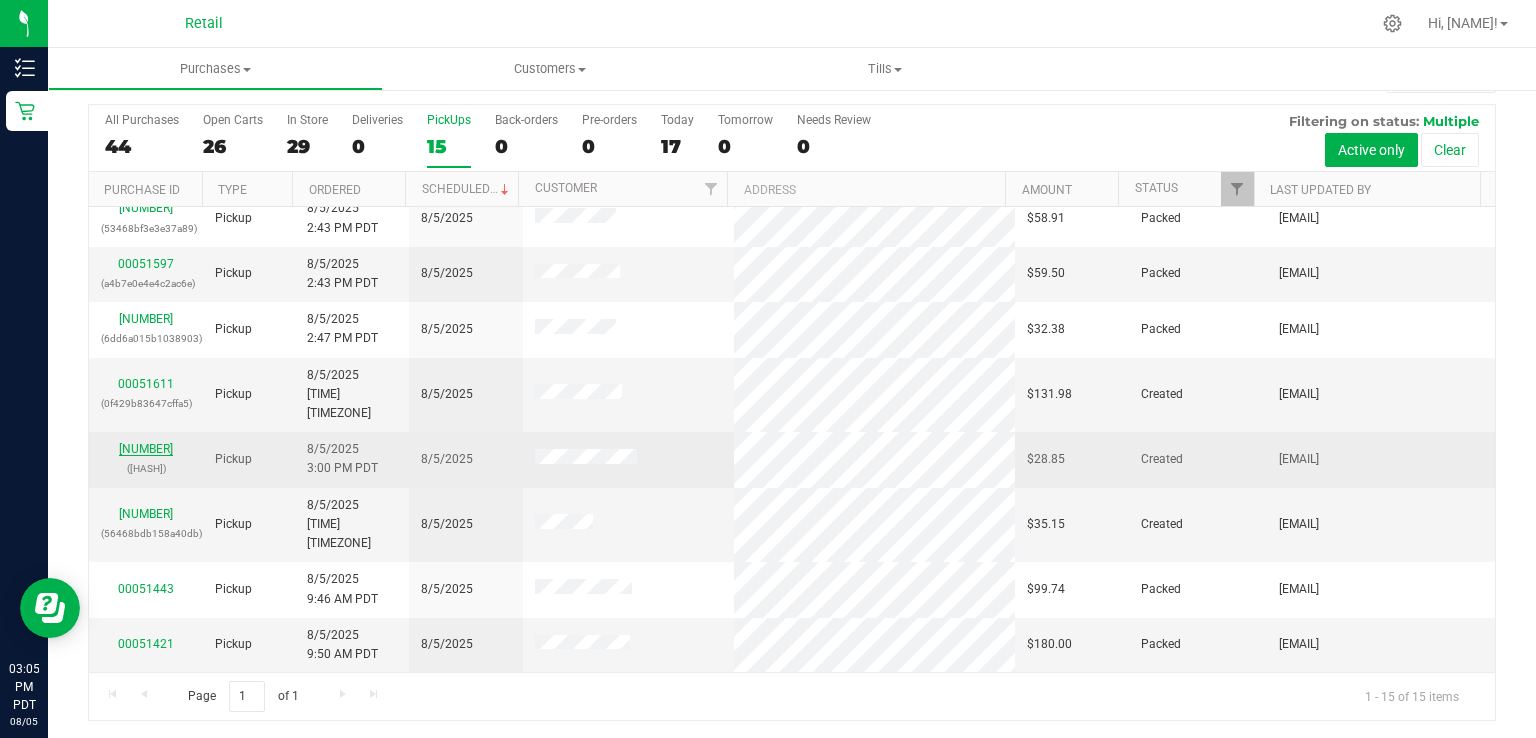 click on "[NUMBER]" at bounding box center (146, 449) 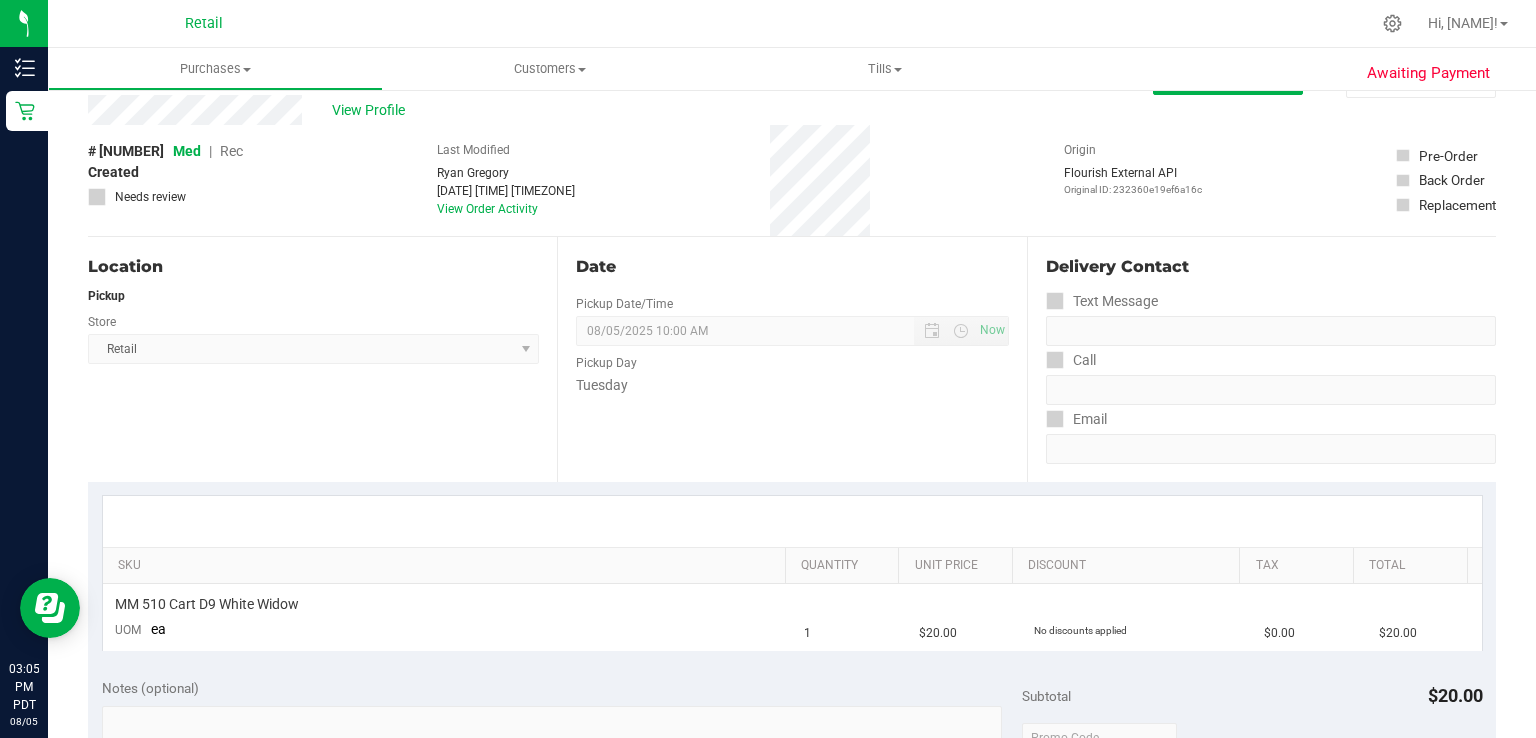 scroll, scrollTop: 0, scrollLeft: 0, axis: both 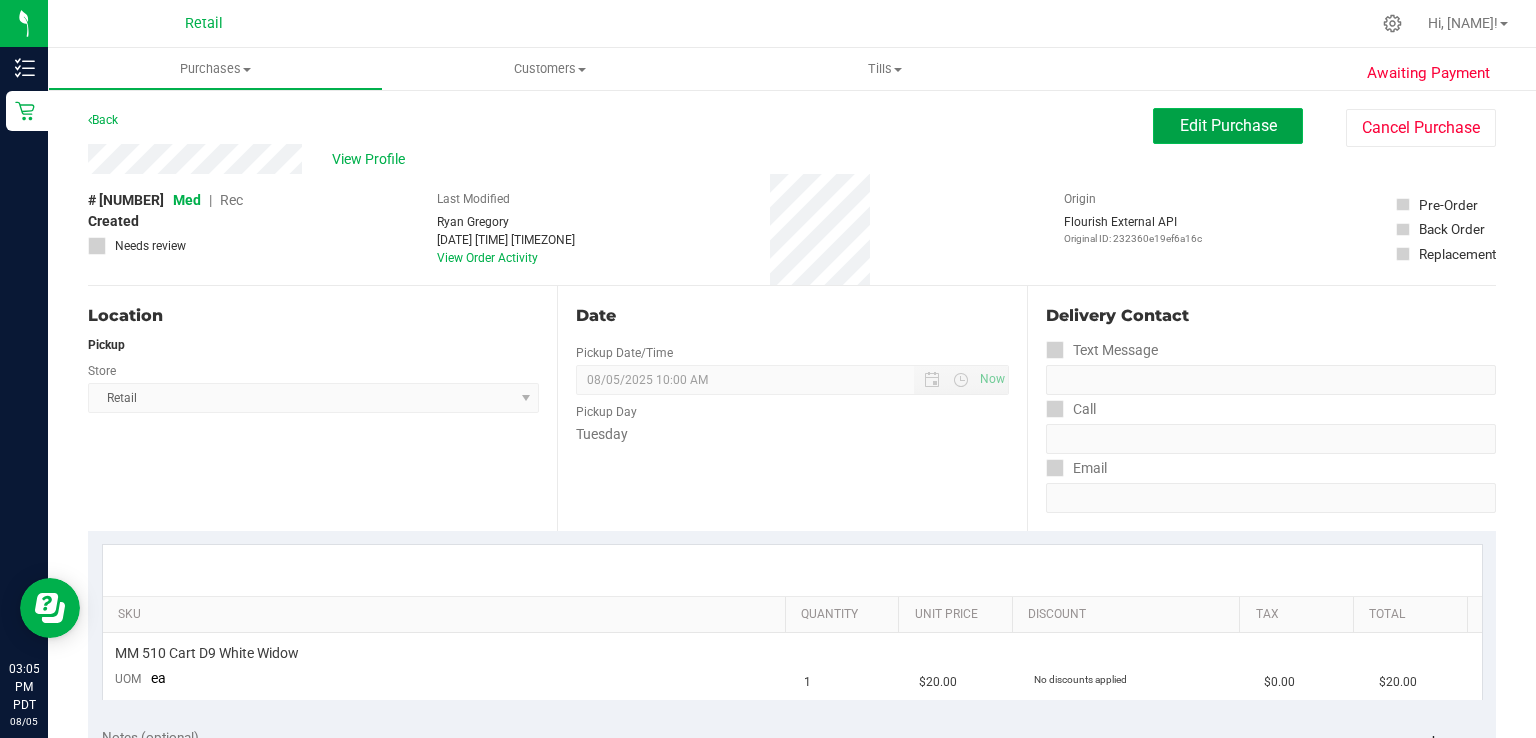 click on "Edit Purchase" at bounding box center (1228, 125) 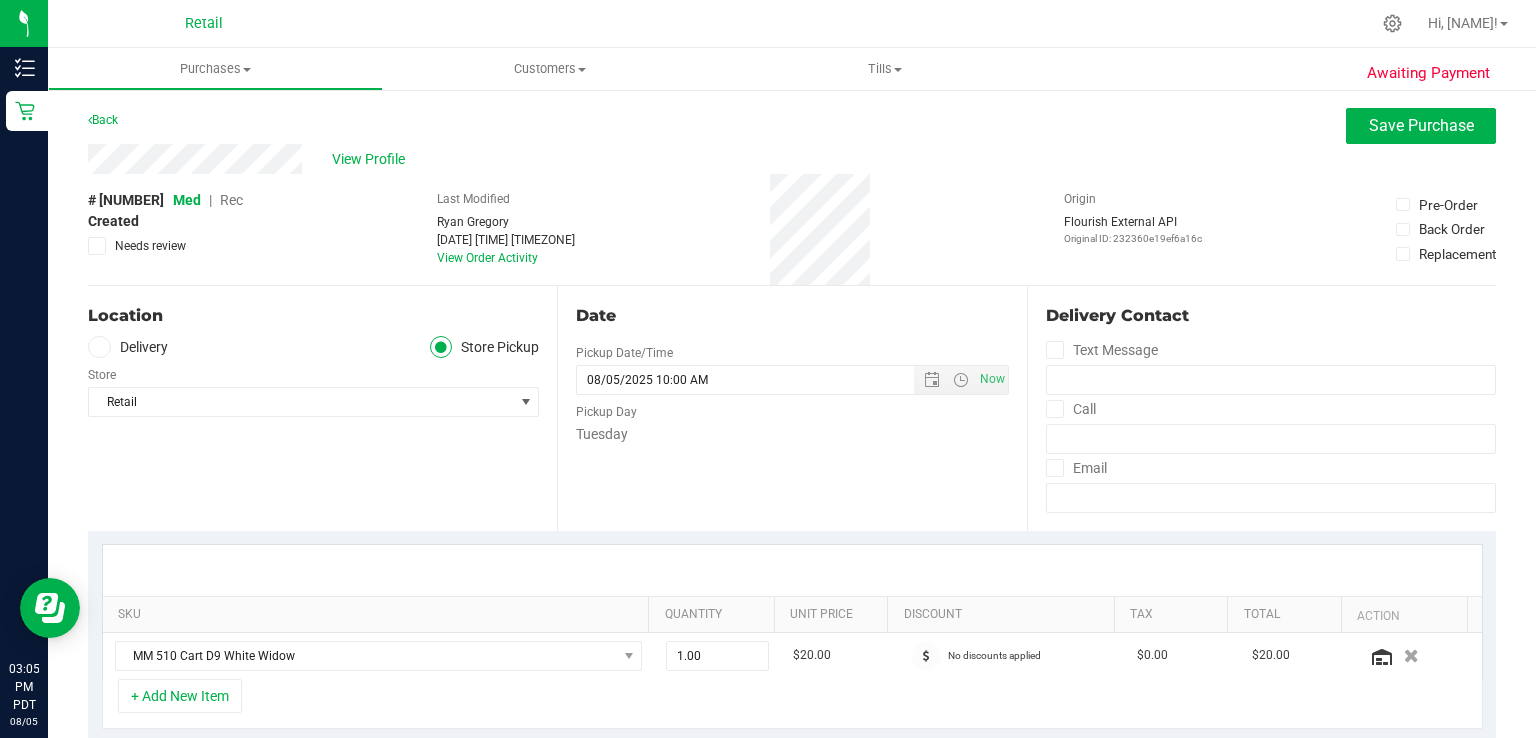 click on "Rec" at bounding box center [231, 200] 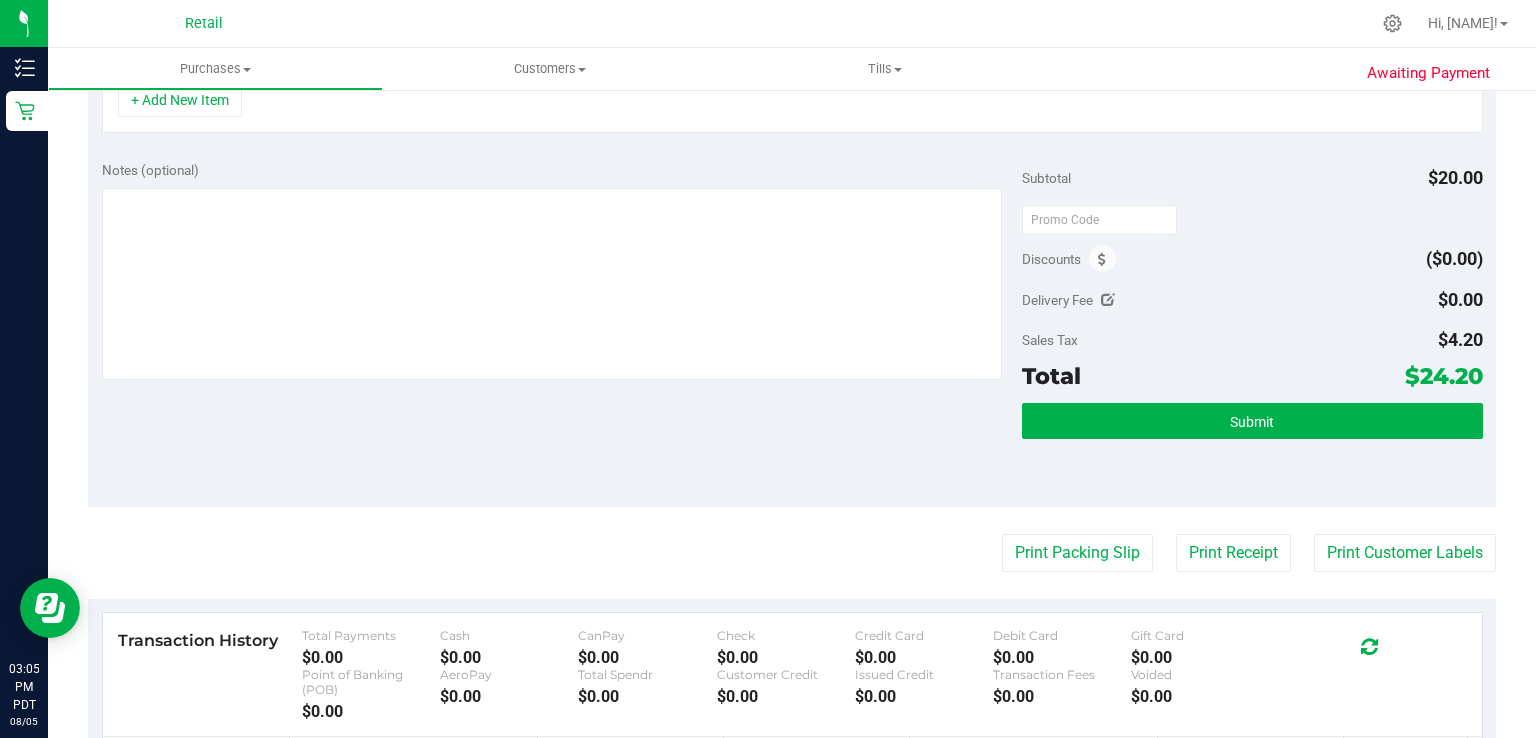 scroll, scrollTop: 654, scrollLeft: 0, axis: vertical 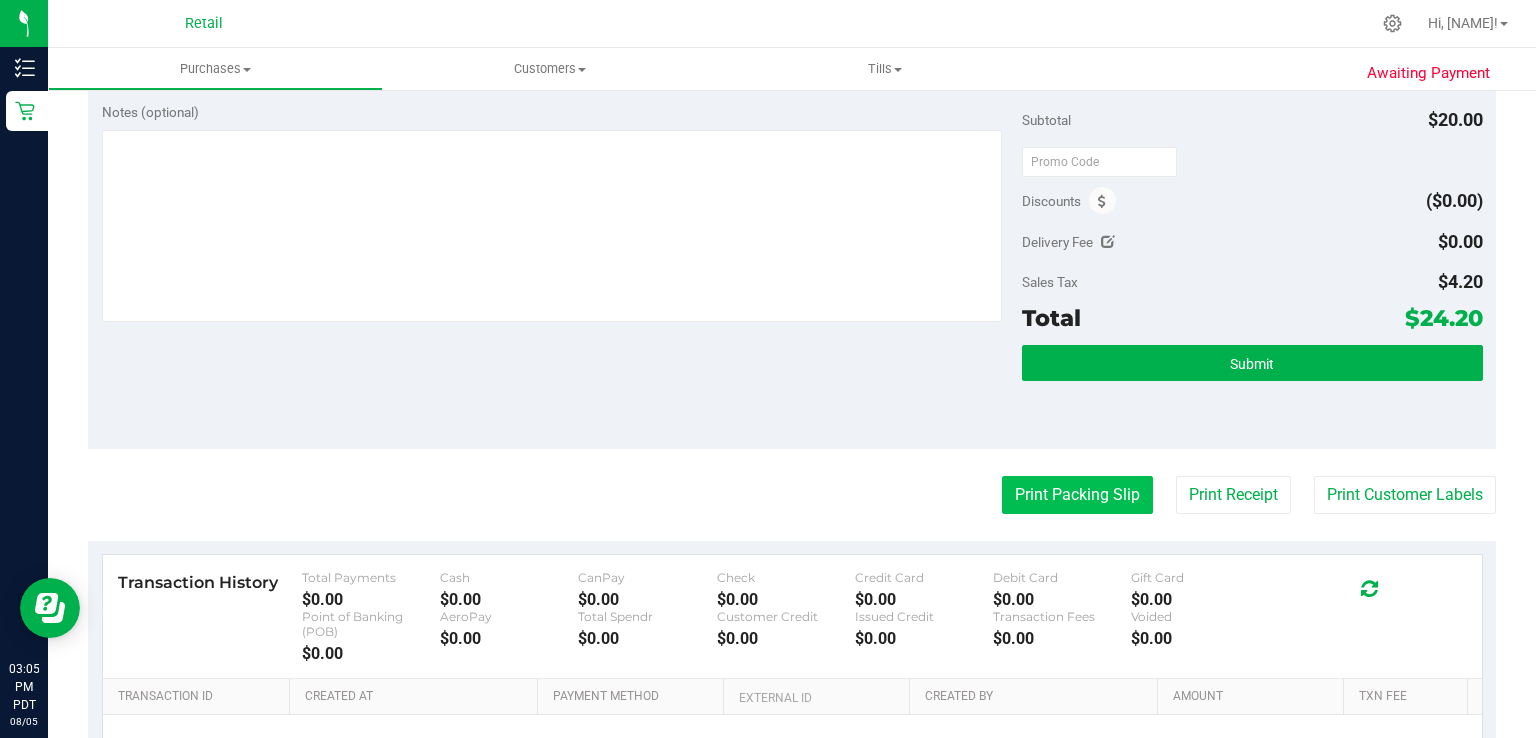 click on "Print Packing Slip" at bounding box center [1077, 495] 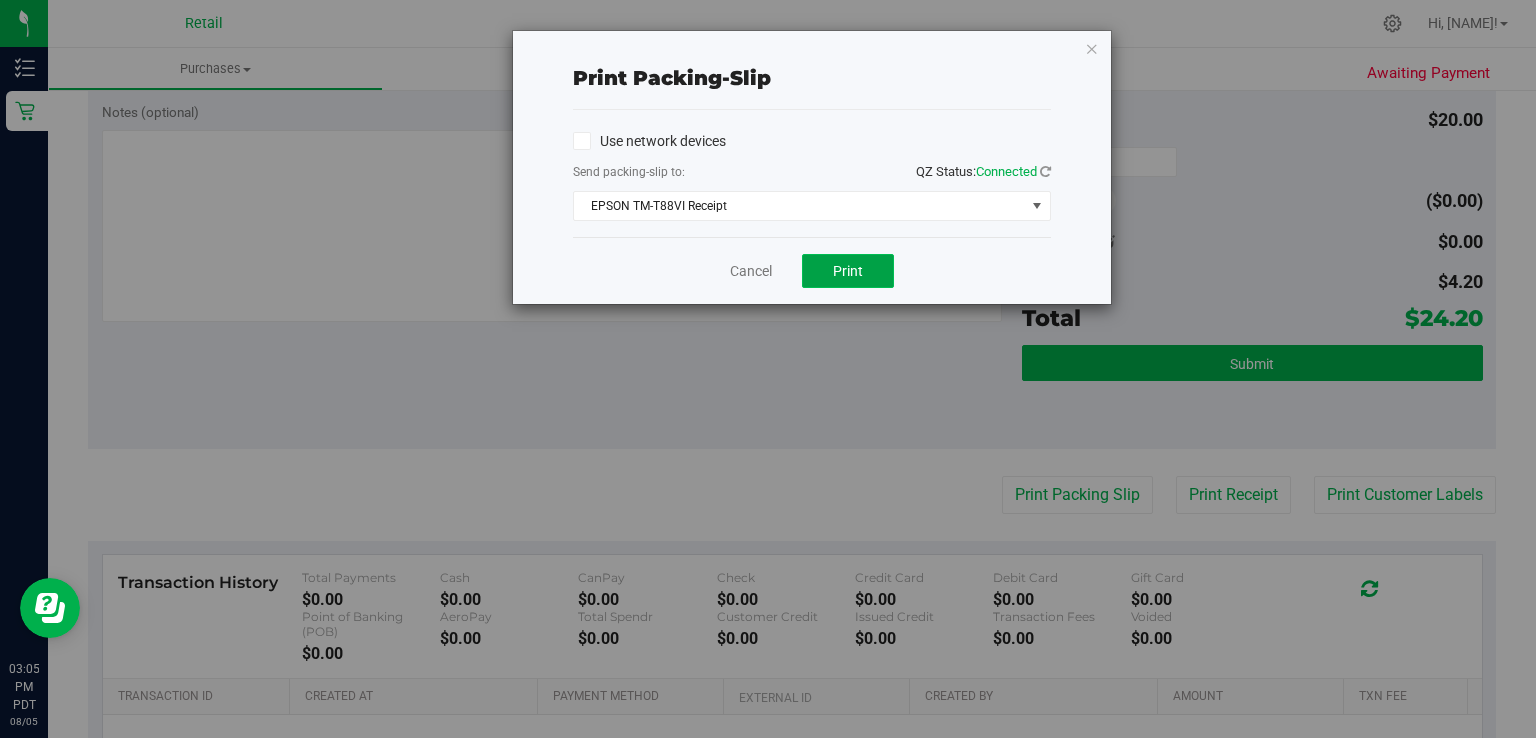 click on "Print" at bounding box center (848, 271) 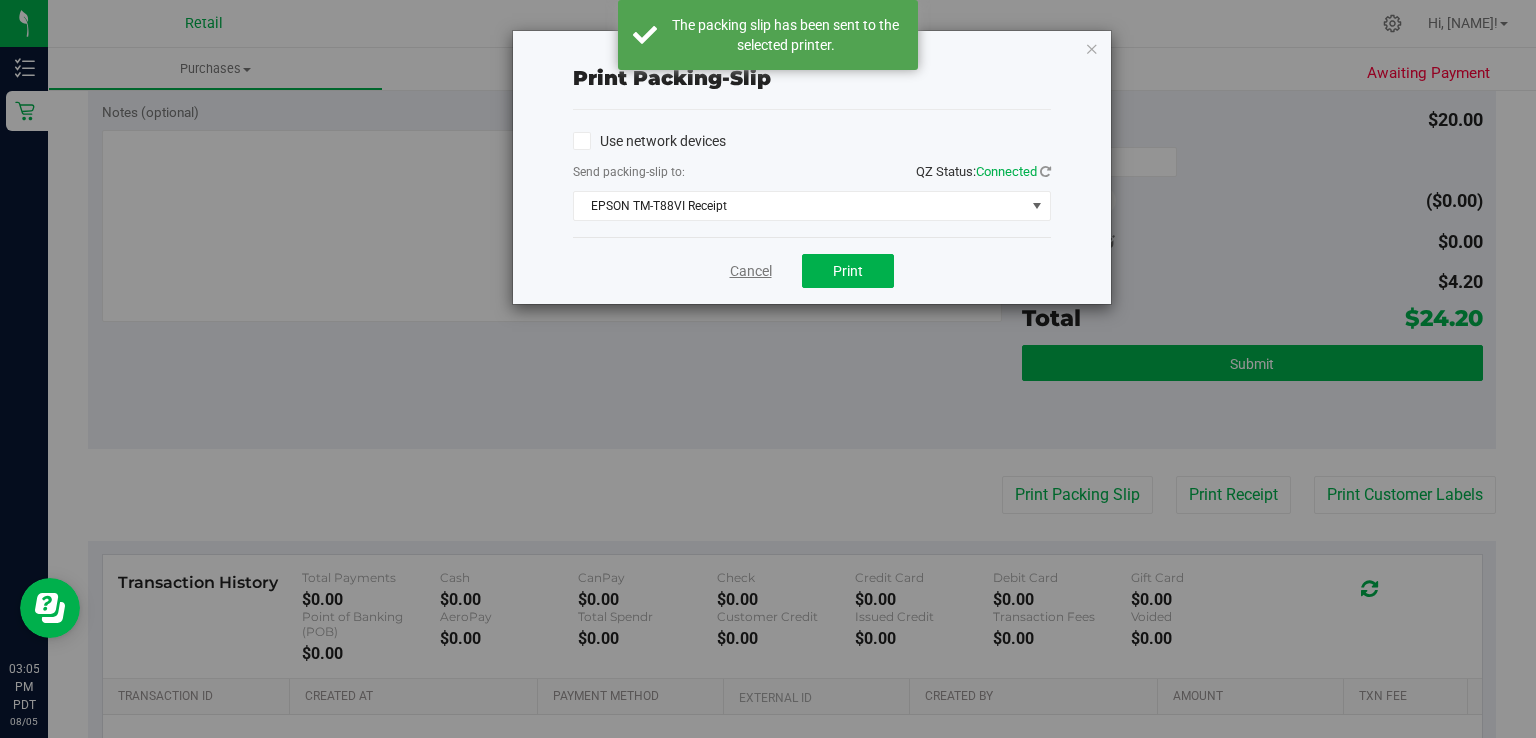 click on "Cancel" at bounding box center (751, 271) 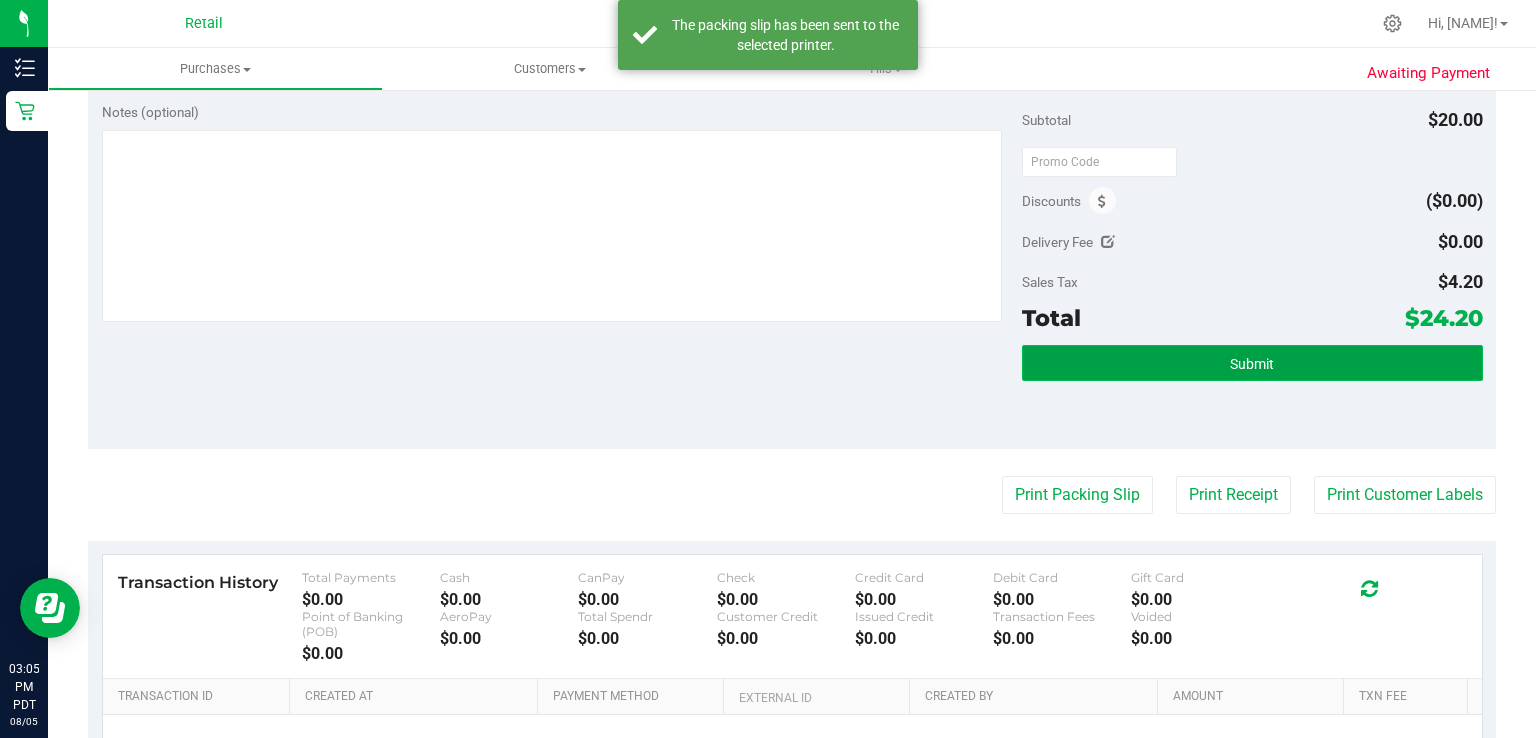 click on "Submit" at bounding box center (1252, 363) 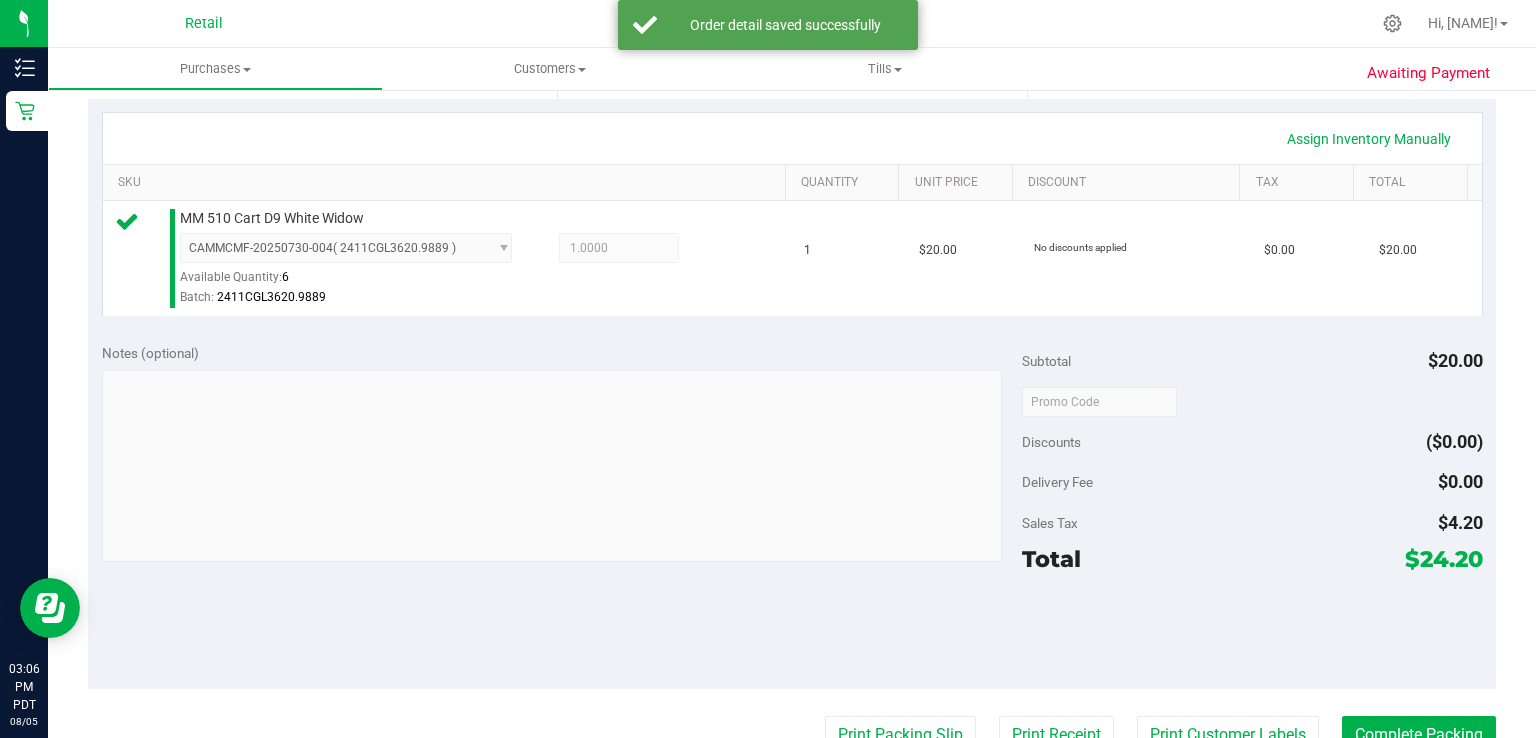 scroll, scrollTop: 440, scrollLeft: 0, axis: vertical 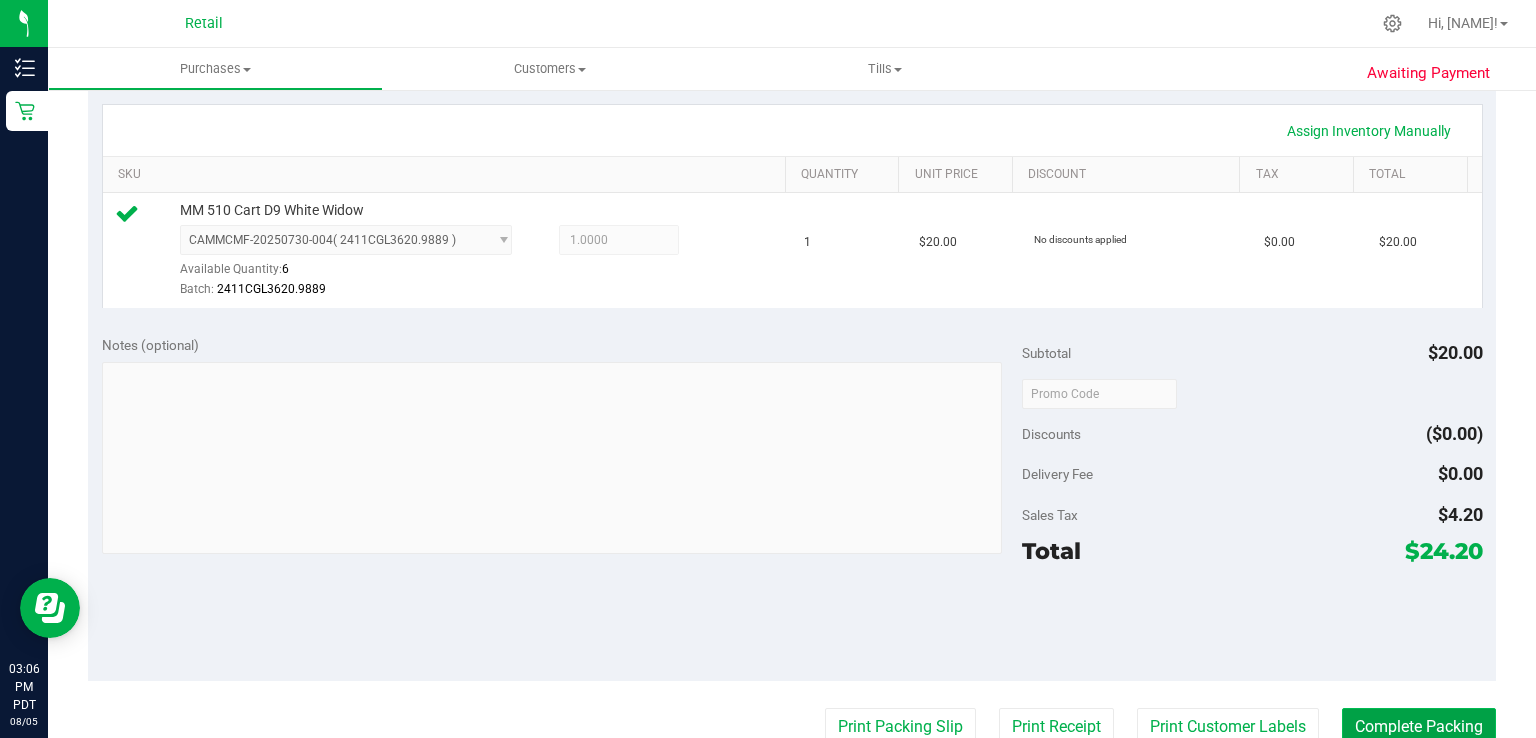 click on "Complete Packing" at bounding box center [1419, 727] 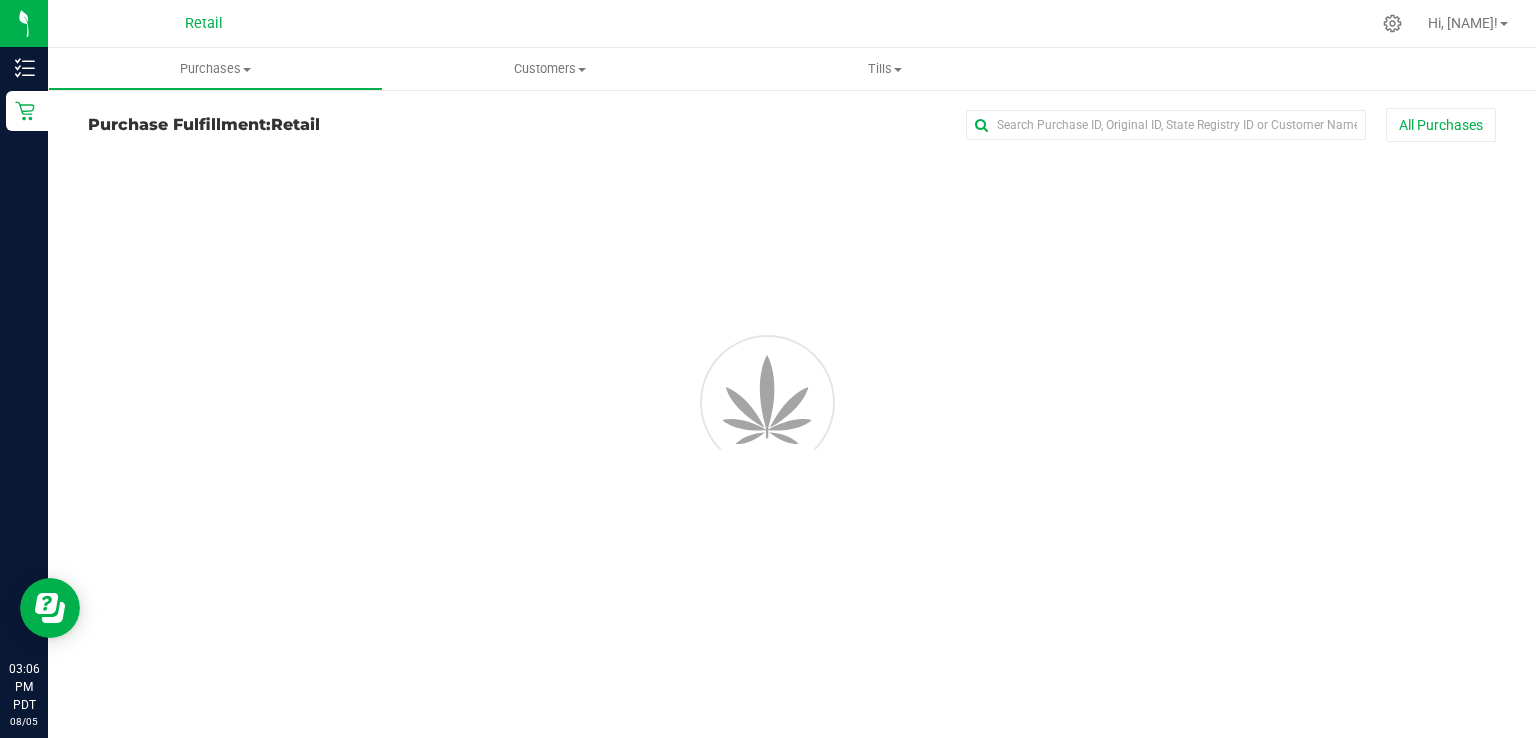 scroll, scrollTop: 0, scrollLeft: 0, axis: both 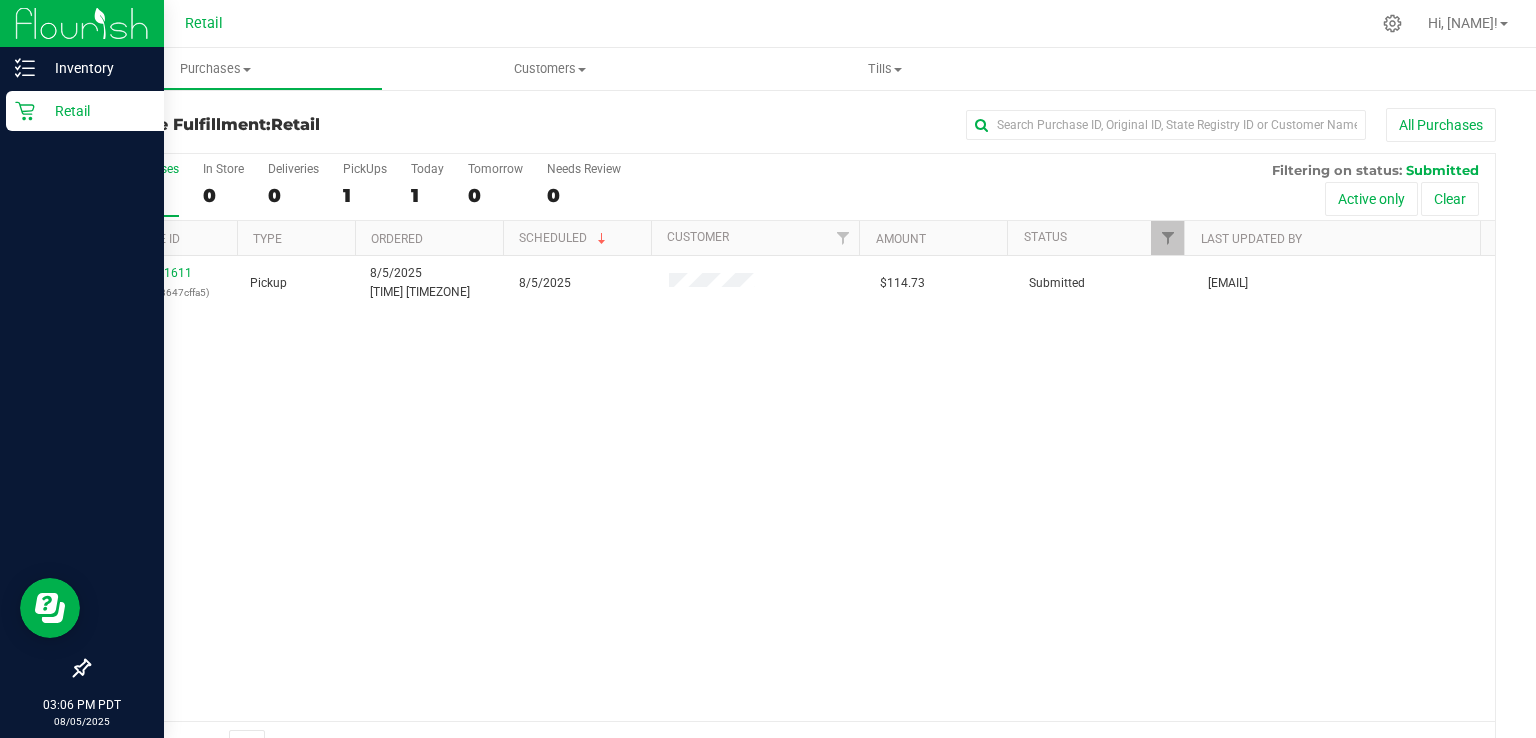 click on "Retail" at bounding box center [85, 111] 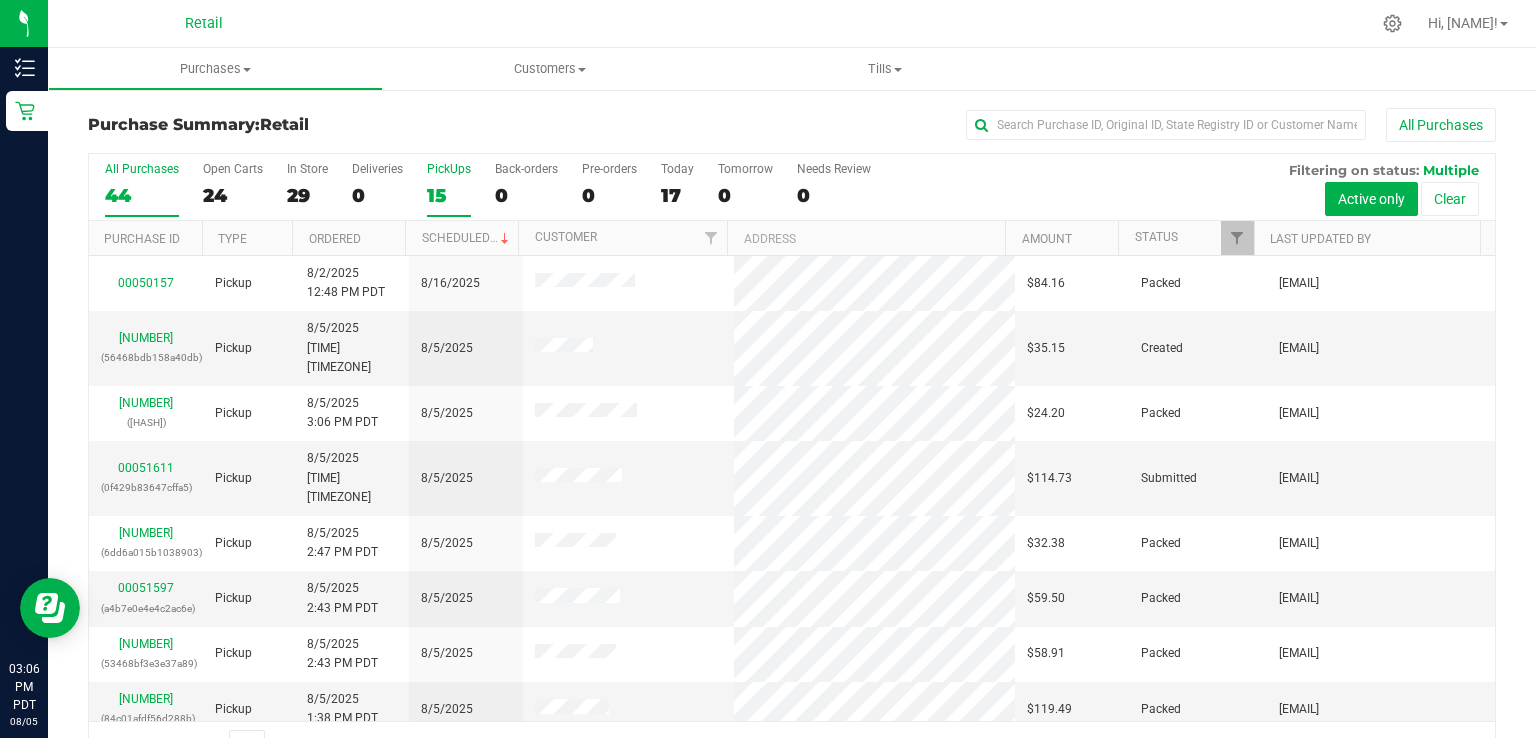 click on "15" at bounding box center (449, 195) 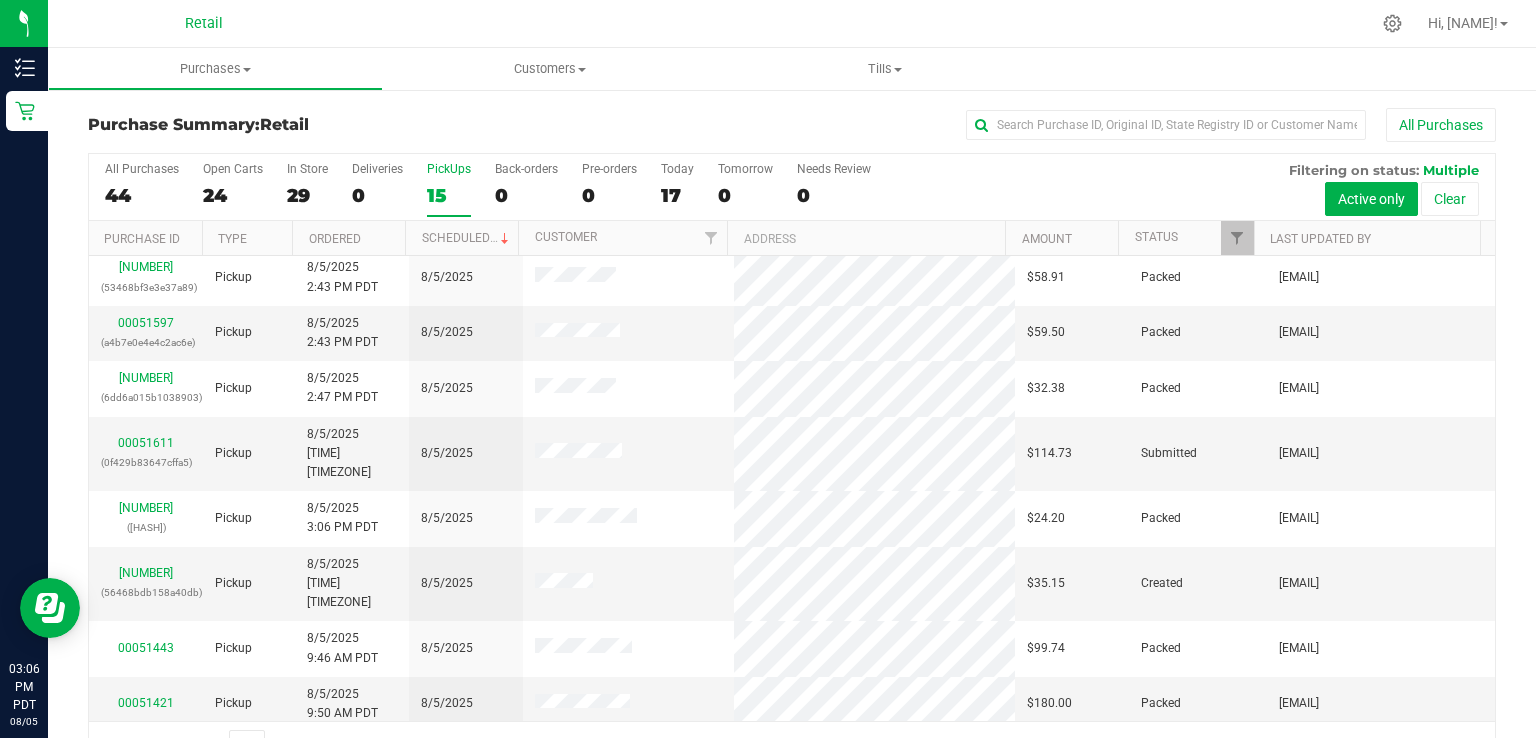 scroll, scrollTop: 362, scrollLeft: 0, axis: vertical 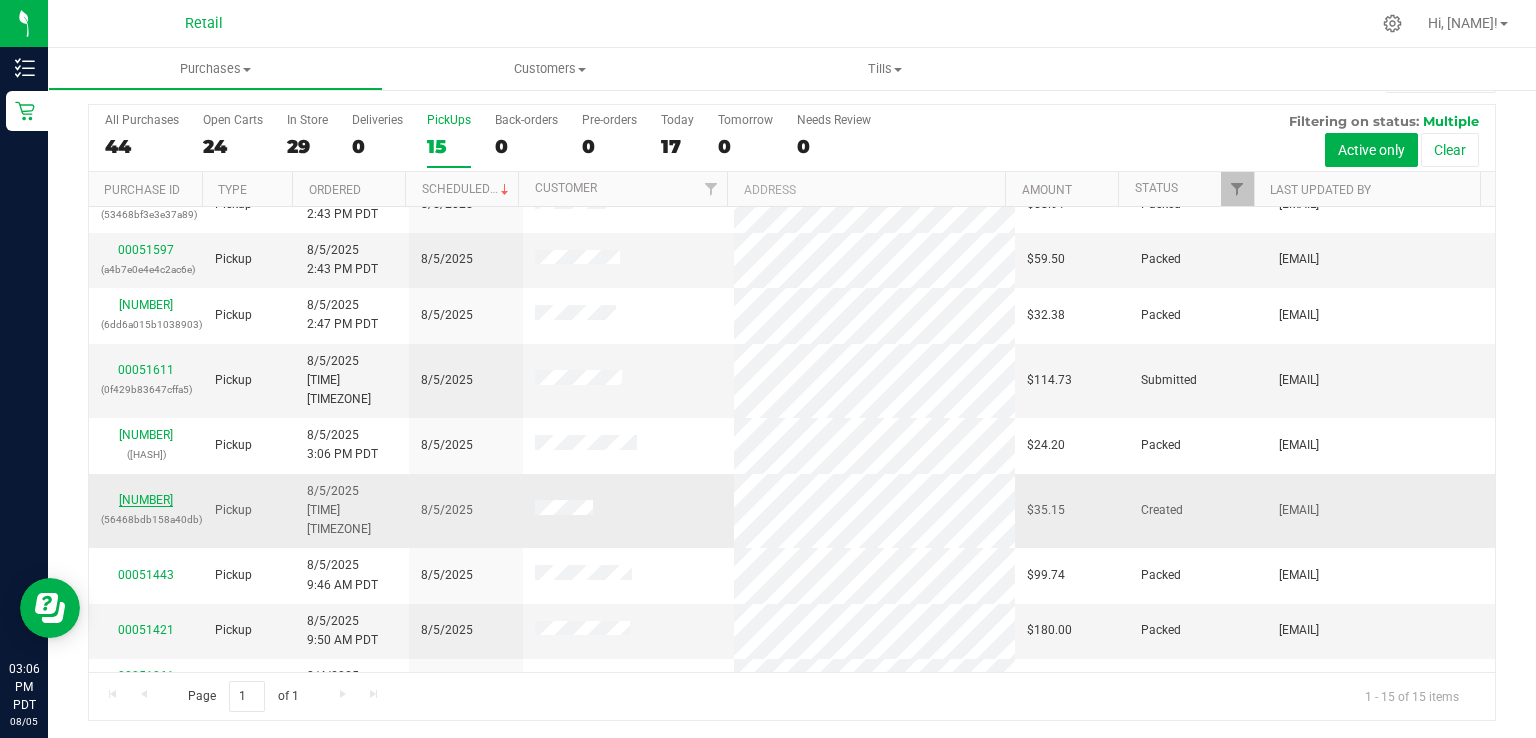 click on "[NUMBER]" at bounding box center (146, 500) 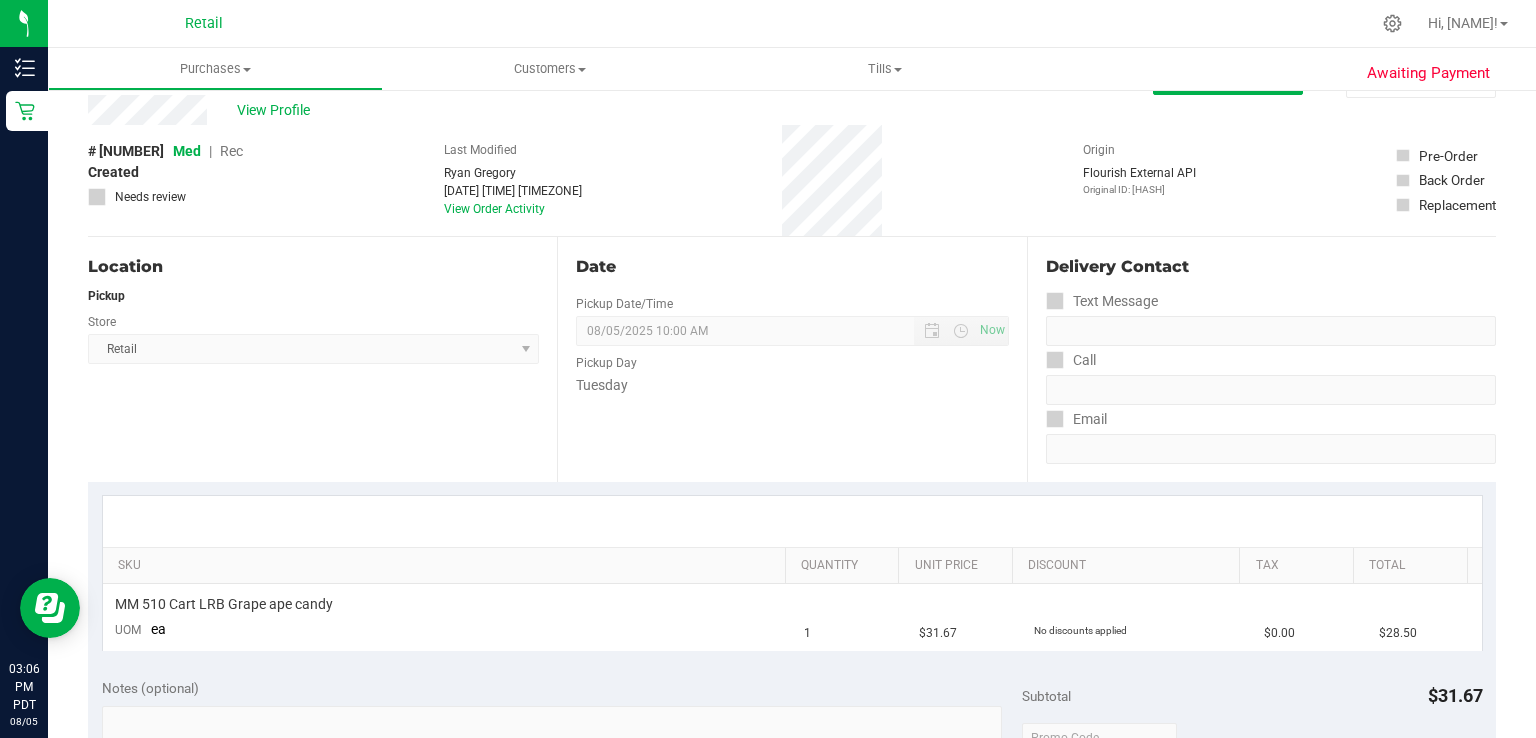 scroll, scrollTop: 0, scrollLeft: 0, axis: both 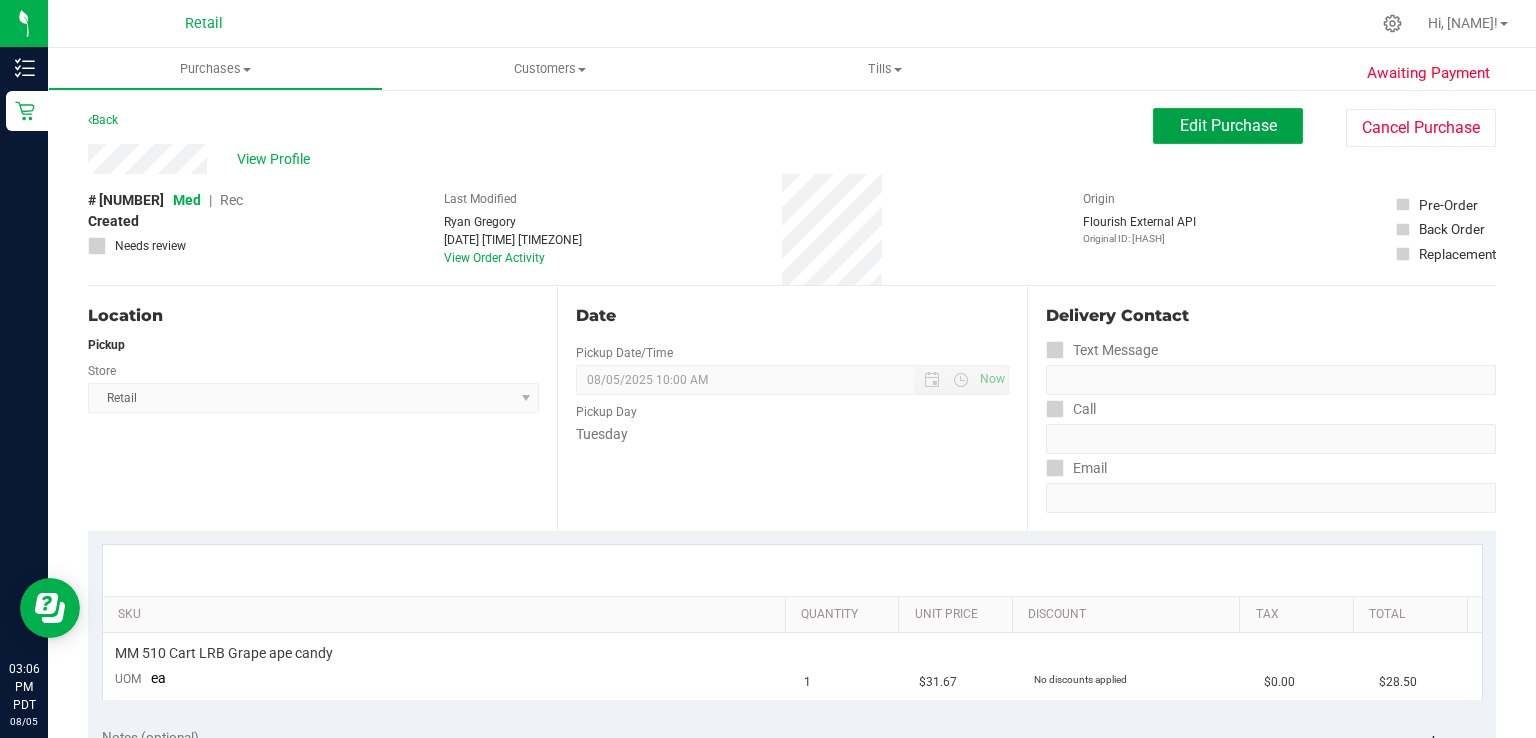 click on "Edit Purchase" at bounding box center (1228, 126) 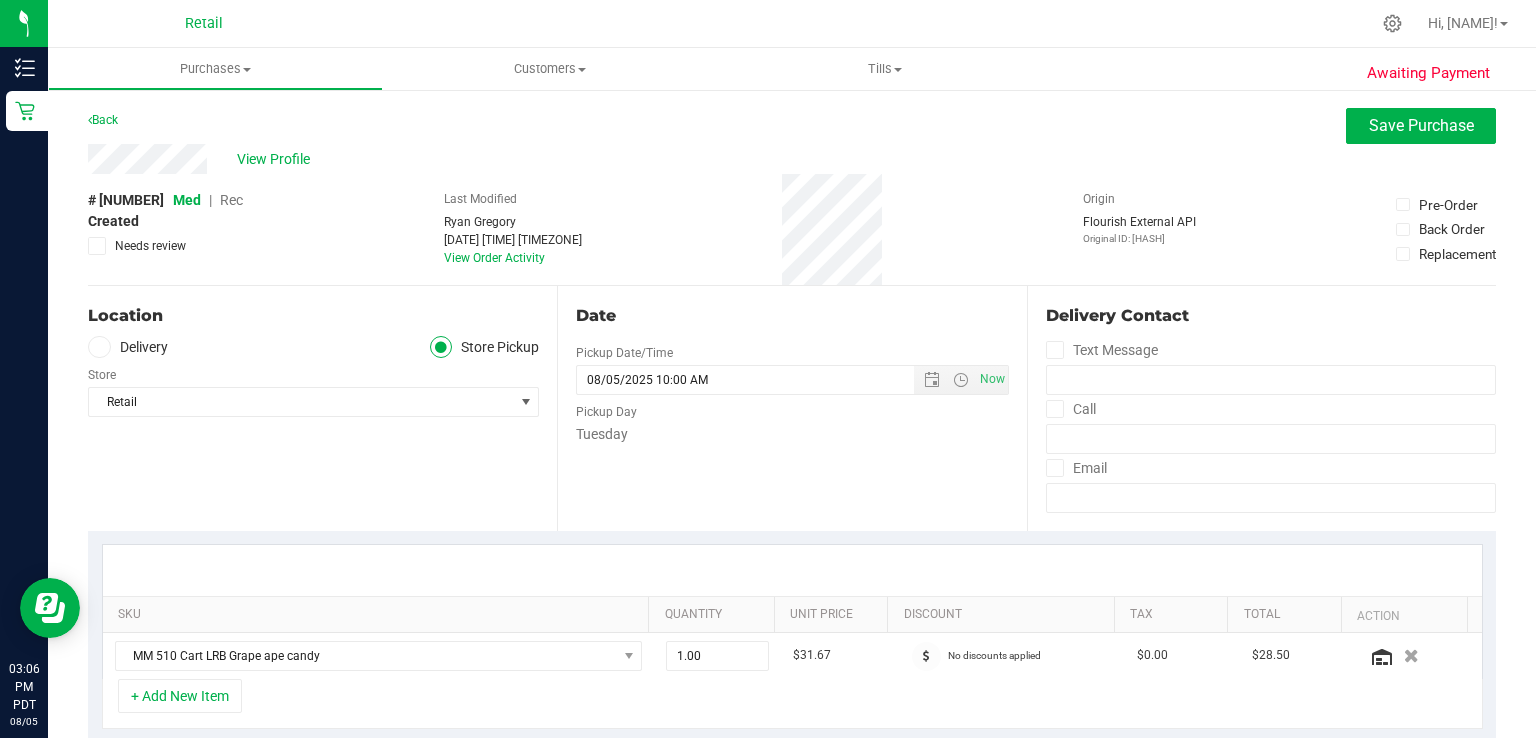 click on "Rec" at bounding box center (231, 200) 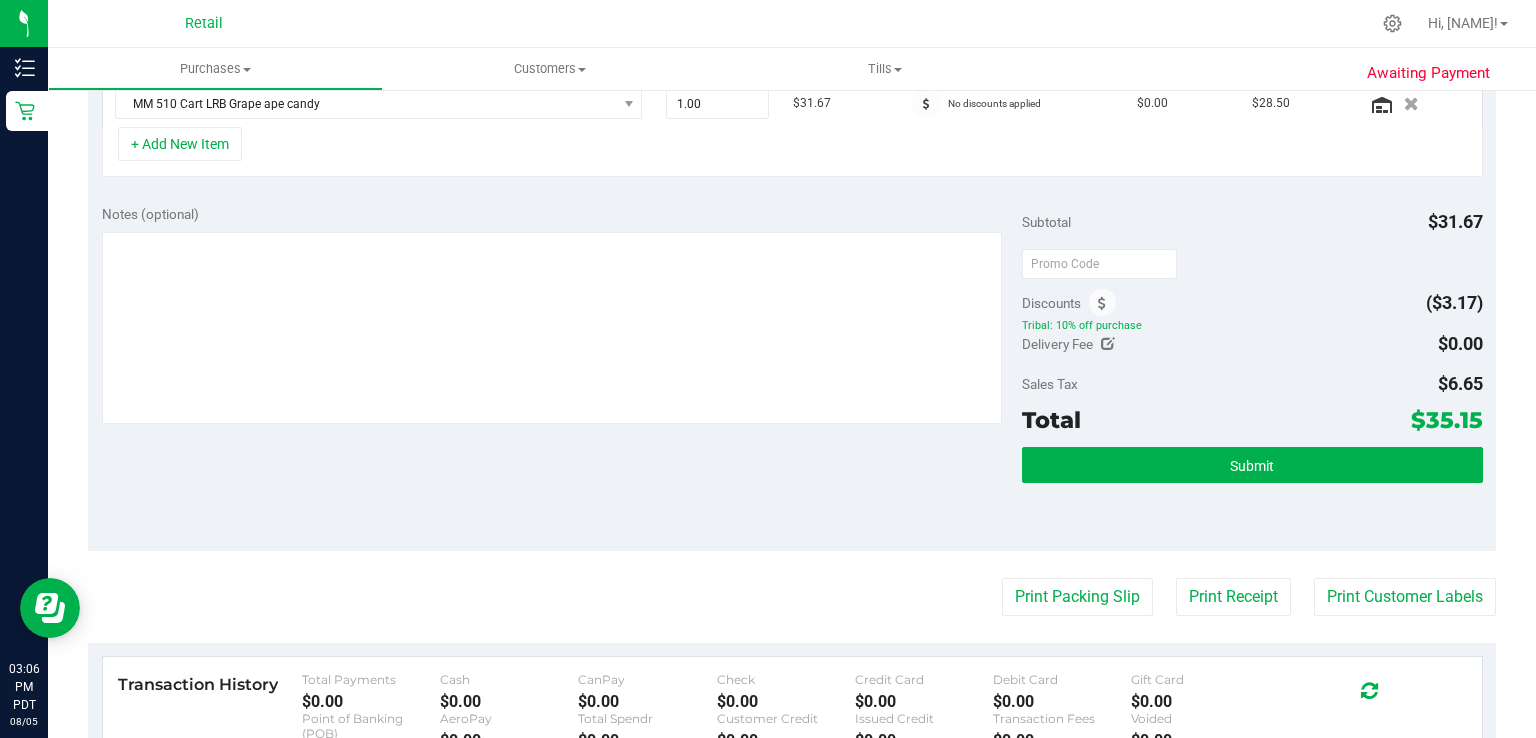 scroll, scrollTop: 580, scrollLeft: 0, axis: vertical 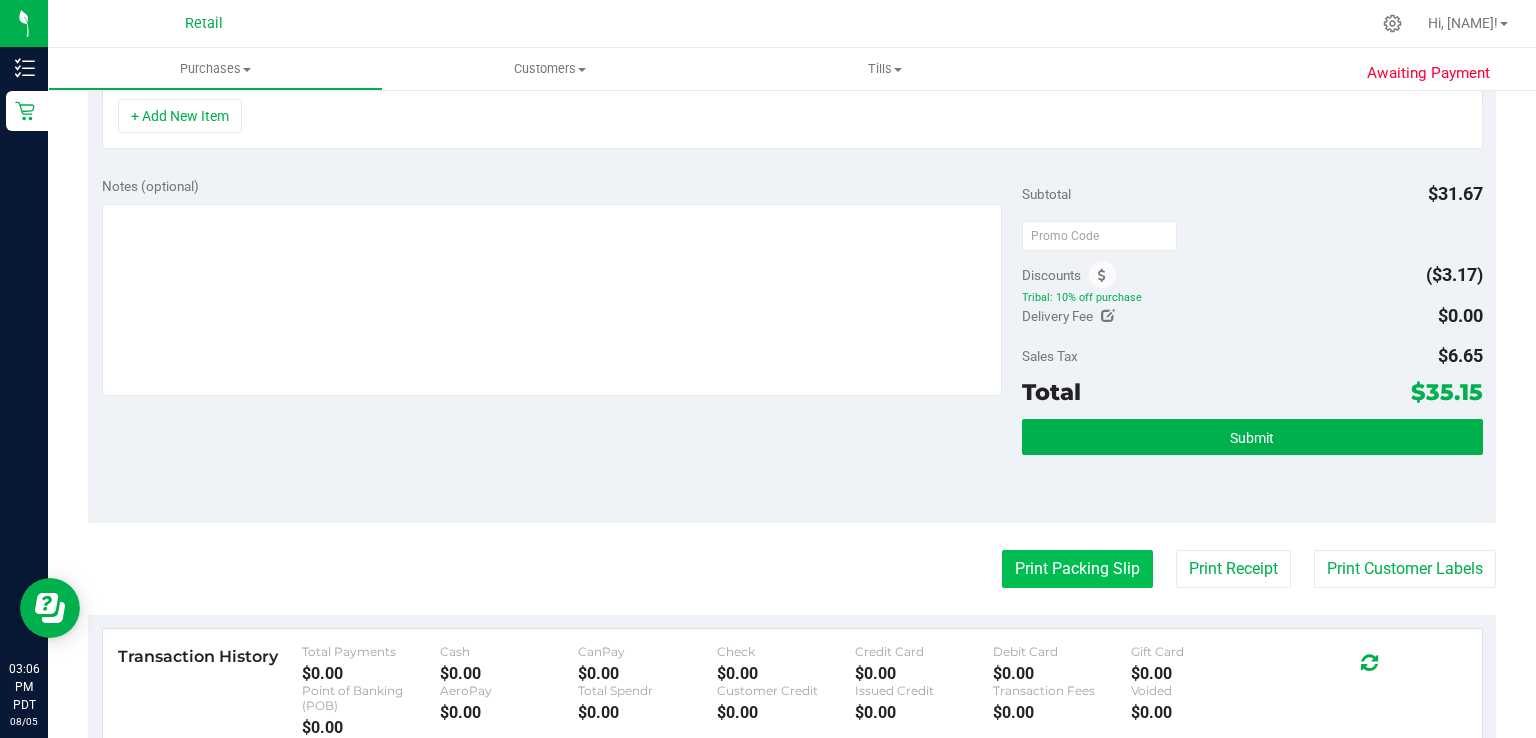 click on "Print Packing Slip" at bounding box center [1077, 569] 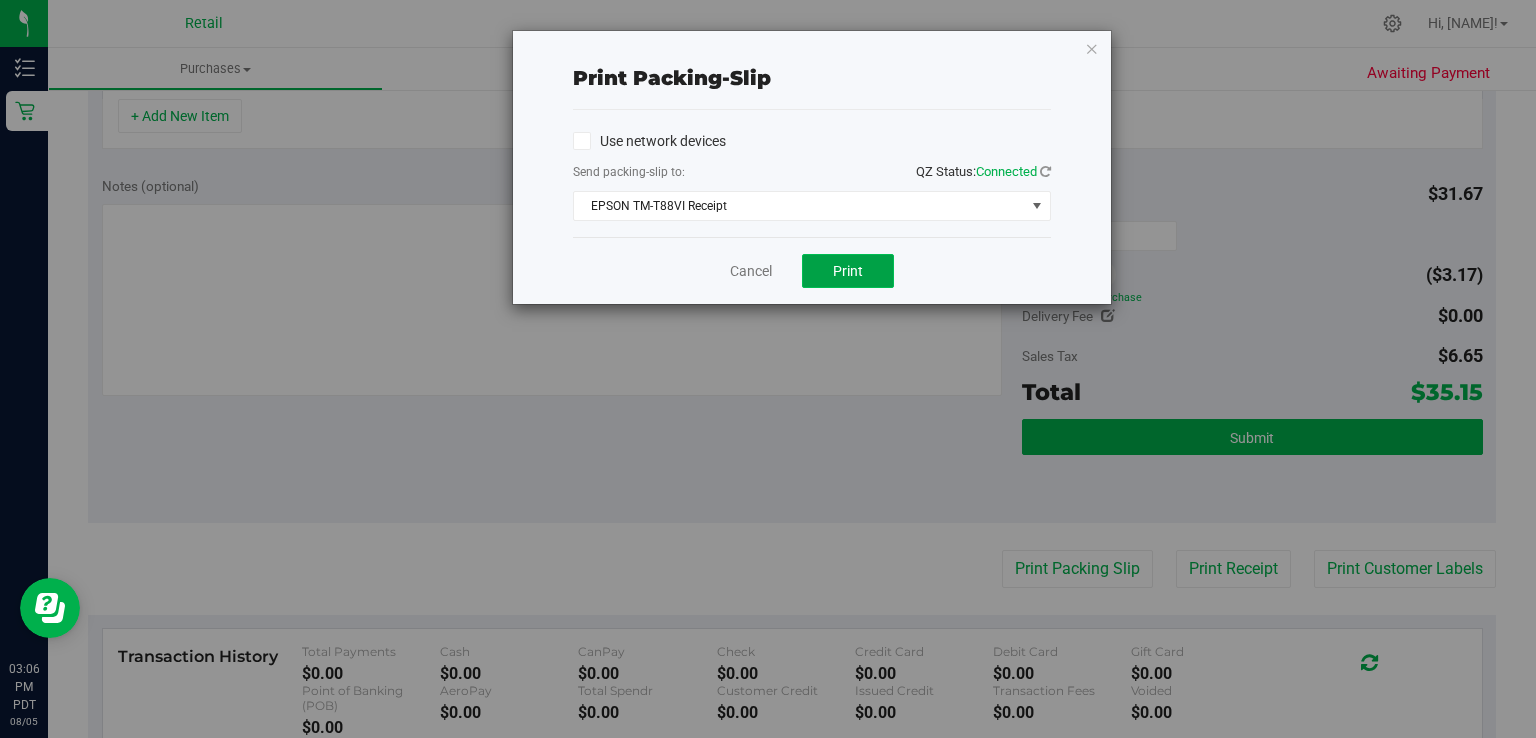click on "Print" at bounding box center (848, 271) 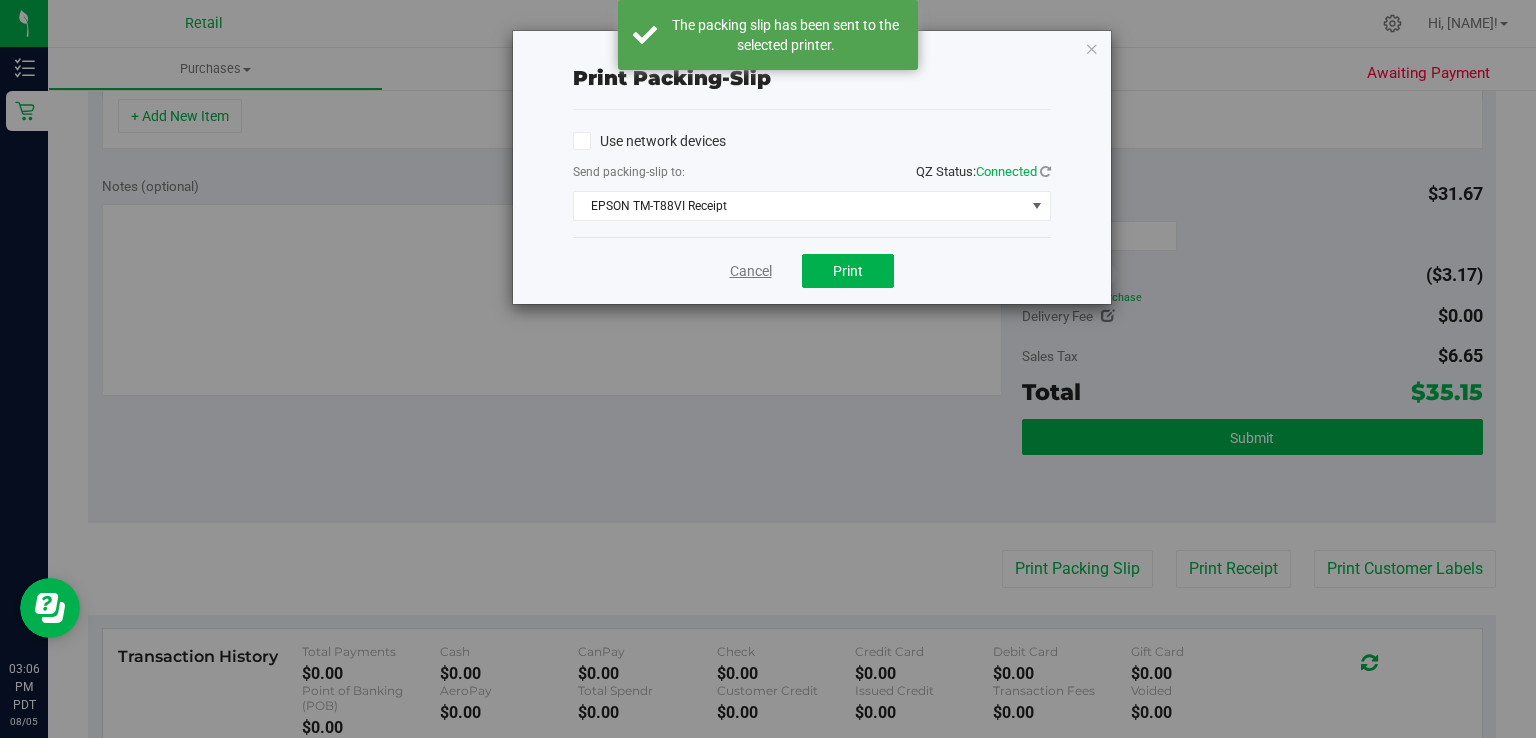 click on "Cancel" at bounding box center [751, 271] 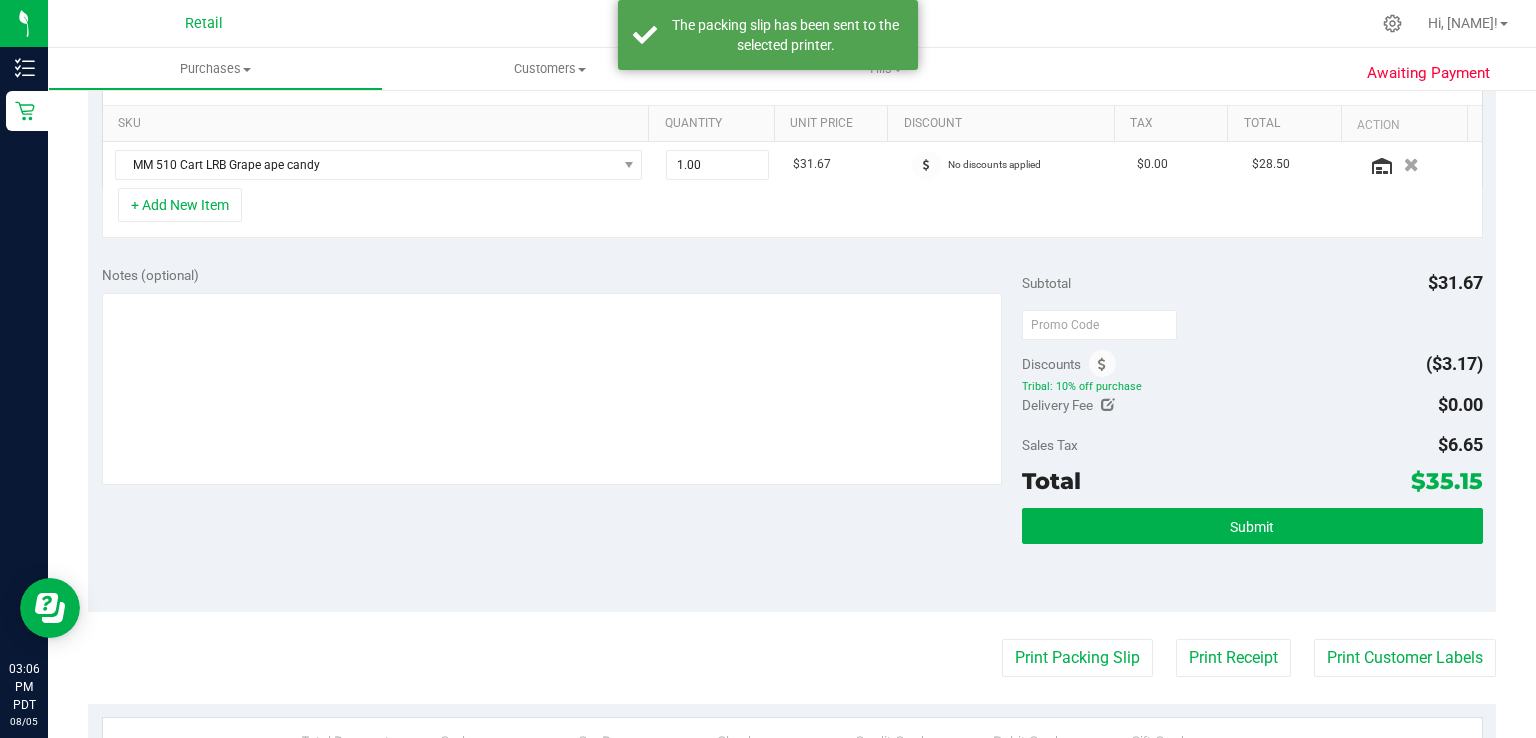 scroll, scrollTop: 496, scrollLeft: 0, axis: vertical 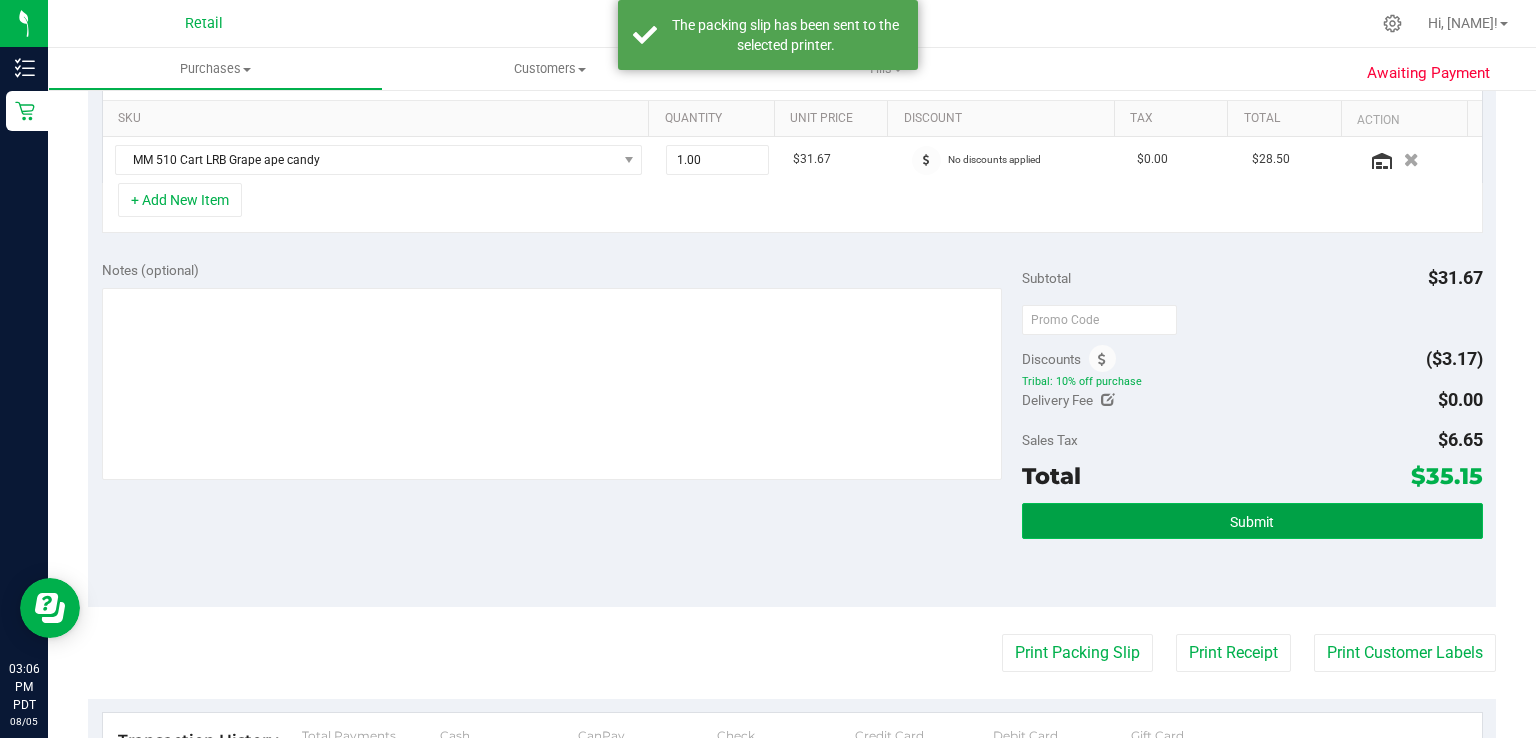 click on "Submit" at bounding box center (1252, 521) 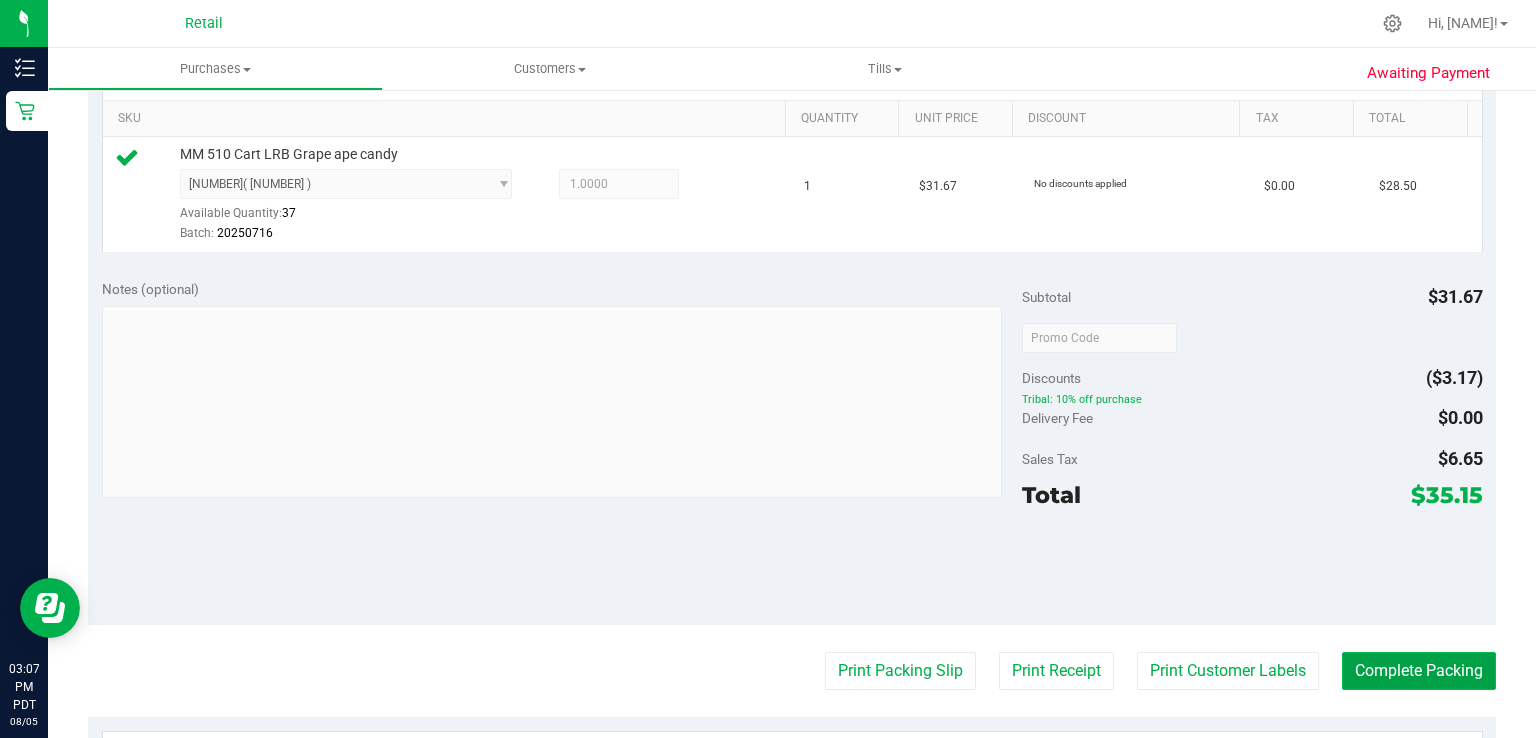 click on "Complete Packing" at bounding box center (1419, 671) 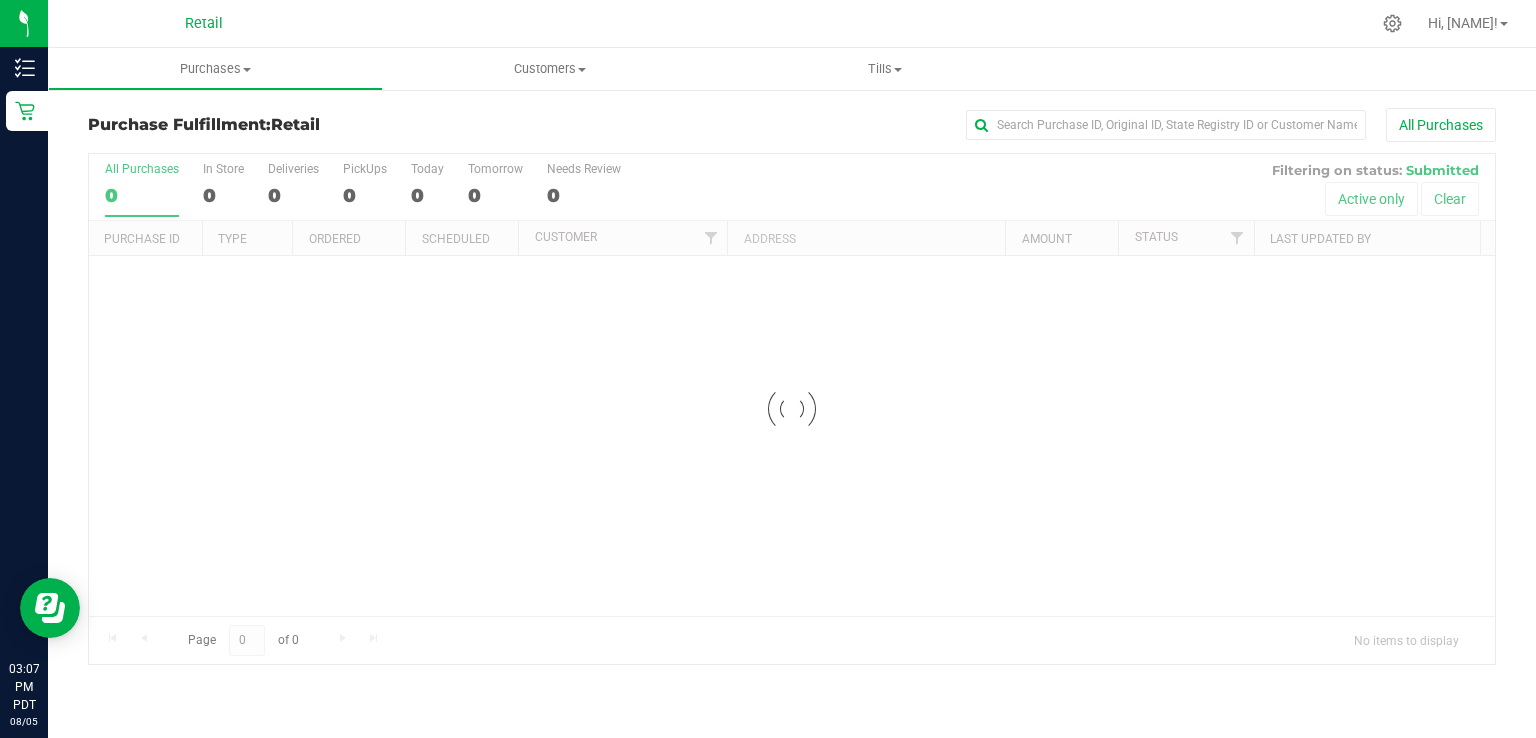 scroll, scrollTop: 0, scrollLeft: 0, axis: both 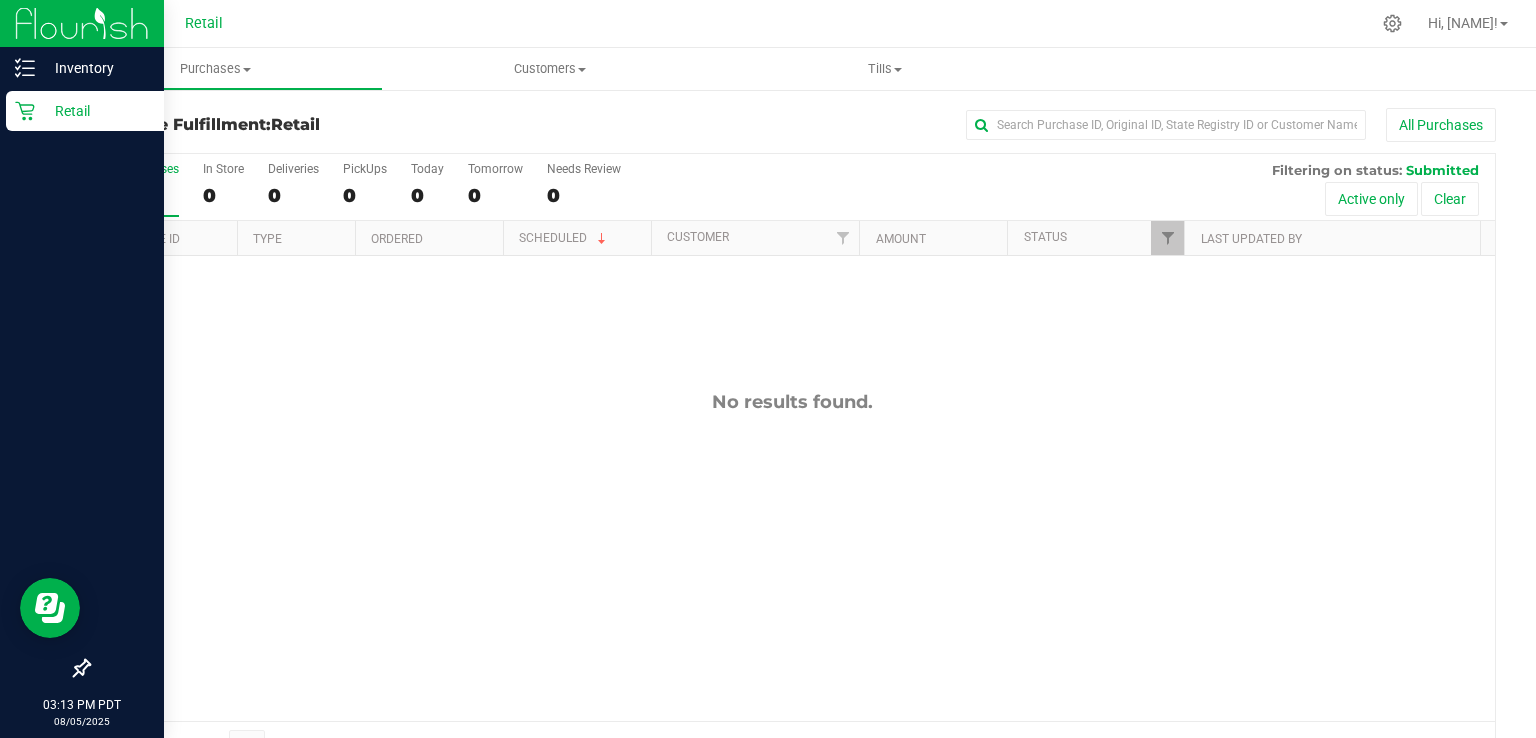 click on "Retail" at bounding box center (85, 111) 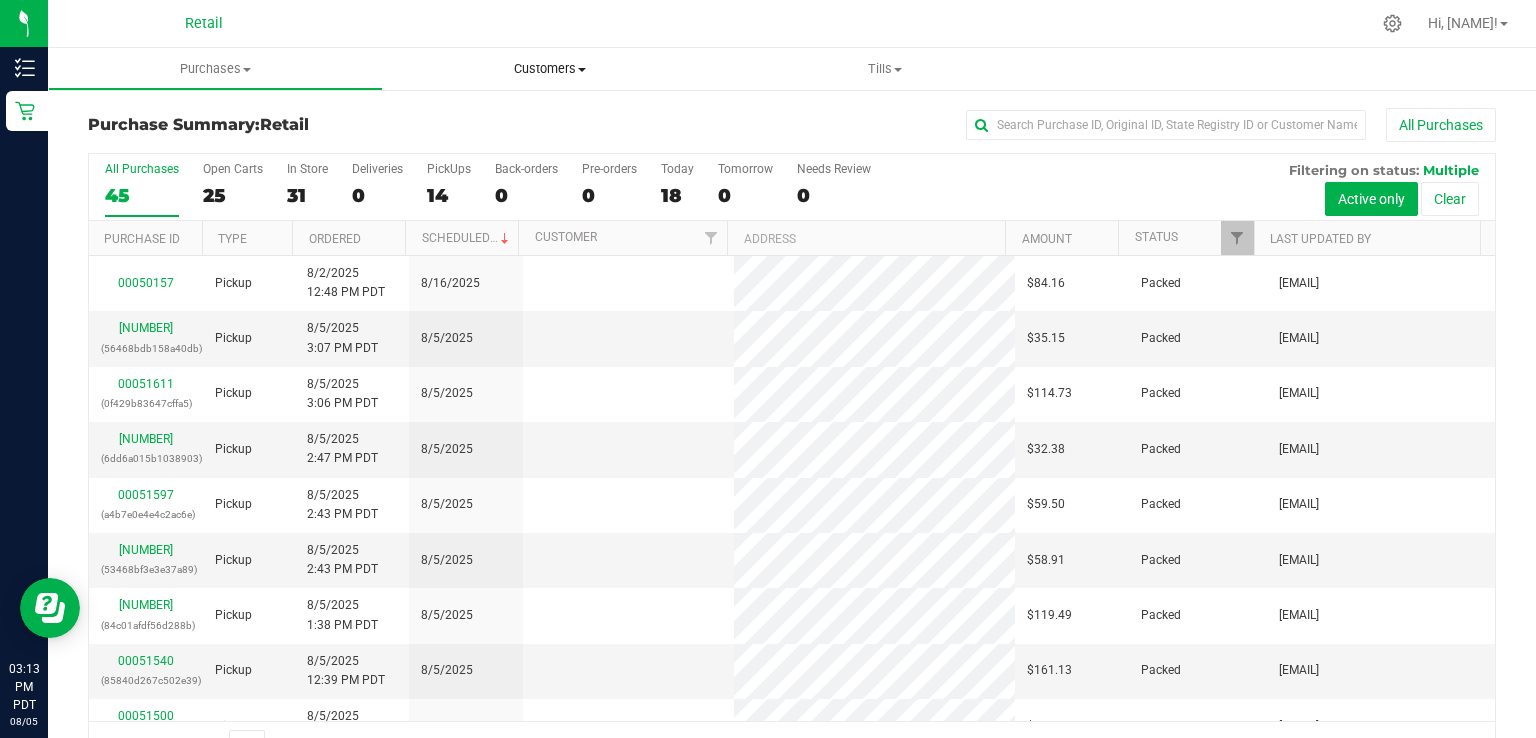 click on "Customers
All customers
Add a new customer" at bounding box center [550, 69] 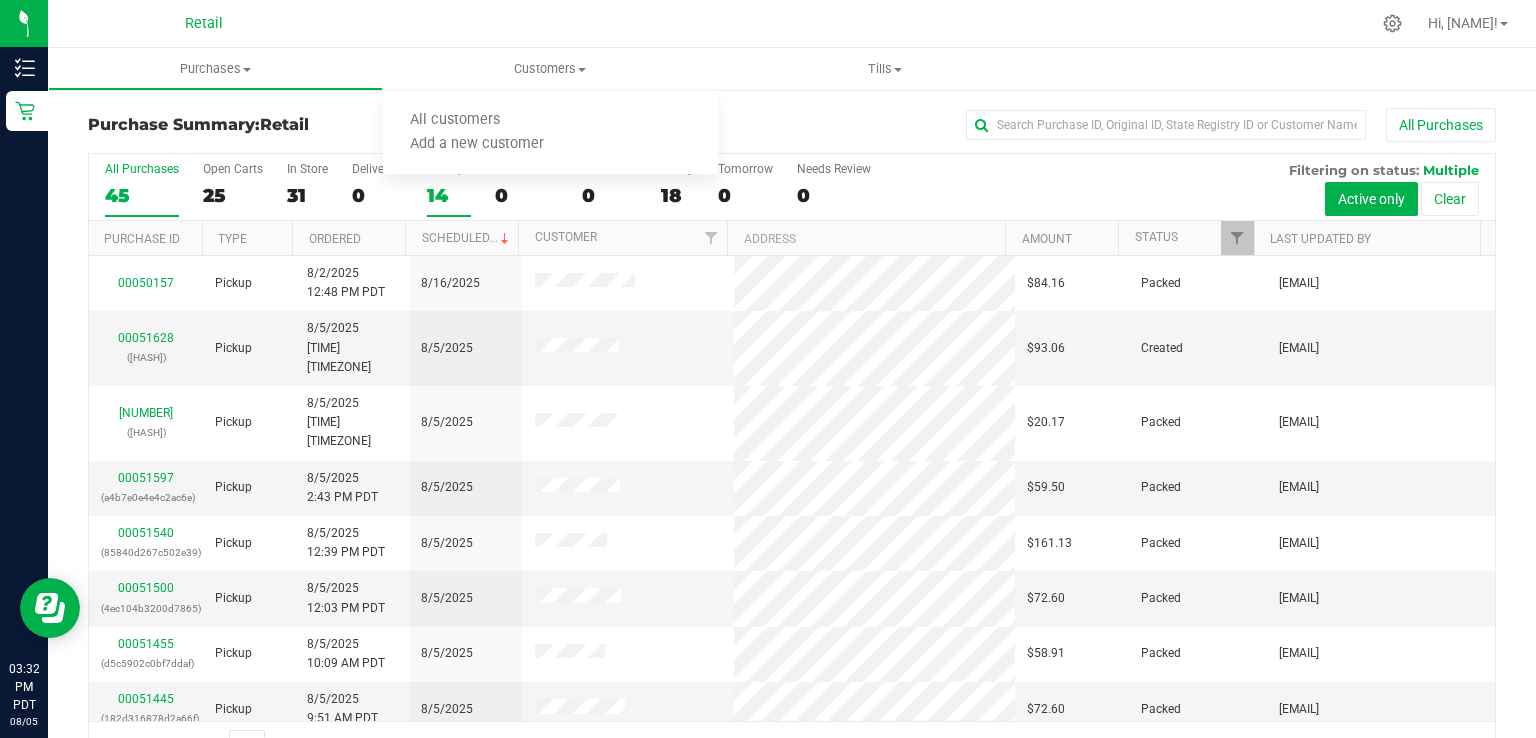 click on "PickUps
14" at bounding box center [449, 189] 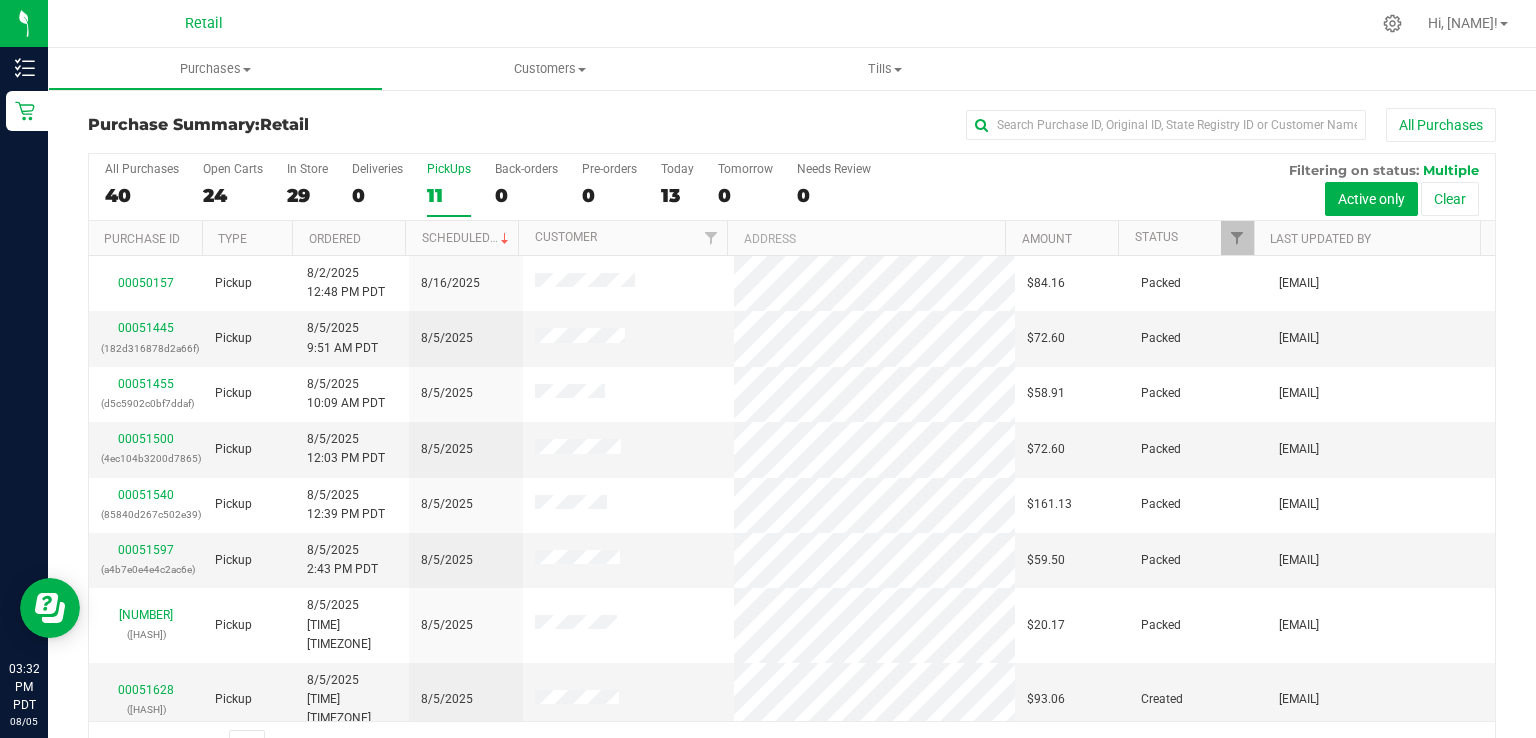 scroll, scrollTop: 141, scrollLeft: 0, axis: vertical 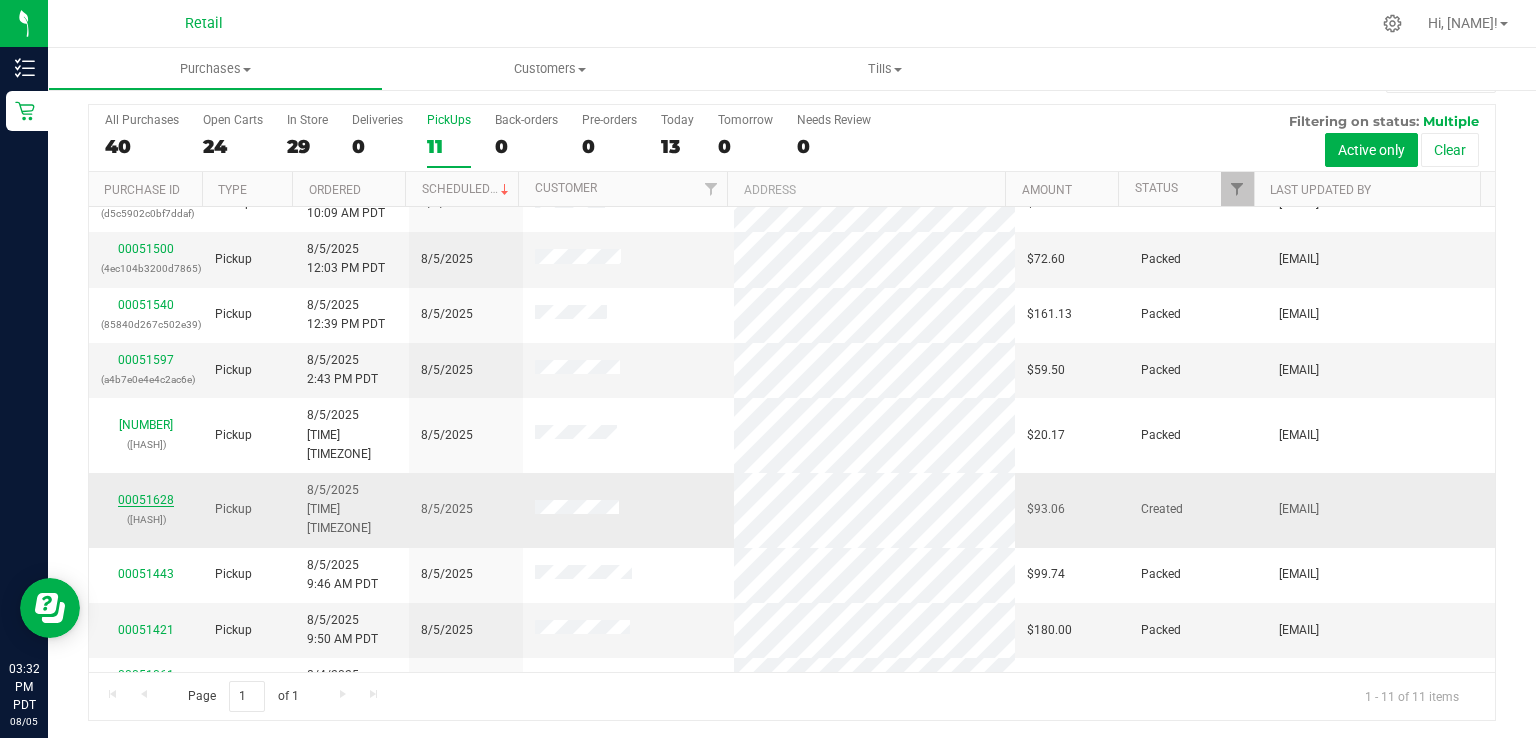 click on "00051628" at bounding box center (146, 500) 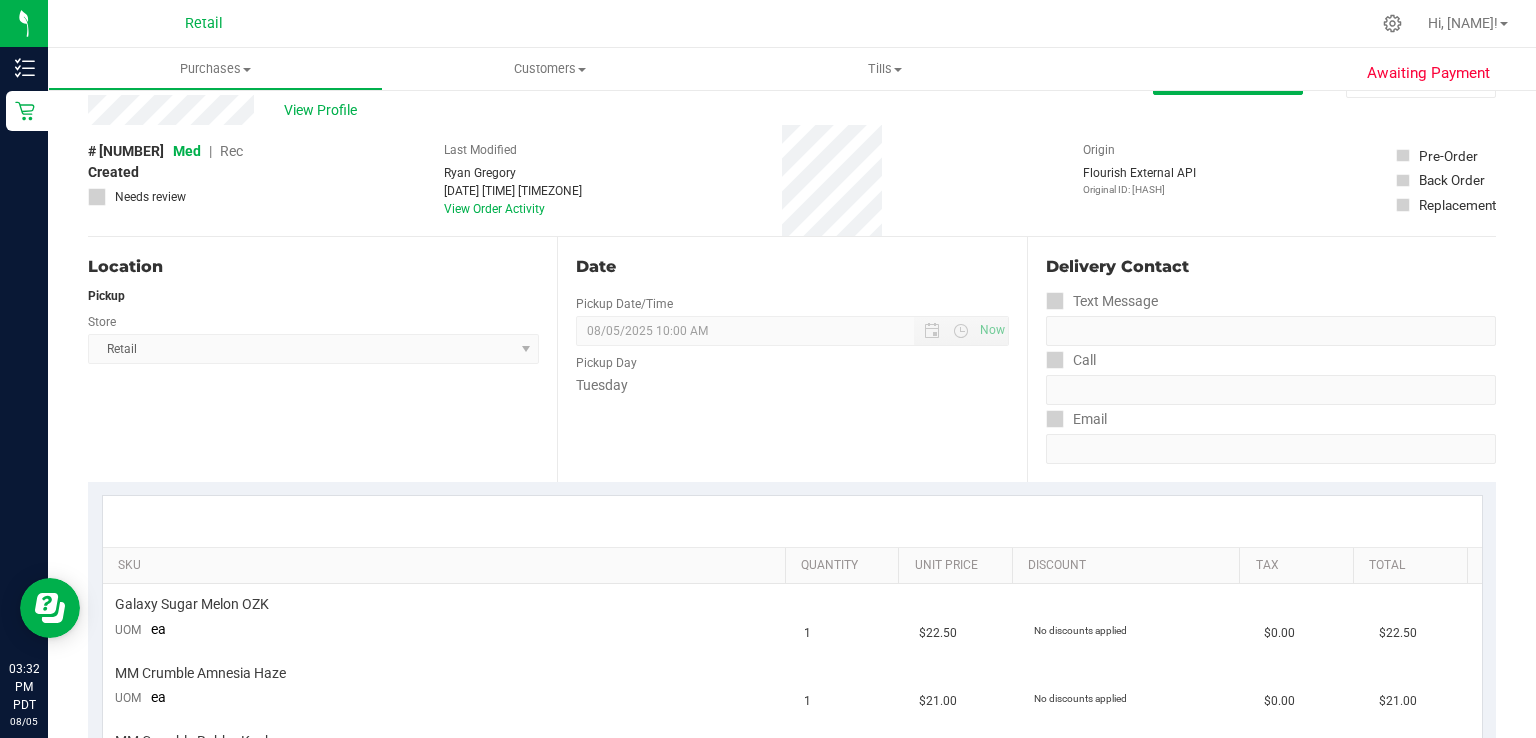 scroll, scrollTop: 0, scrollLeft: 0, axis: both 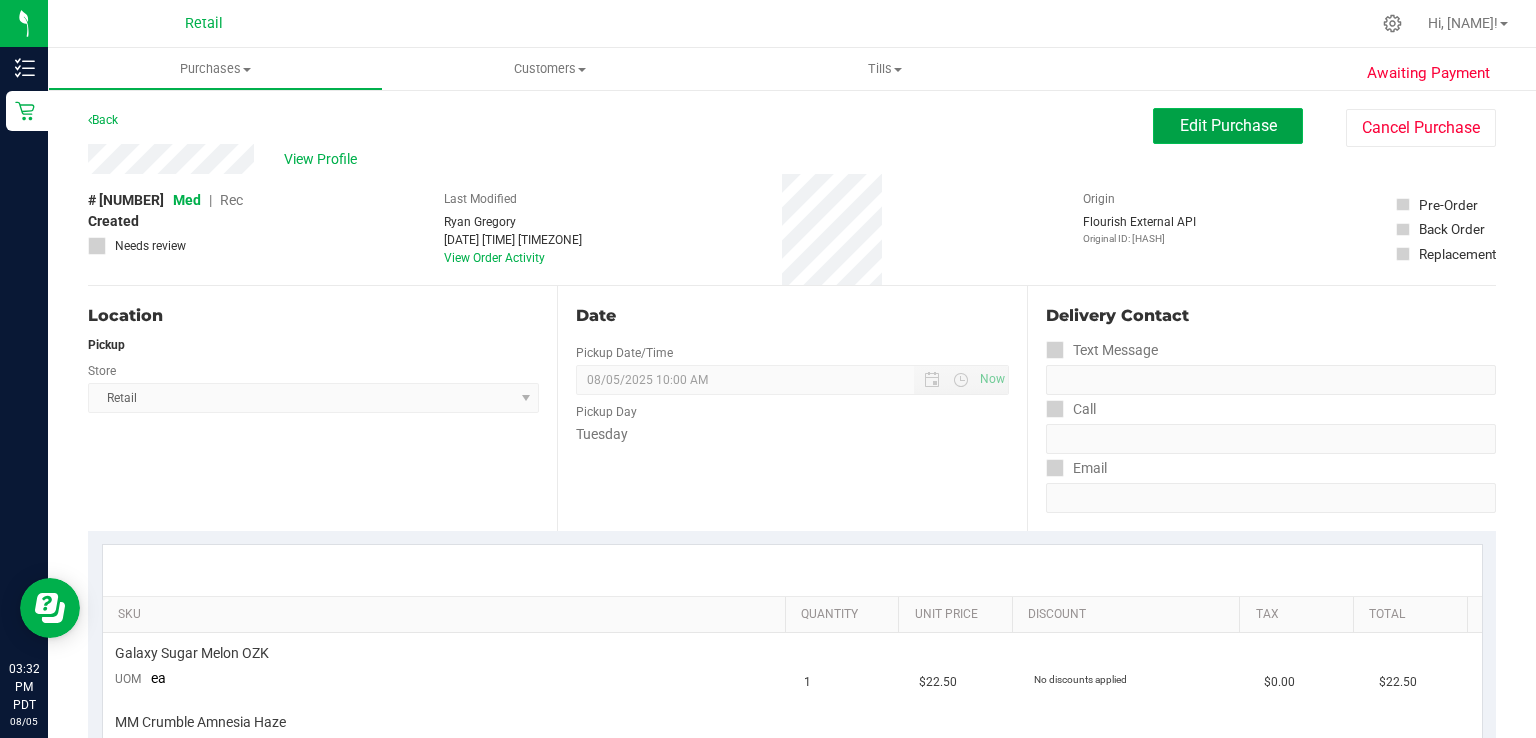 click on "Edit Purchase" at bounding box center (1228, 125) 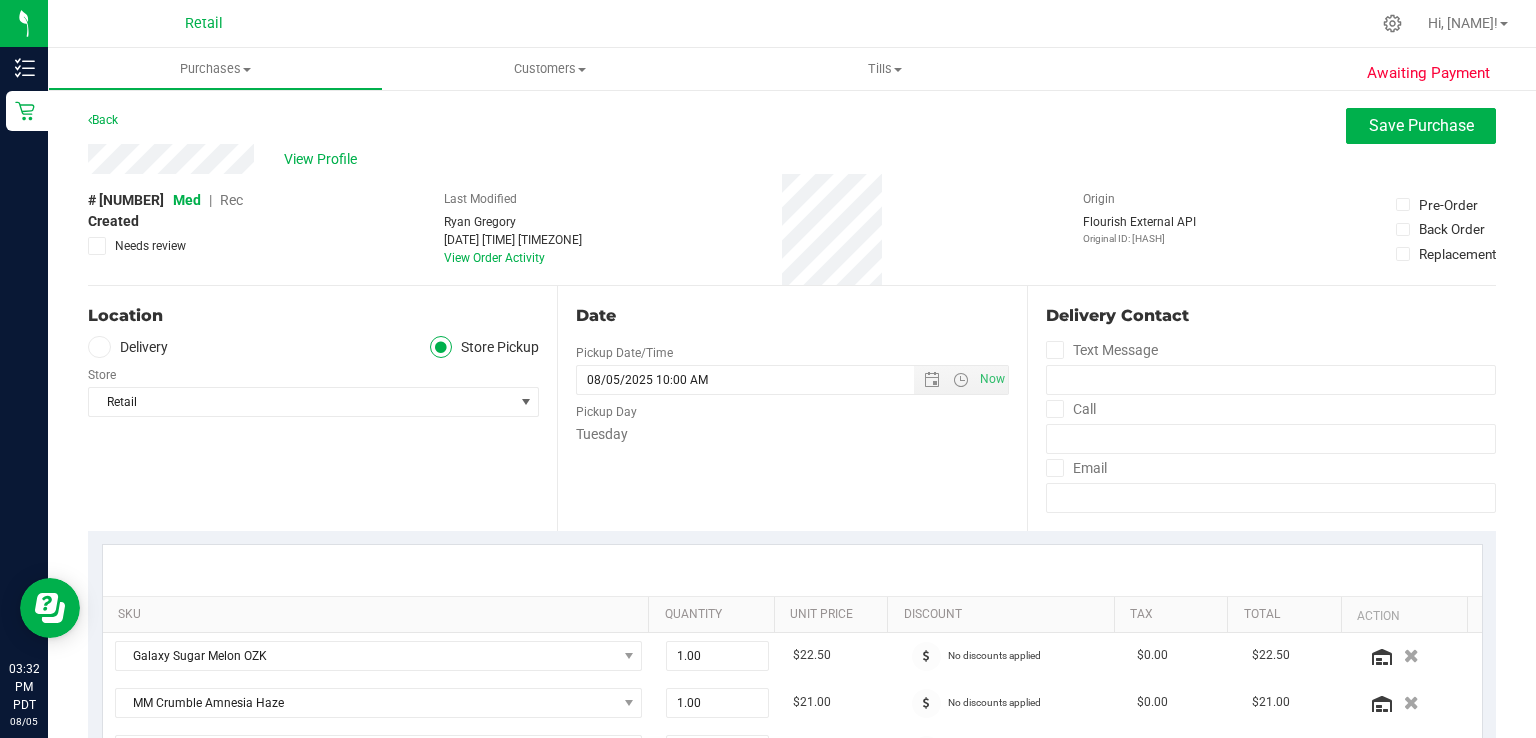 click on "Rec" at bounding box center [231, 200] 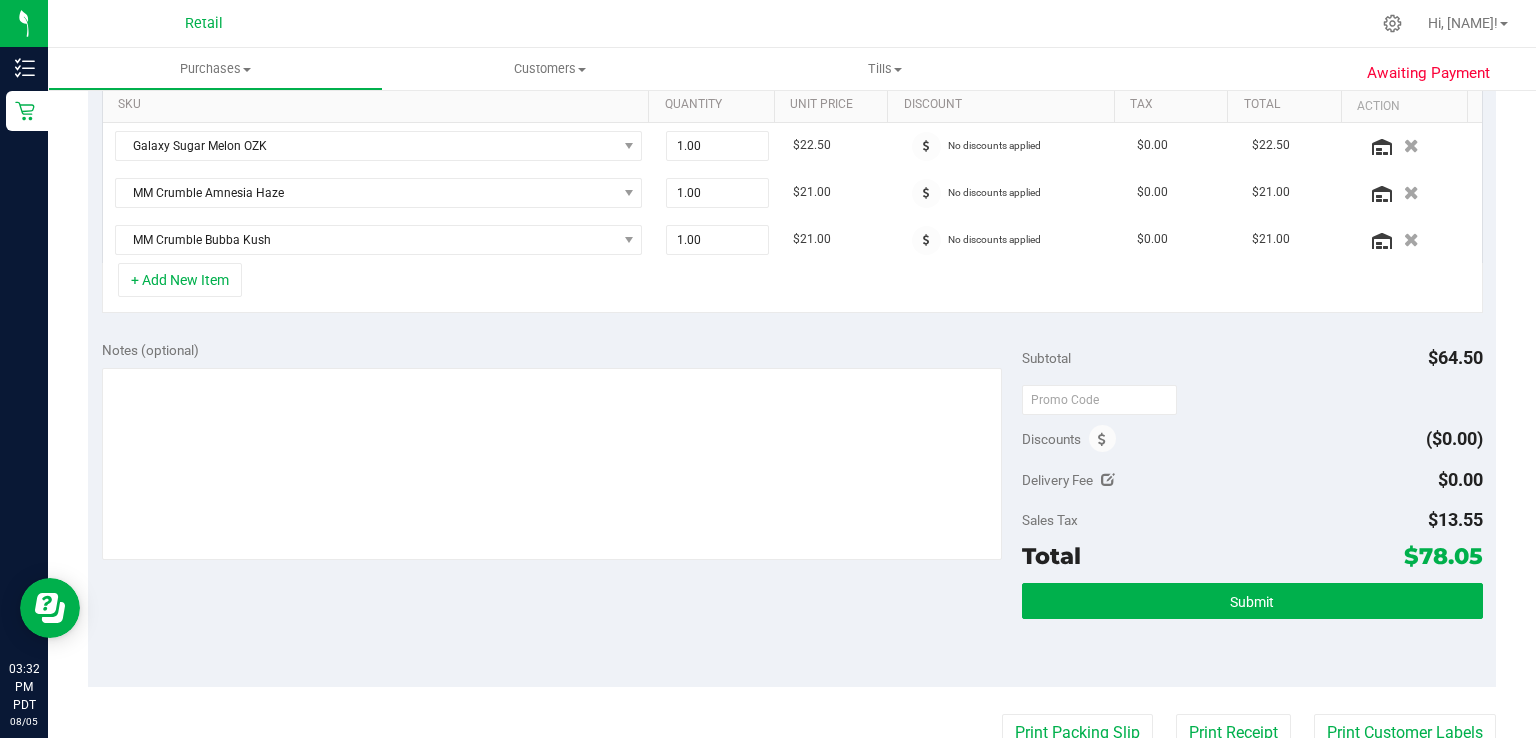 scroll, scrollTop: 576, scrollLeft: 0, axis: vertical 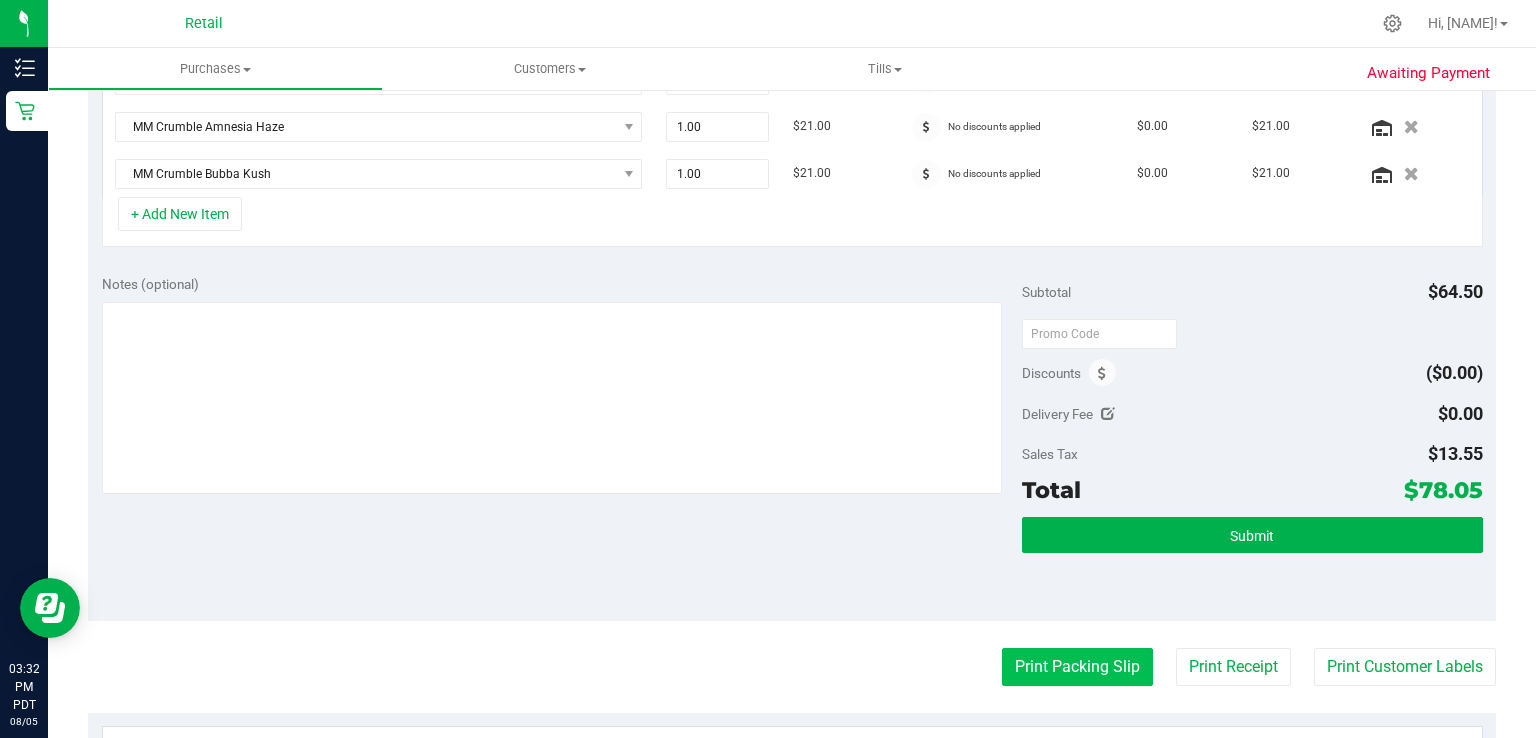 click on "Print Packing Slip" at bounding box center [1077, 667] 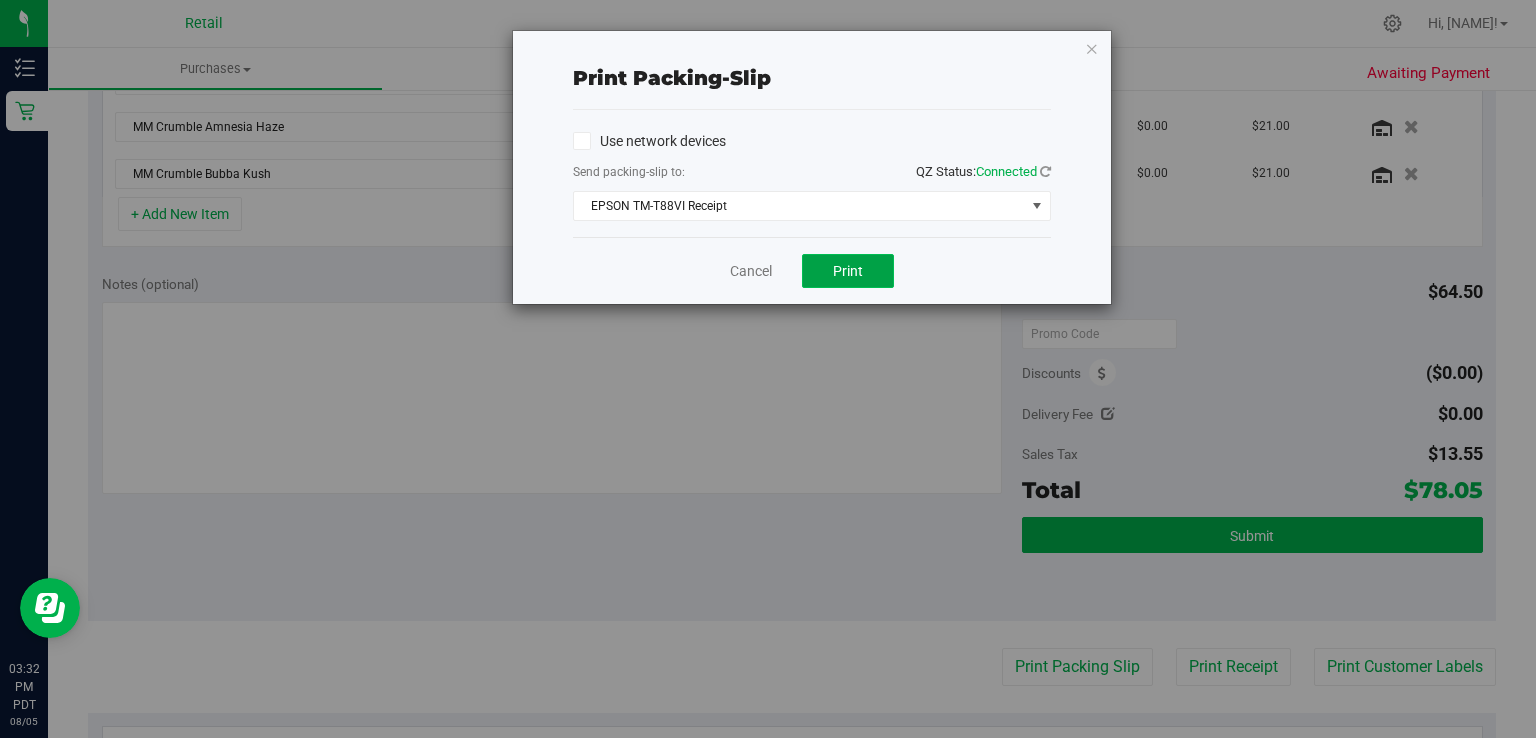 click on "Print" at bounding box center [848, 271] 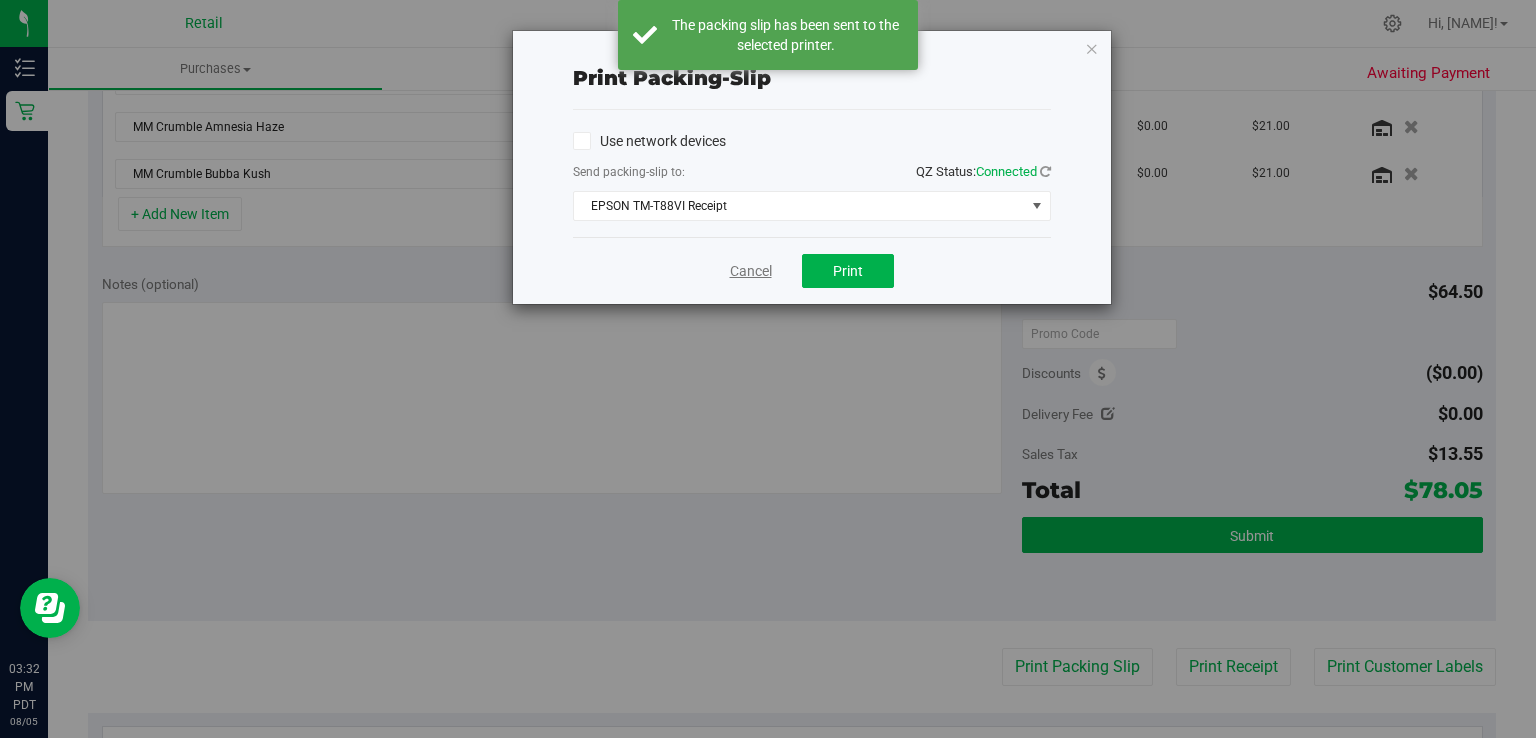 click on "Cancel" at bounding box center (751, 271) 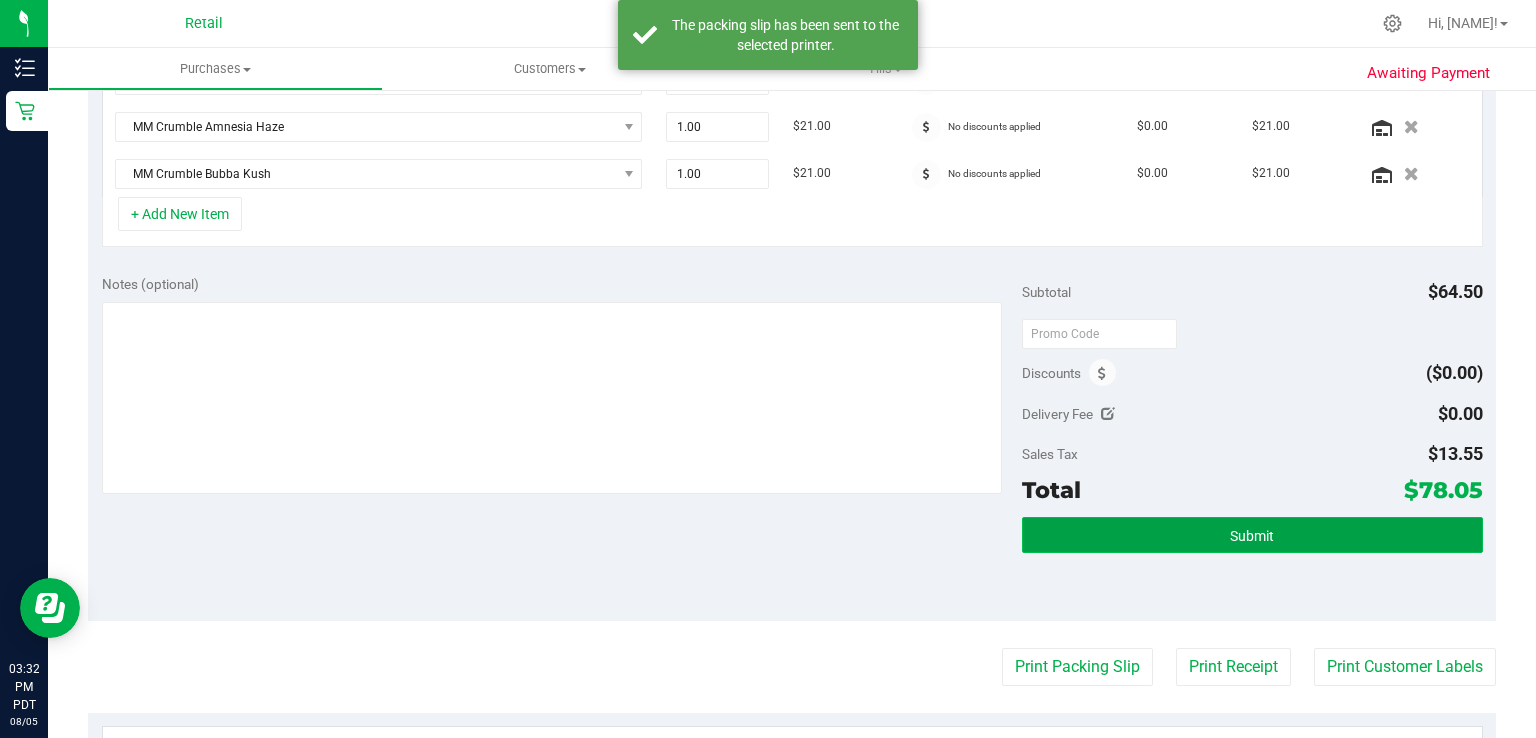 click on "Submit" at bounding box center [1252, 535] 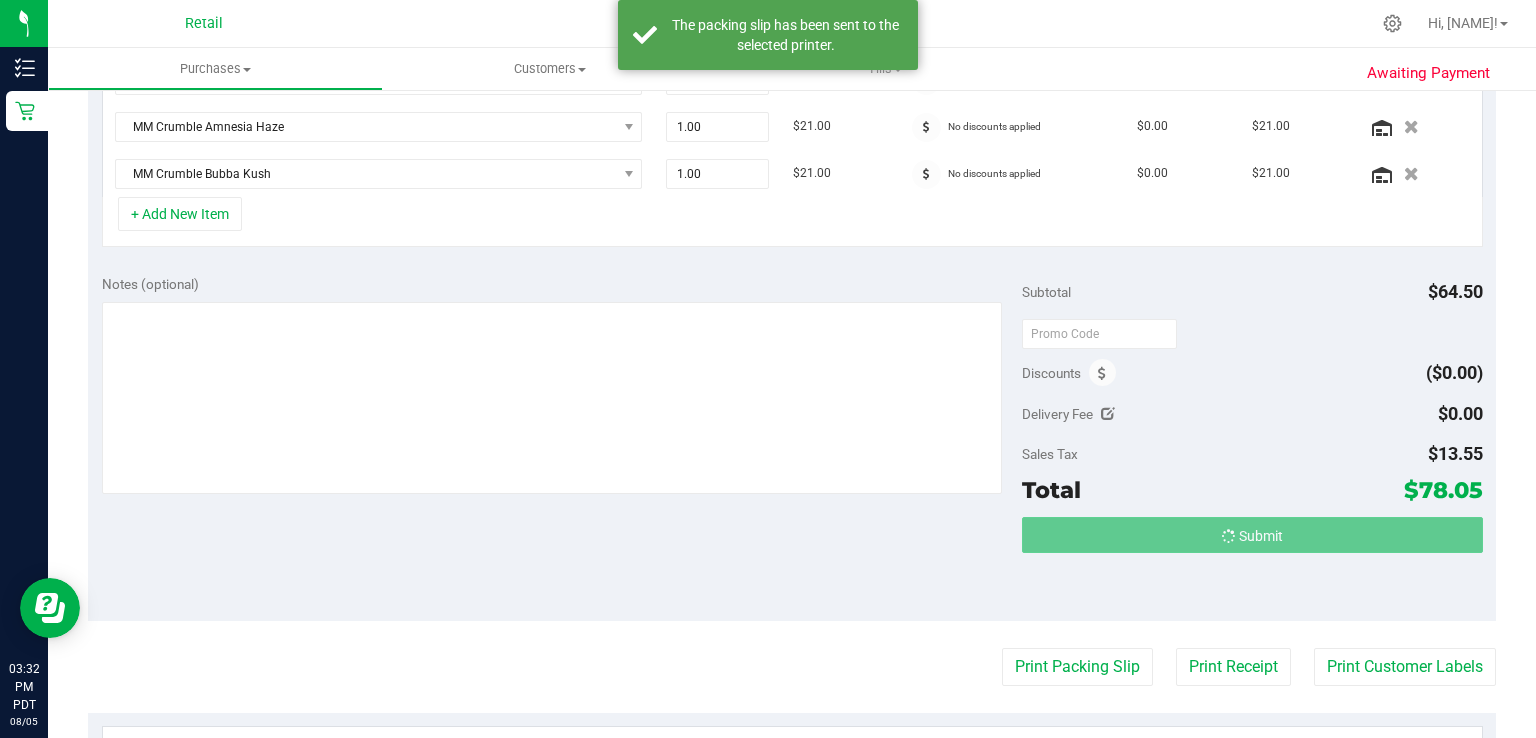 scroll, scrollTop: 580, scrollLeft: 0, axis: vertical 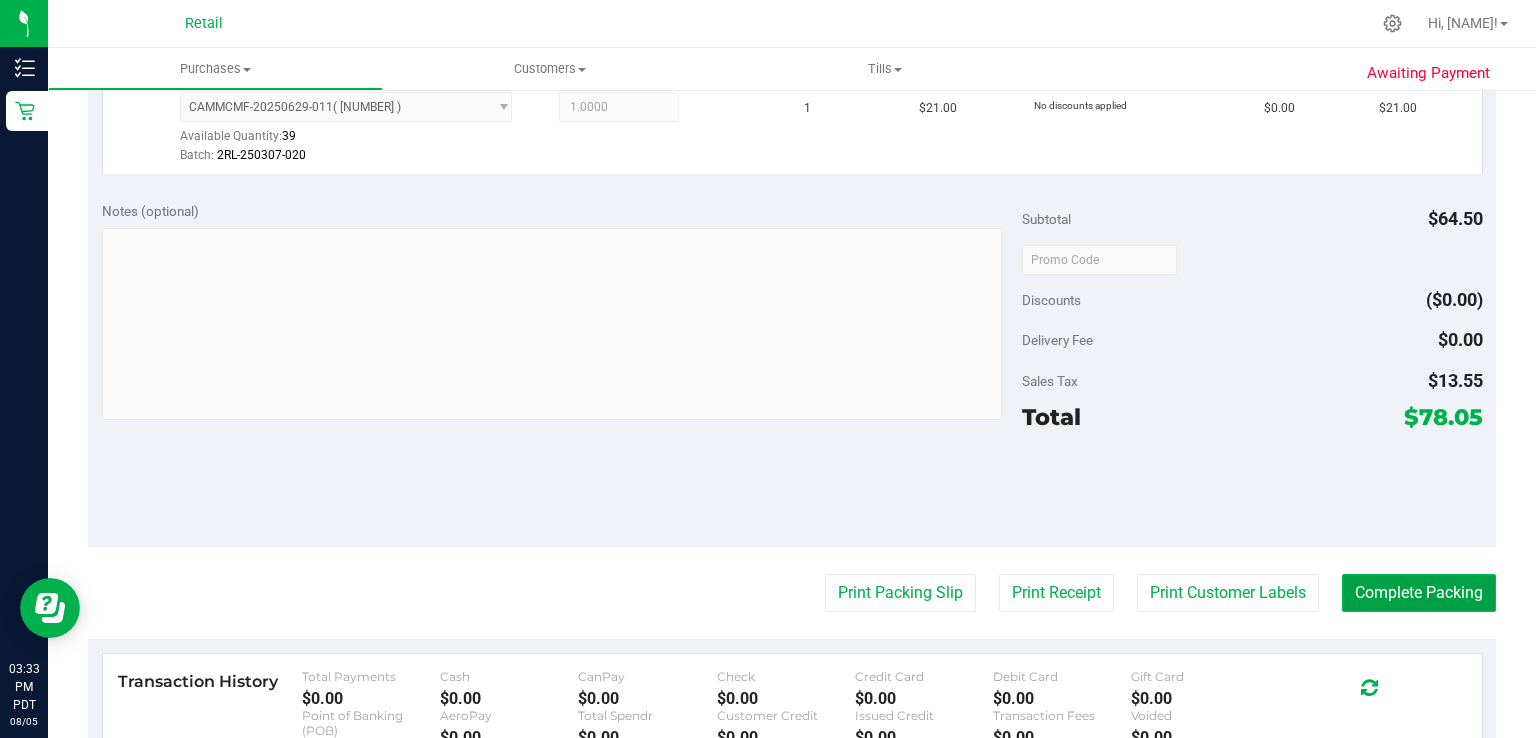 click on "Complete Packing" at bounding box center (1419, 593) 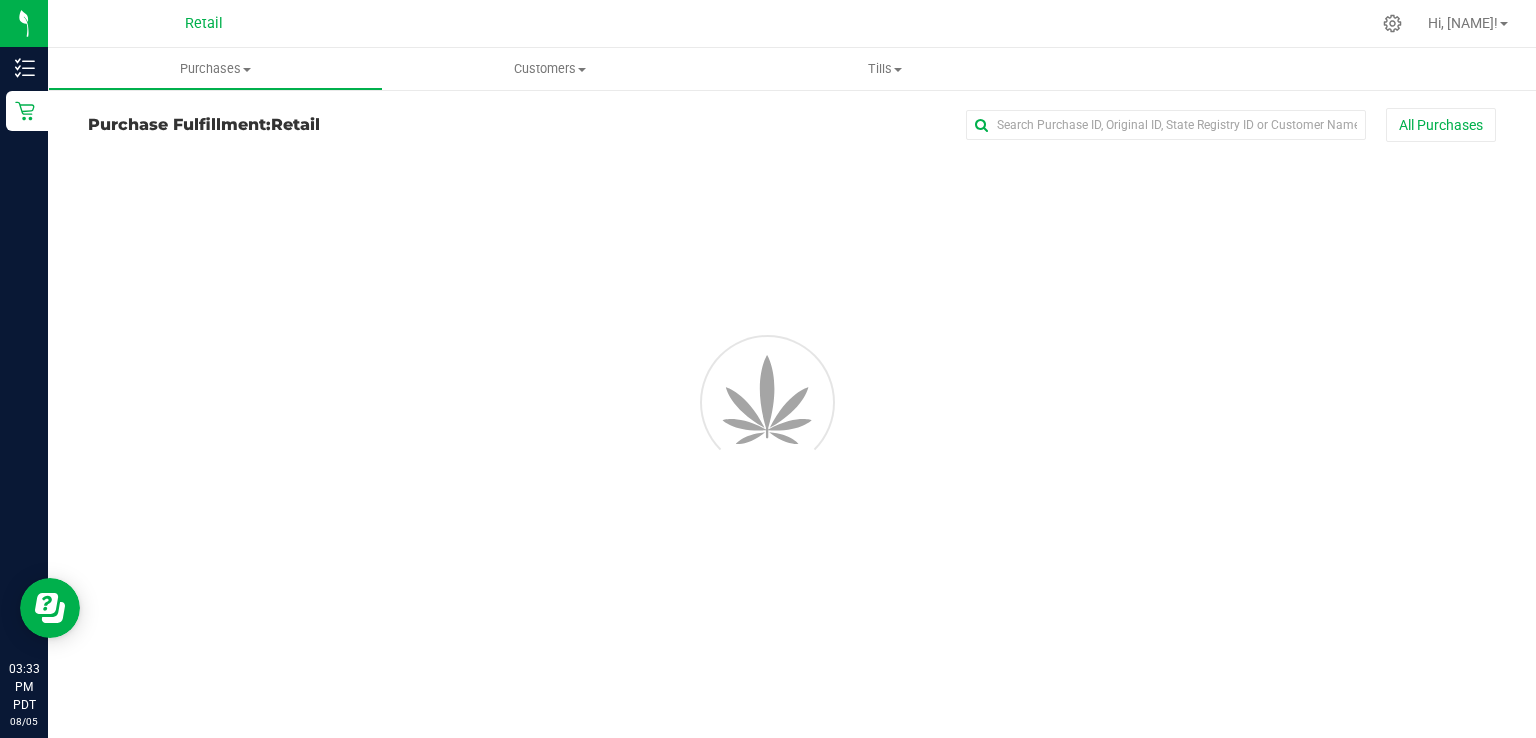 scroll, scrollTop: 0, scrollLeft: 0, axis: both 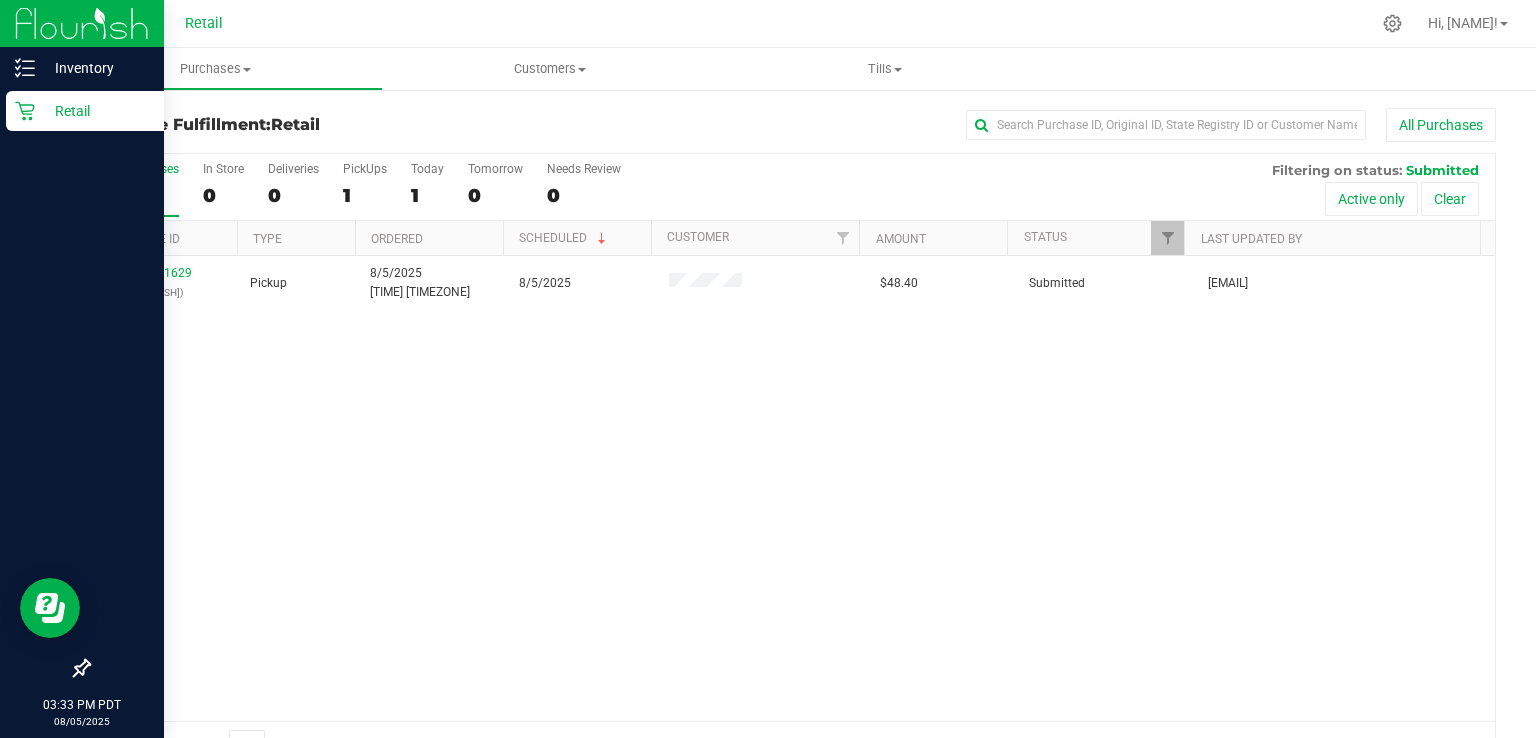 click on "Retail" at bounding box center [85, 111] 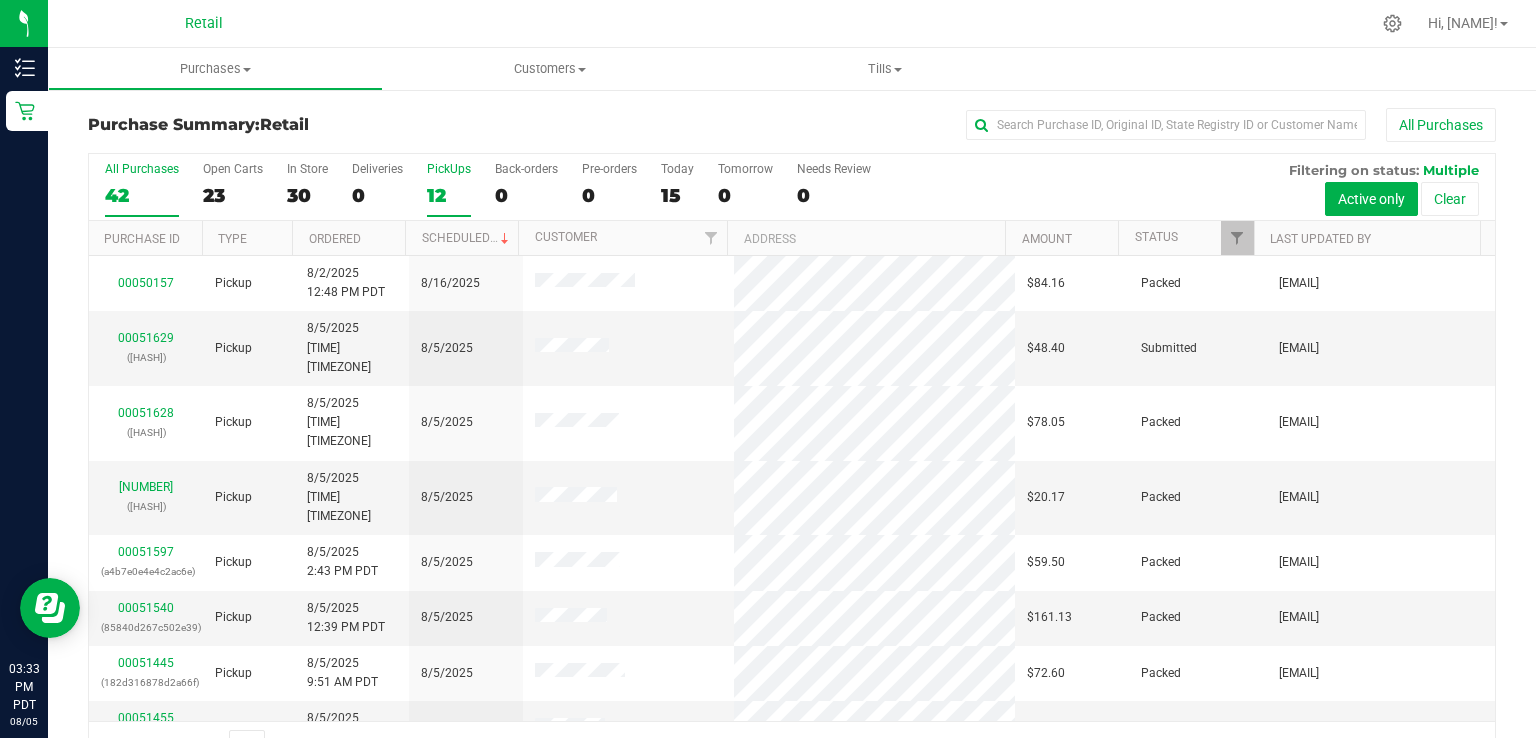 click on "12" at bounding box center [449, 195] 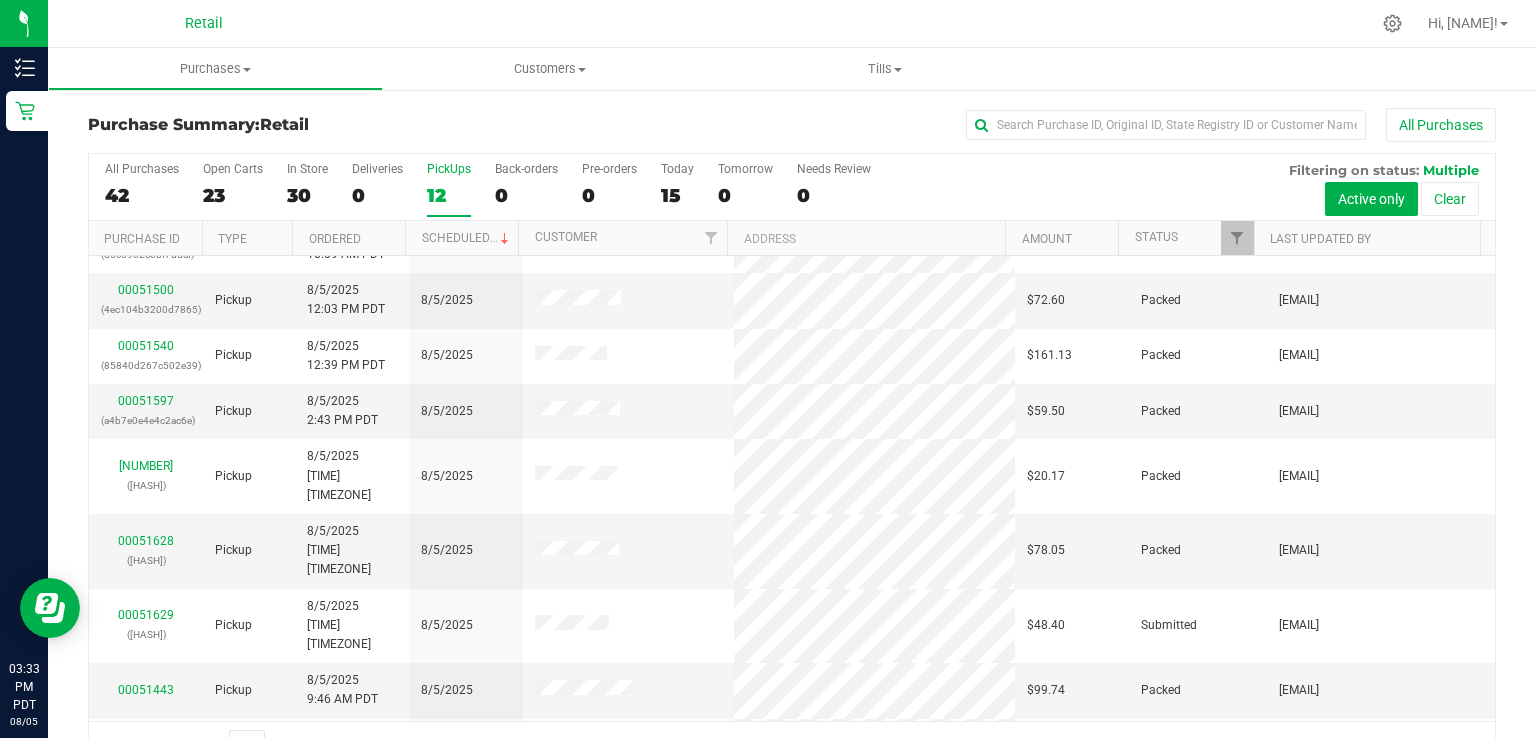 scroll, scrollTop: 196, scrollLeft: 0, axis: vertical 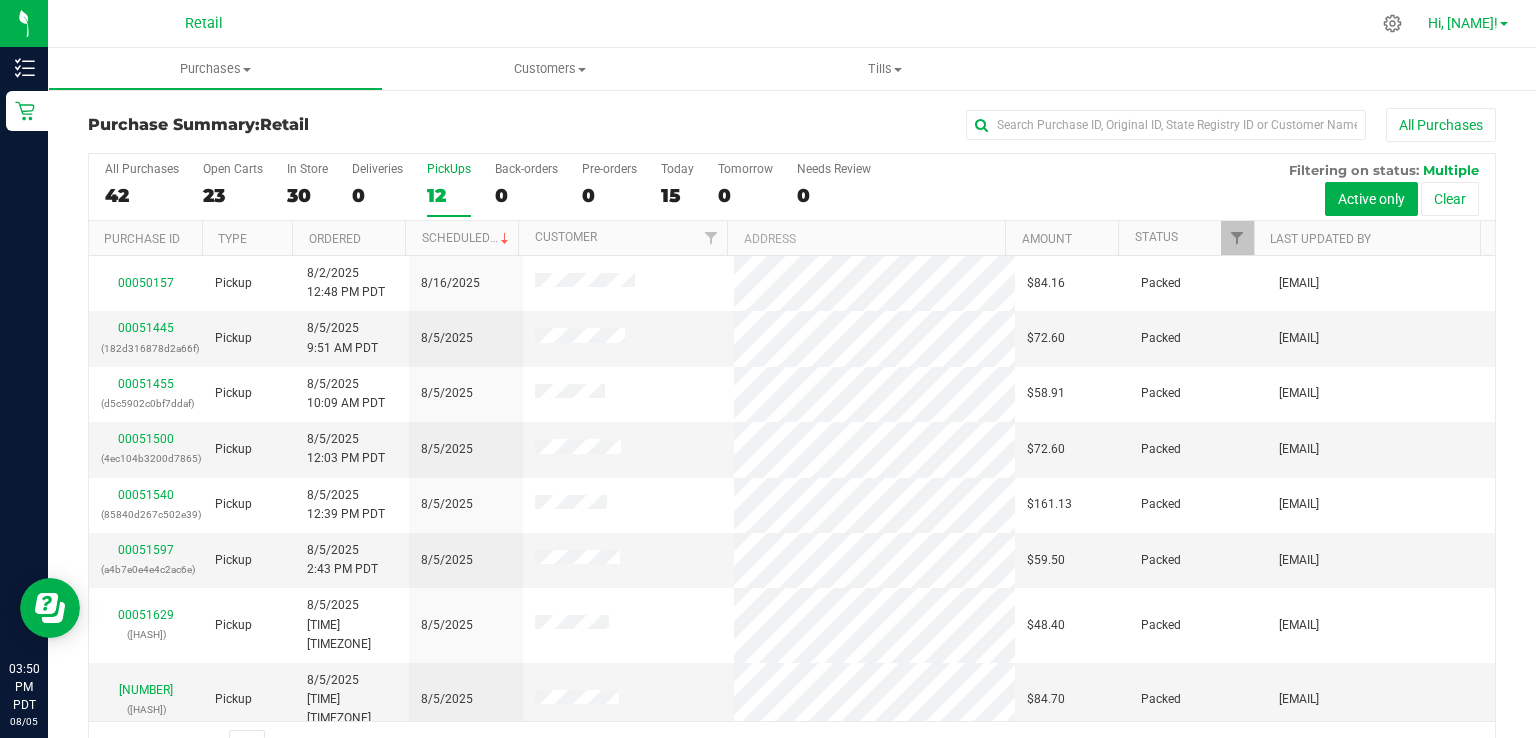 click on "Hi, [NAME]!" at bounding box center [1463, 23] 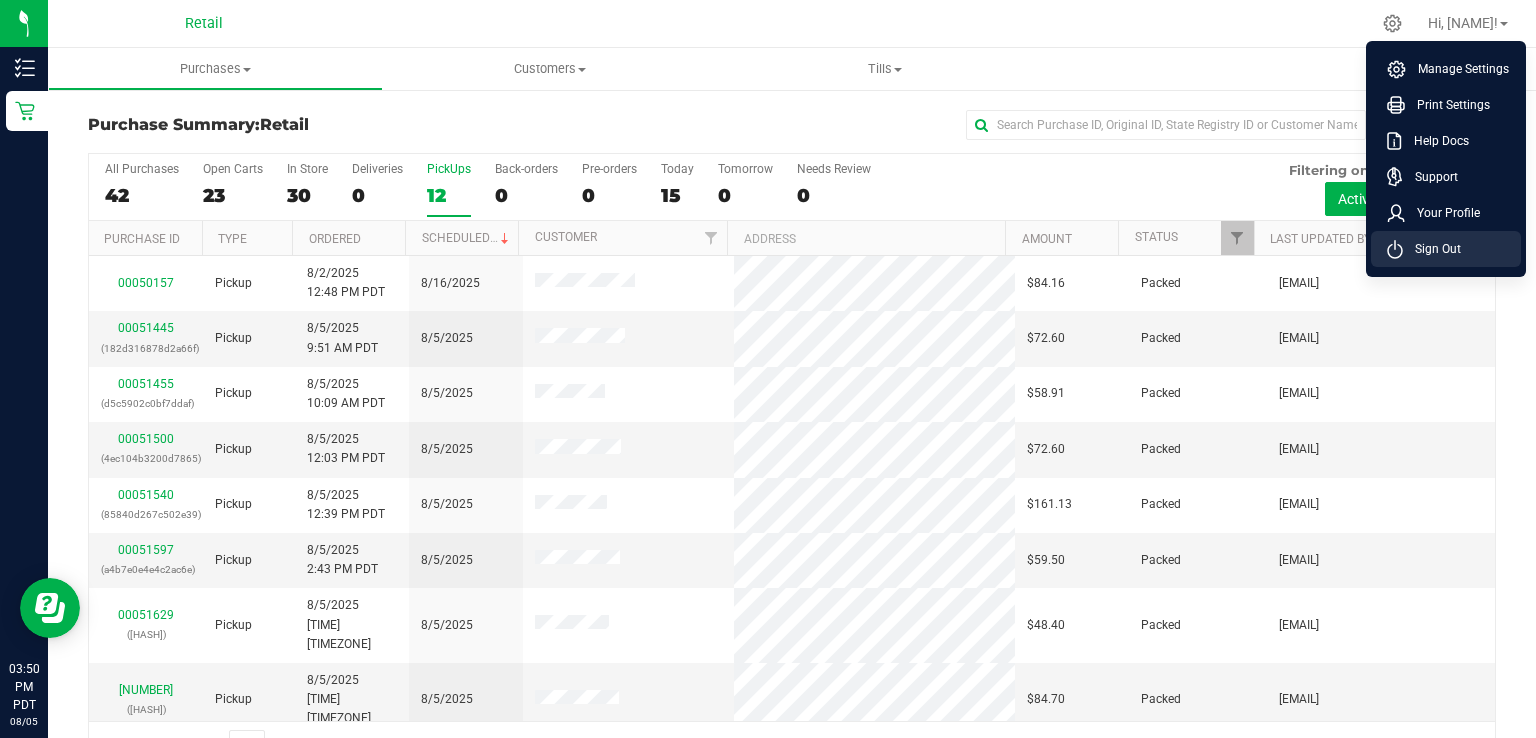 click on "Sign Out" at bounding box center [1446, 249] 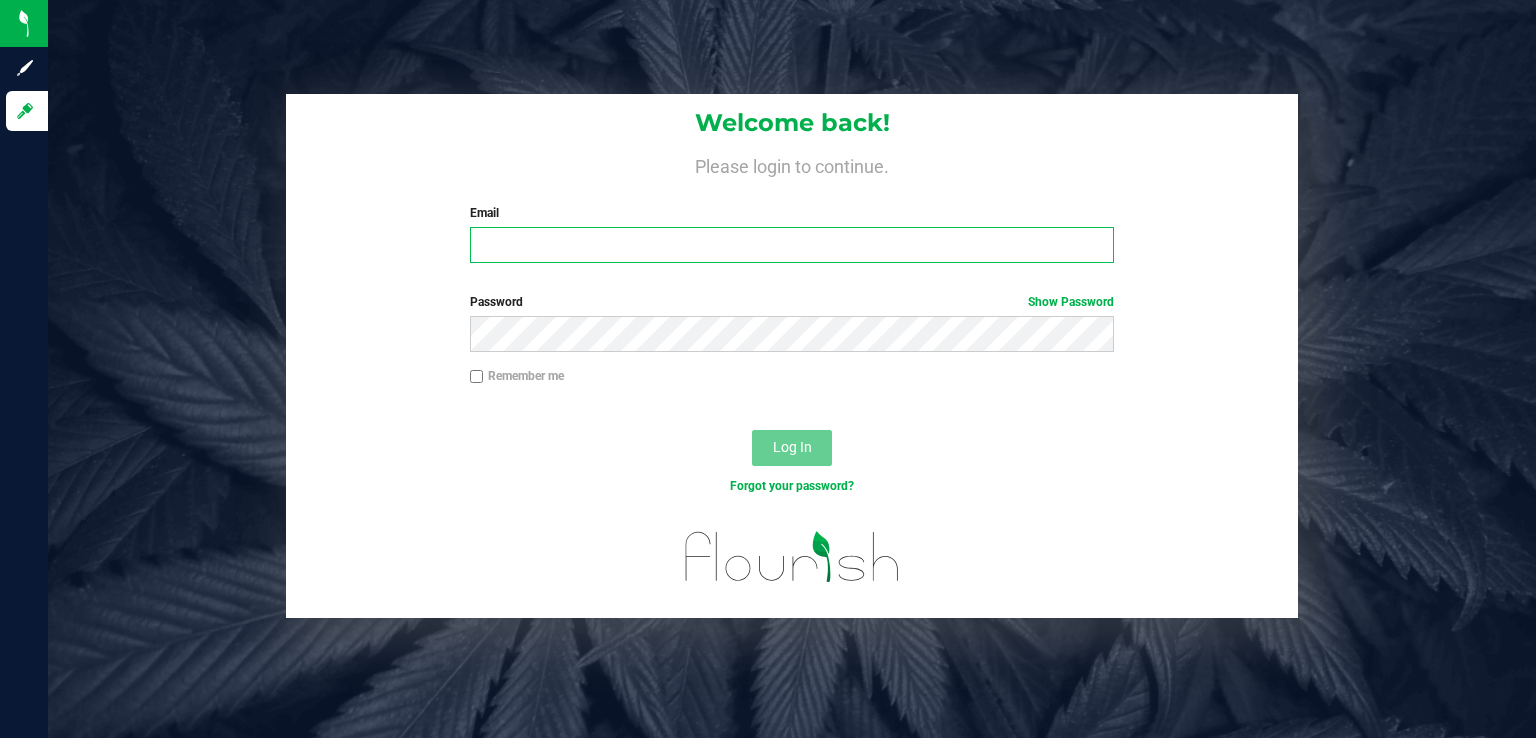 click on "Email" at bounding box center [792, 245] 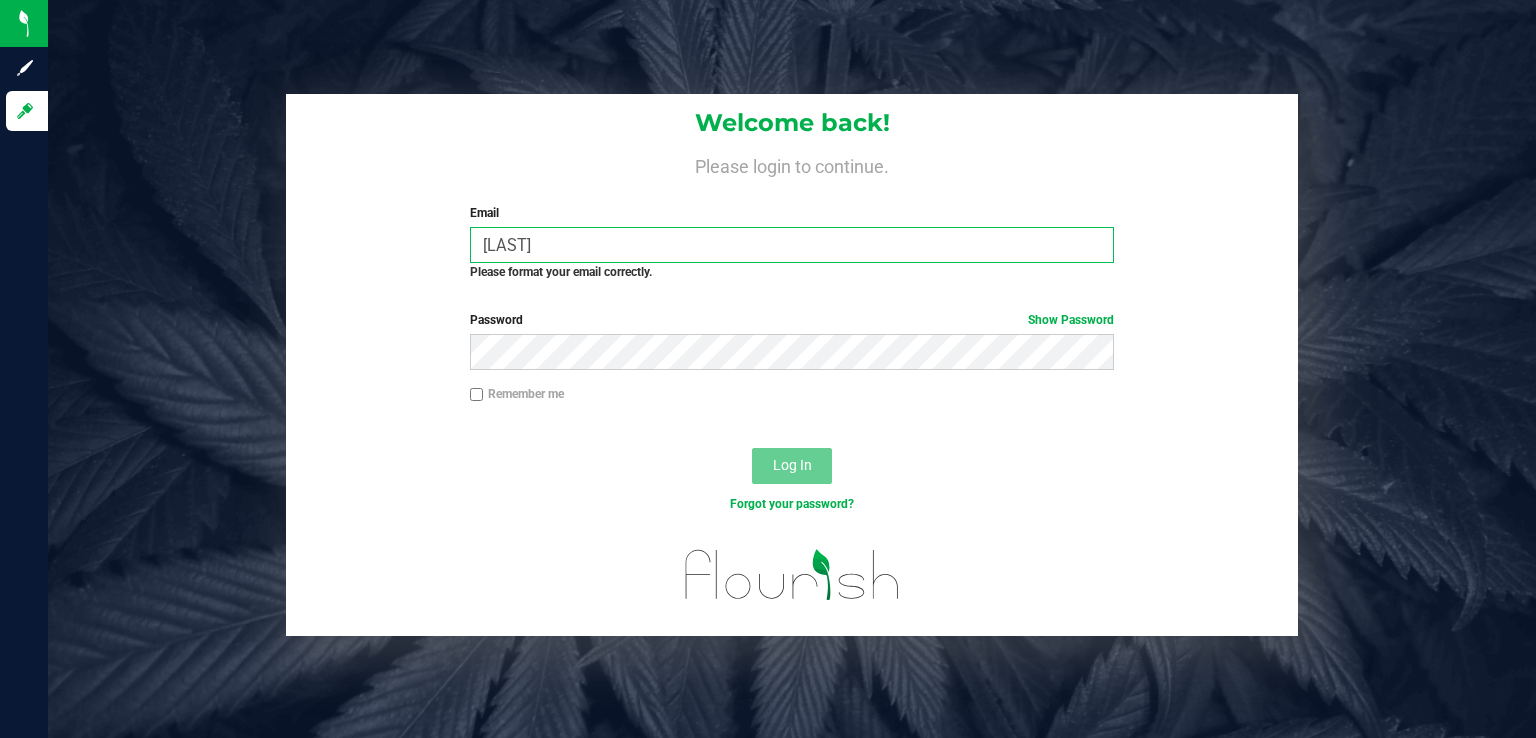 type on "[EMAIL]" 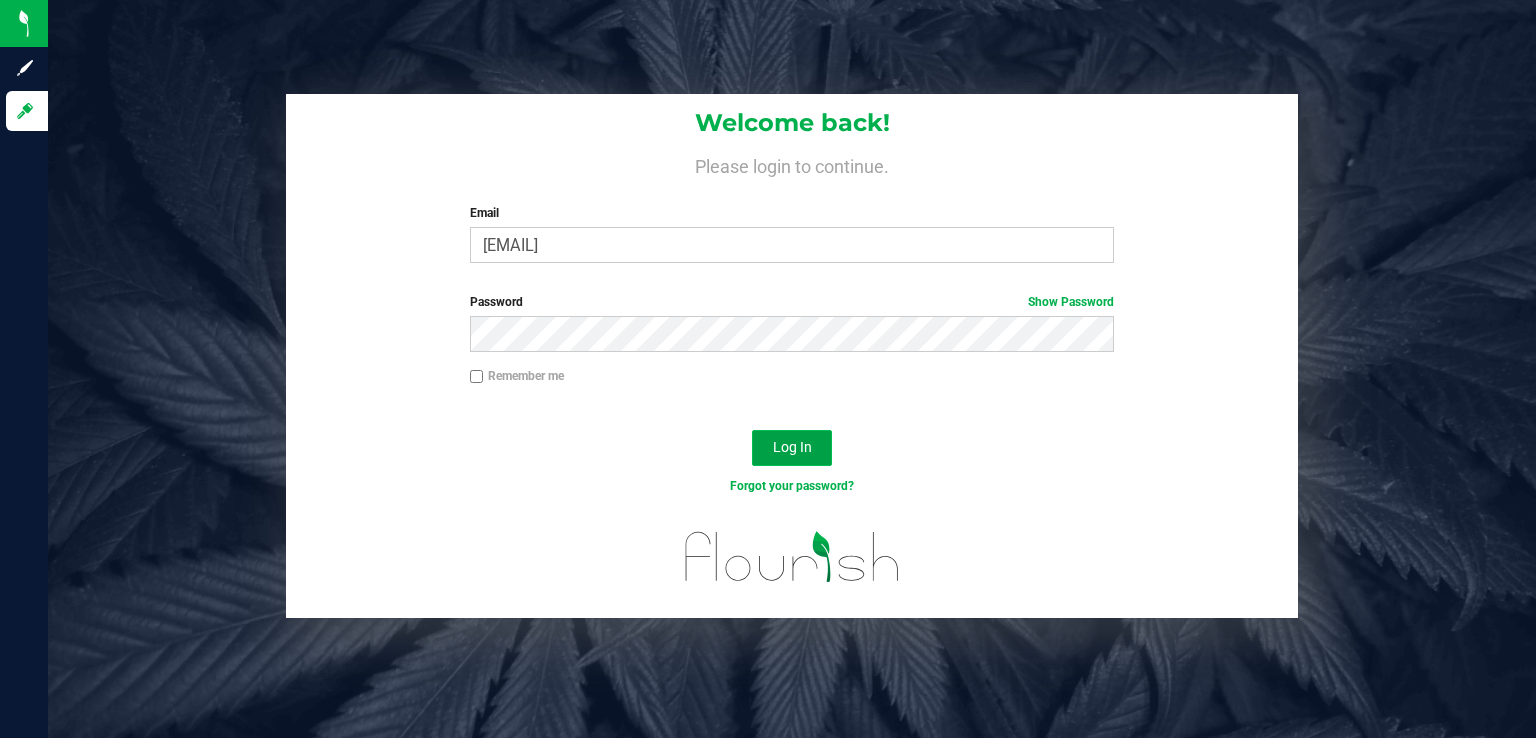 click on "Log In" at bounding box center (792, 448) 